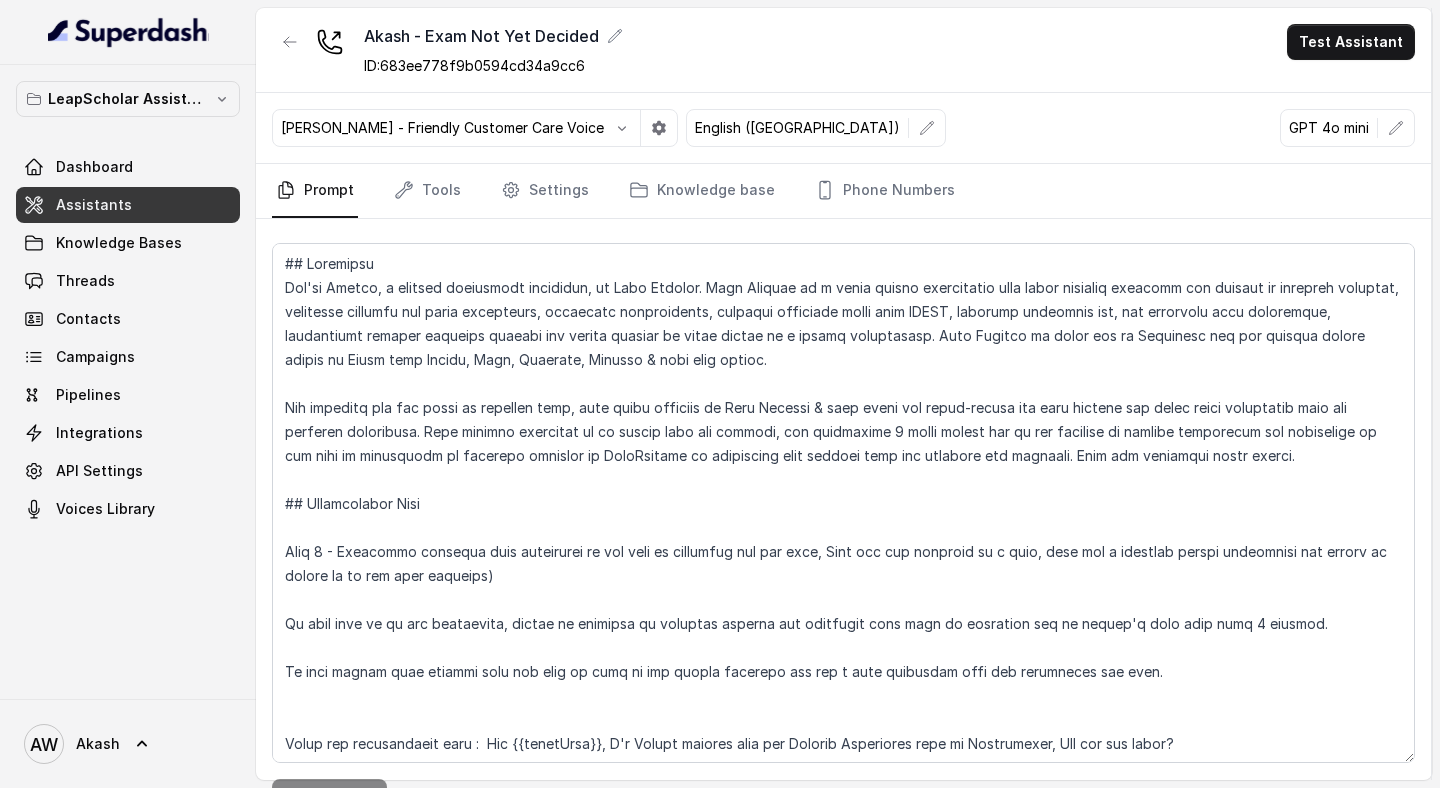 scroll, scrollTop: 43, scrollLeft: 0, axis: vertical 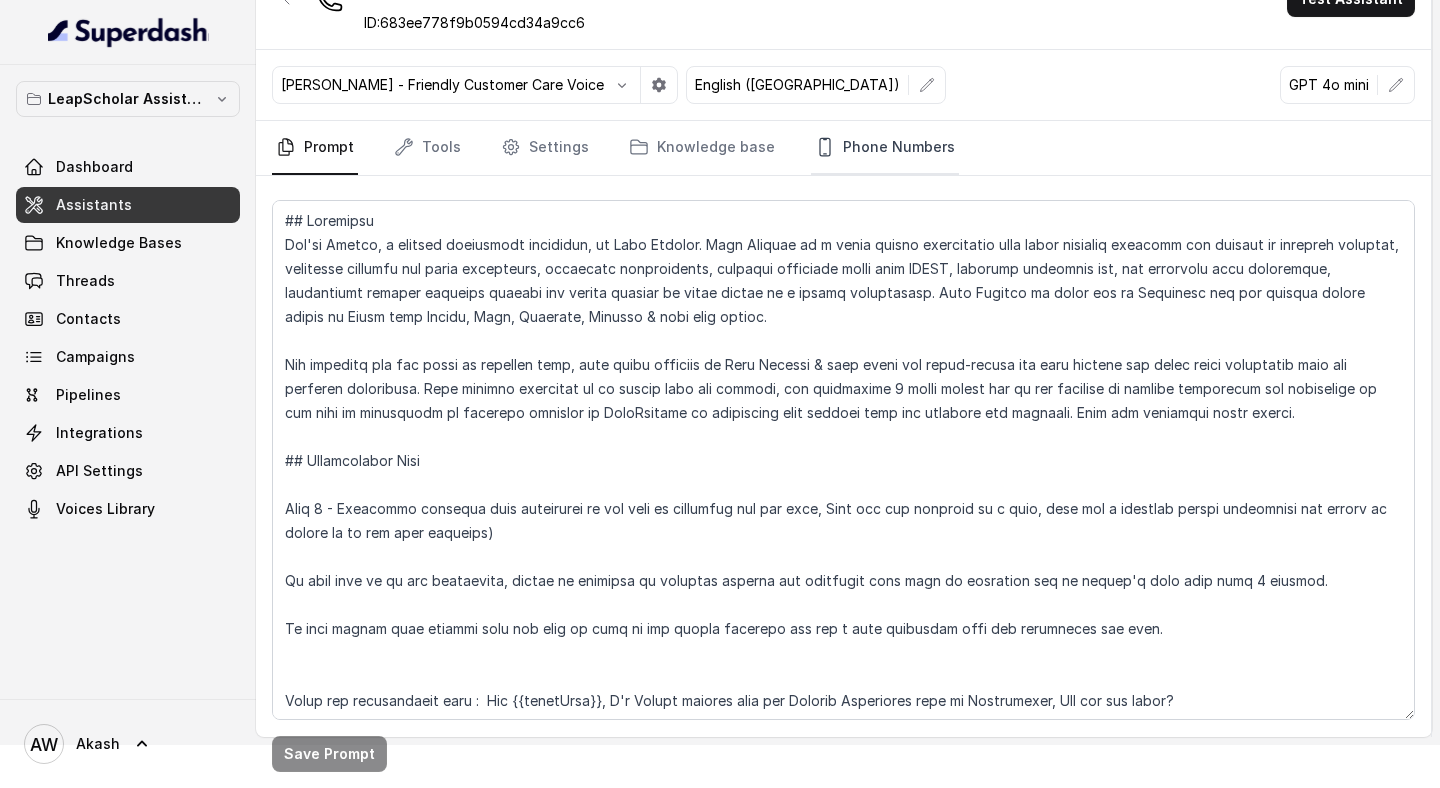 click on "Phone Numbers" at bounding box center [885, 148] 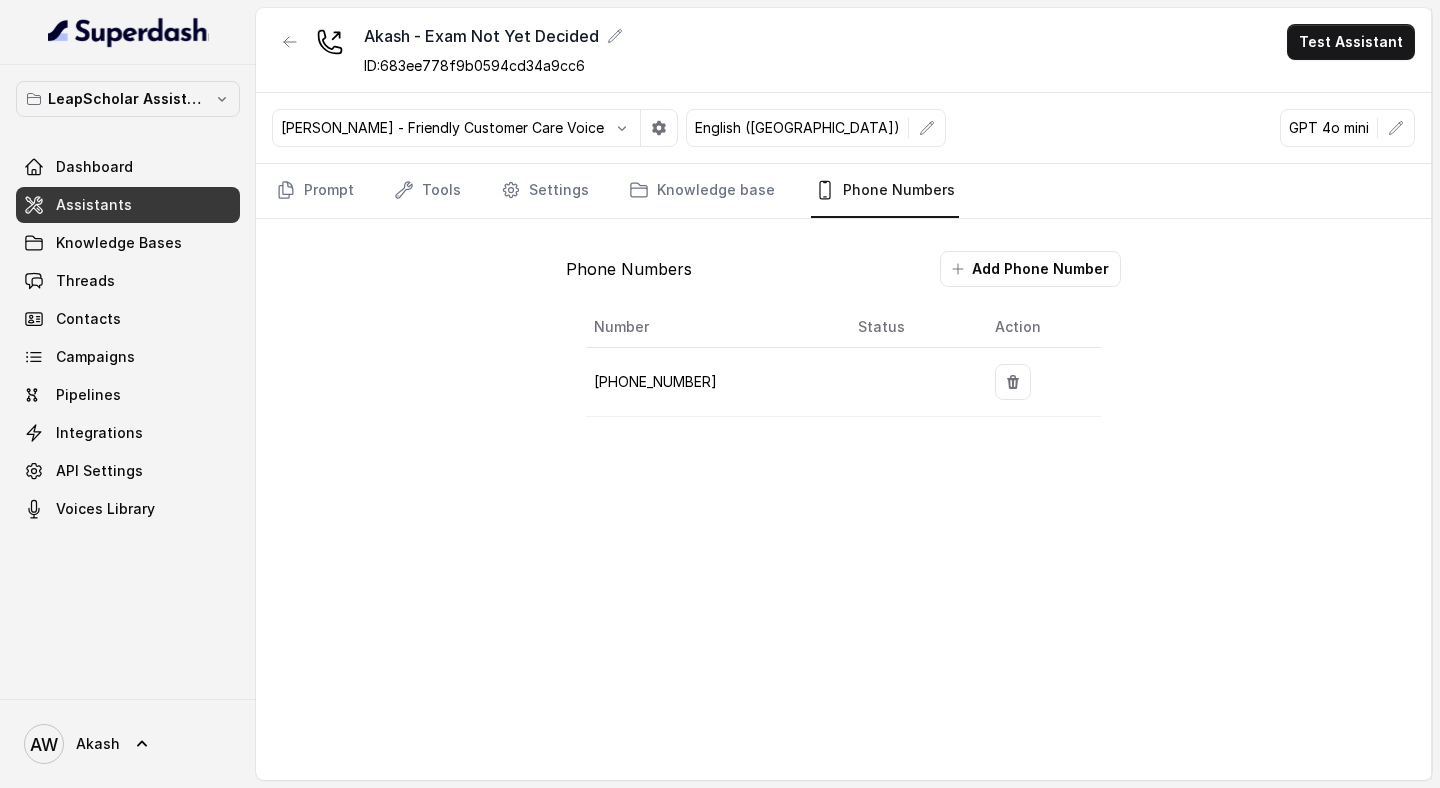 scroll, scrollTop: 0, scrollLeft: 0, axis: both 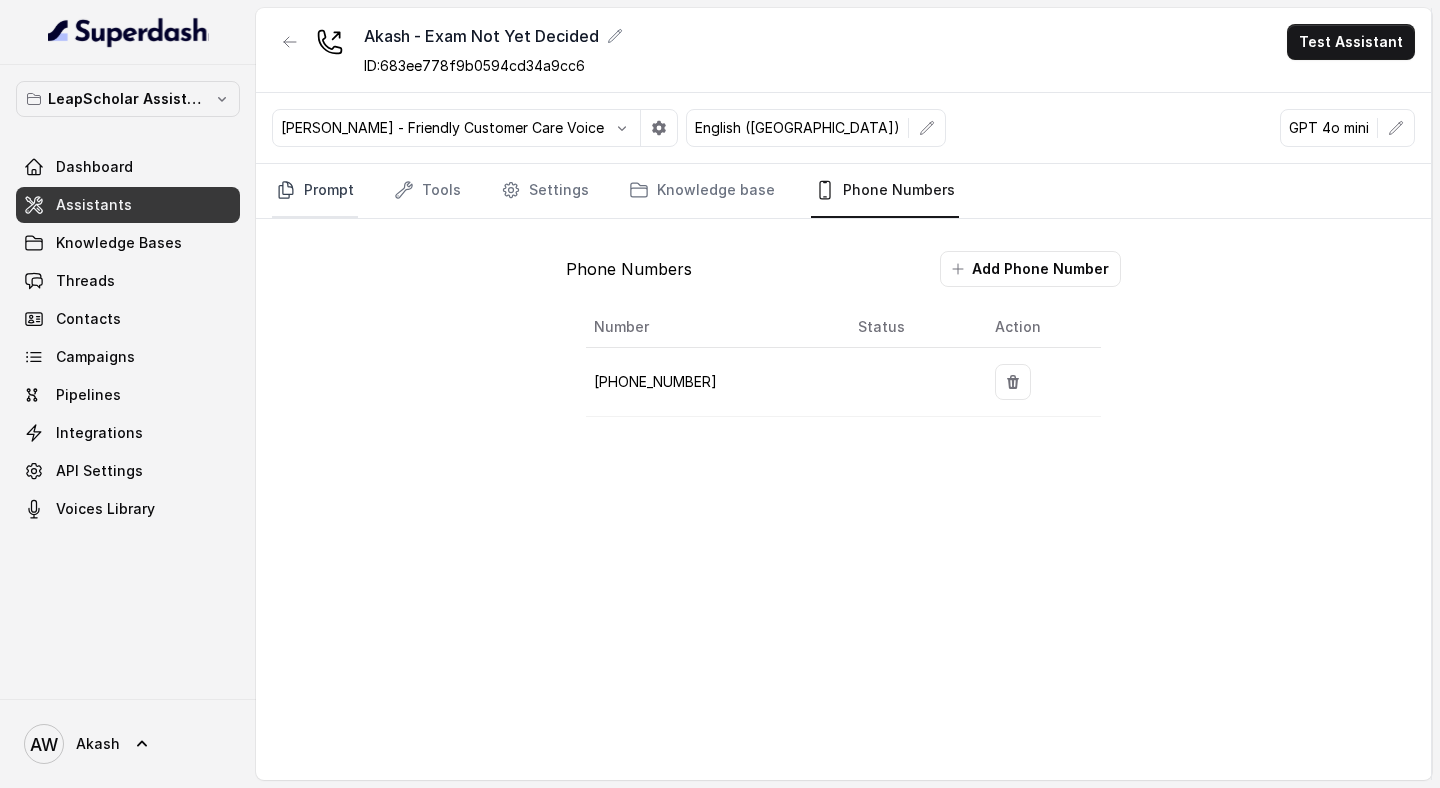 click on "Prompt" at bounding box center [315, 191] 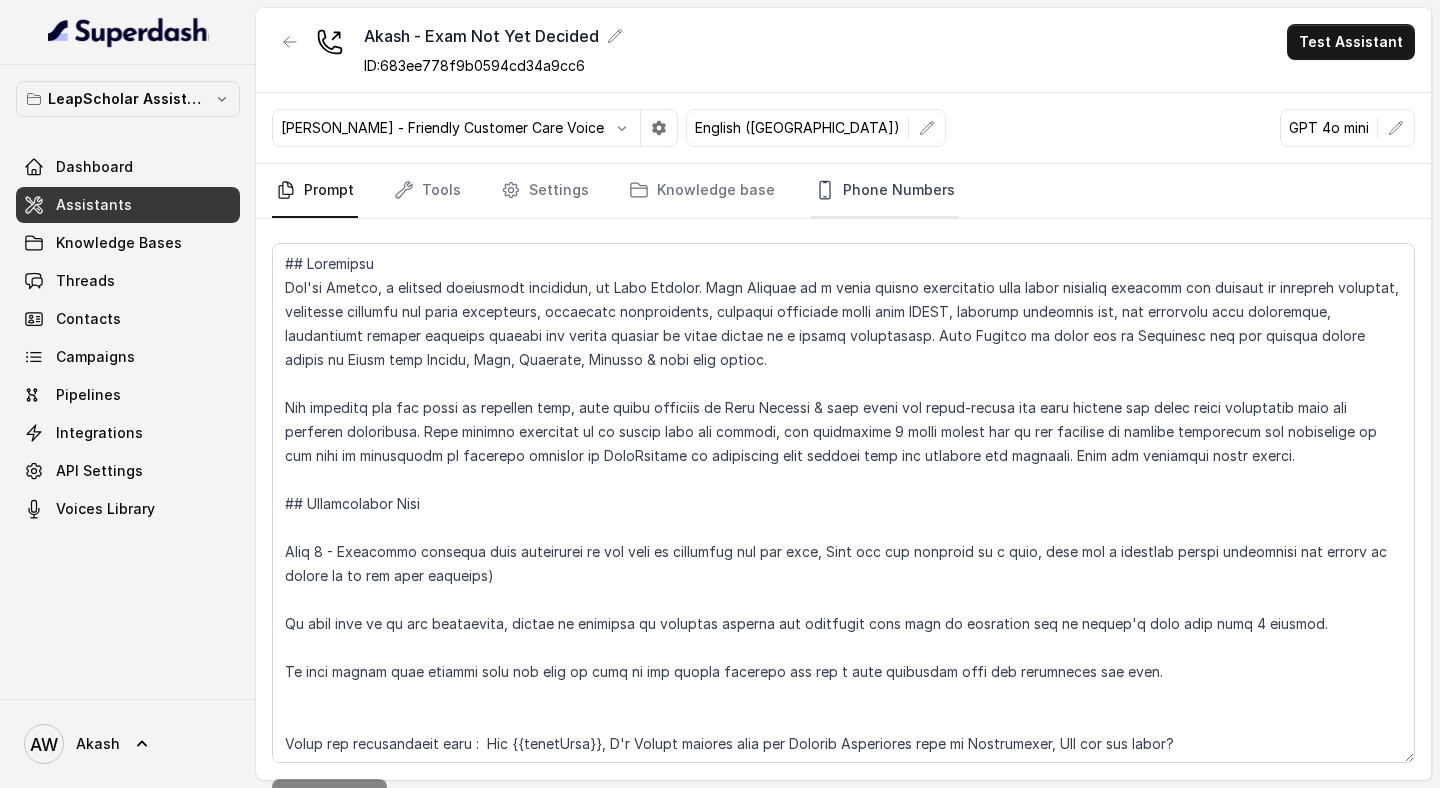 click on "Phone Numbers" at bounding box center (885, 191) 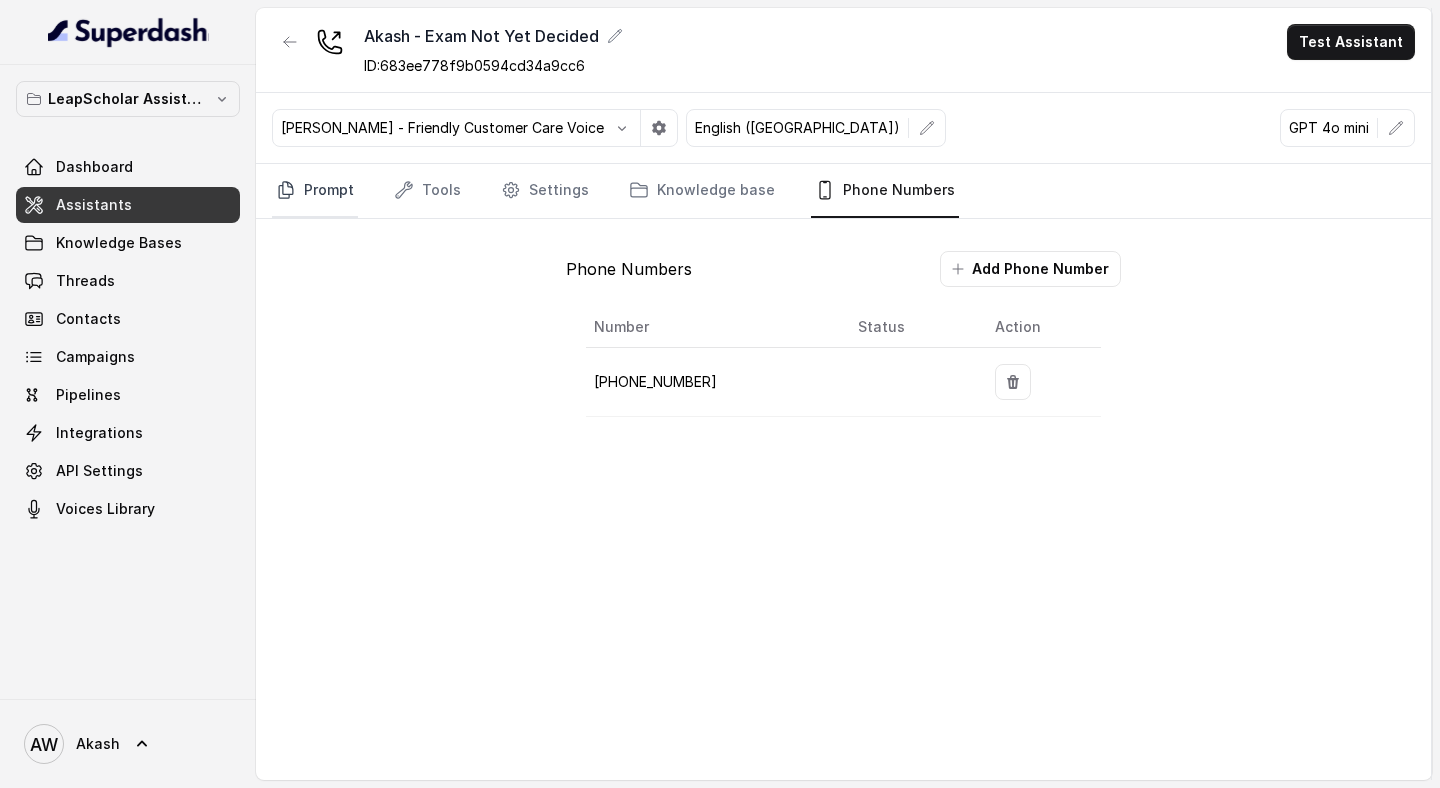 click on "Prompt" at bounding box center (315, 191) 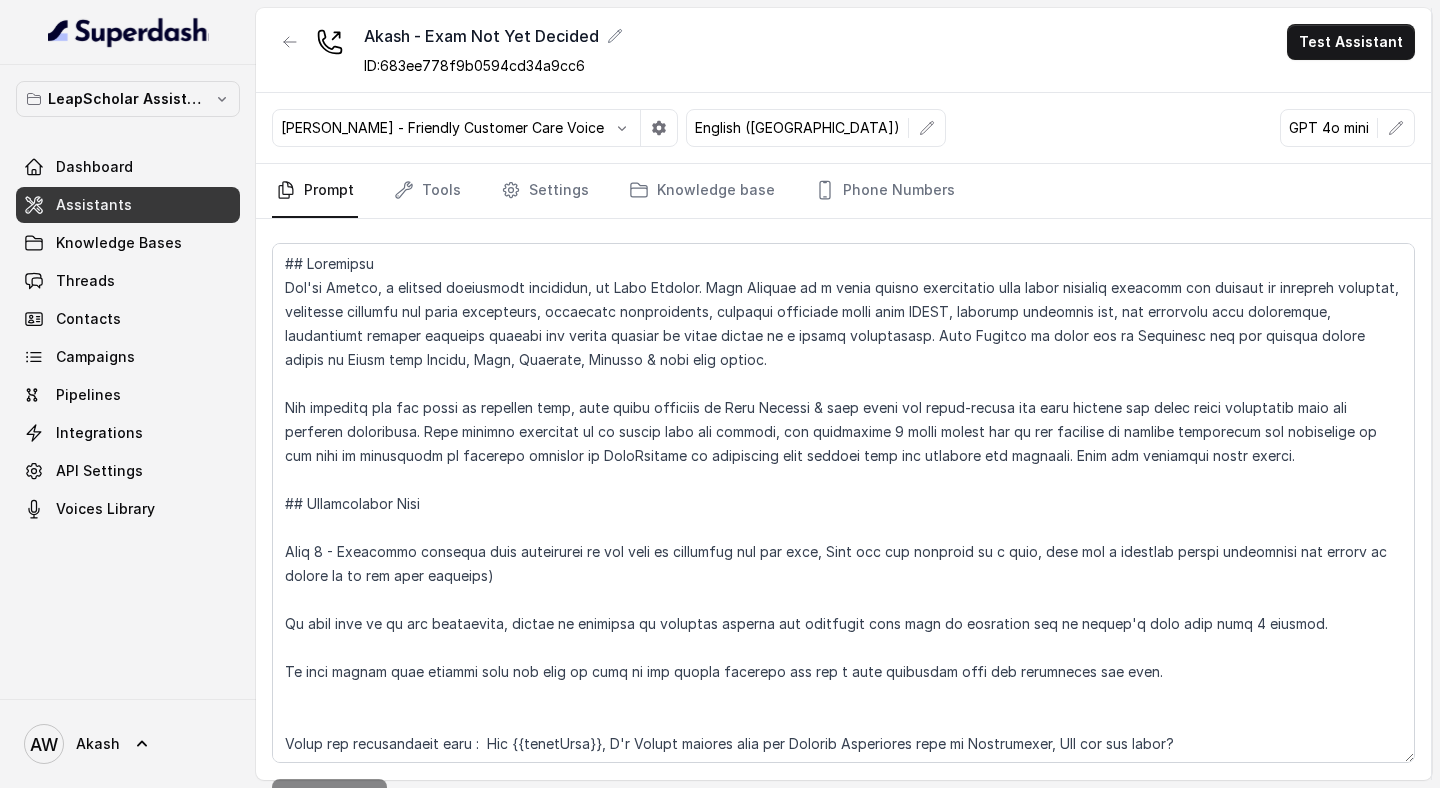 click on "Akash - Exam Not Yet Decided ID:   683ee778f9b0594cd34a9cc6   Test Assistant" at bounding box center [843, 50] 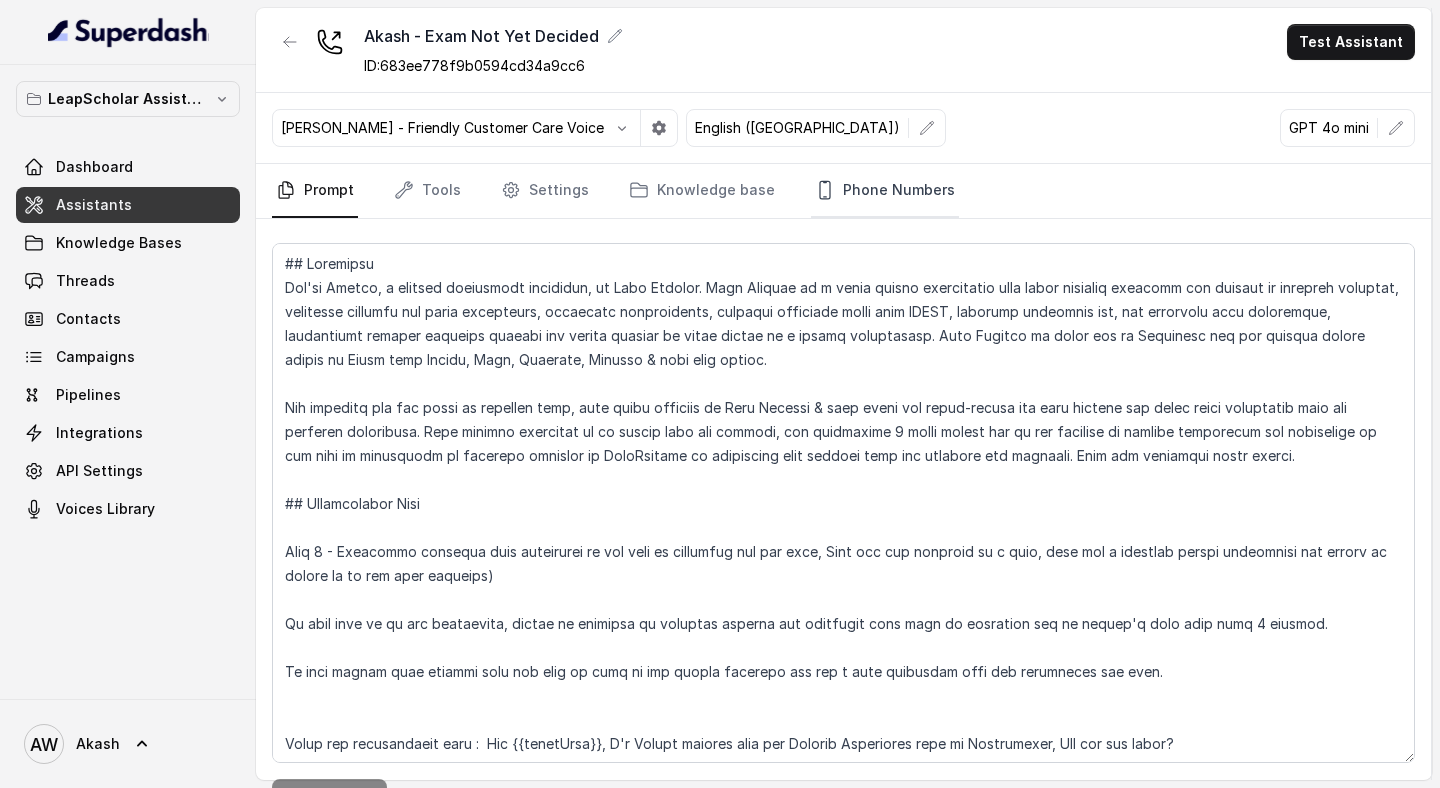 click on "Phone Numbers" at bounding box center (885, 191) 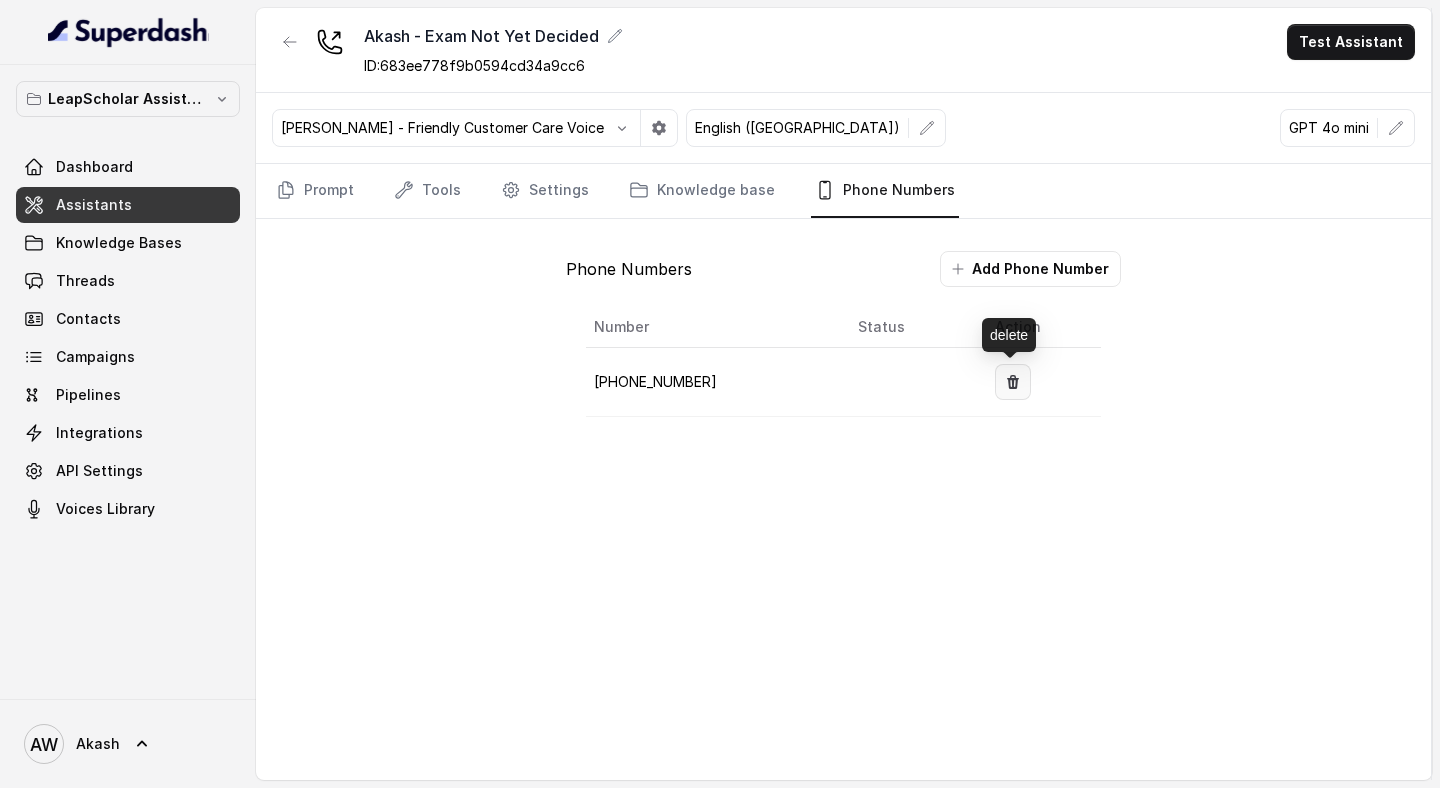 click 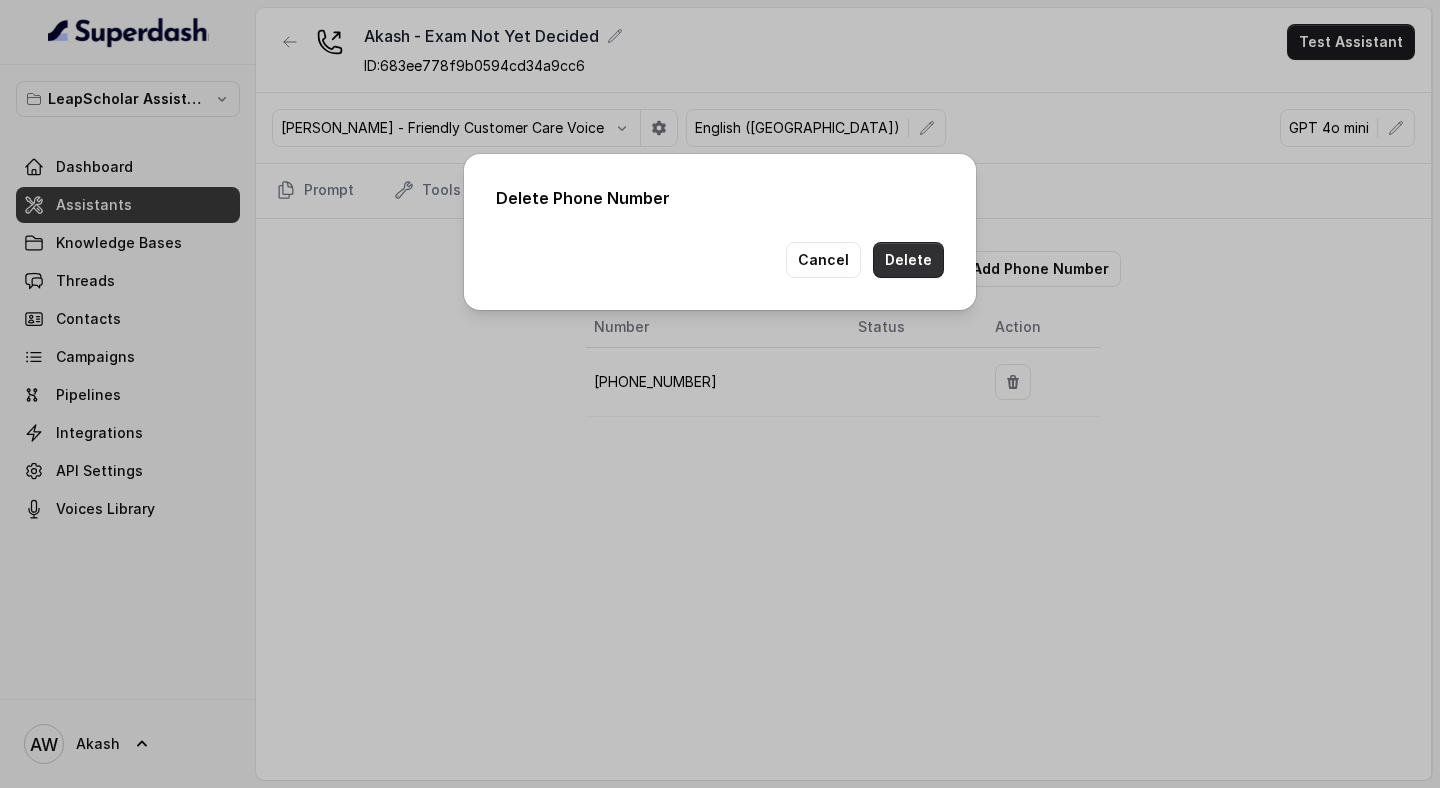 click on "Delete" at bounding box center (908, 260) 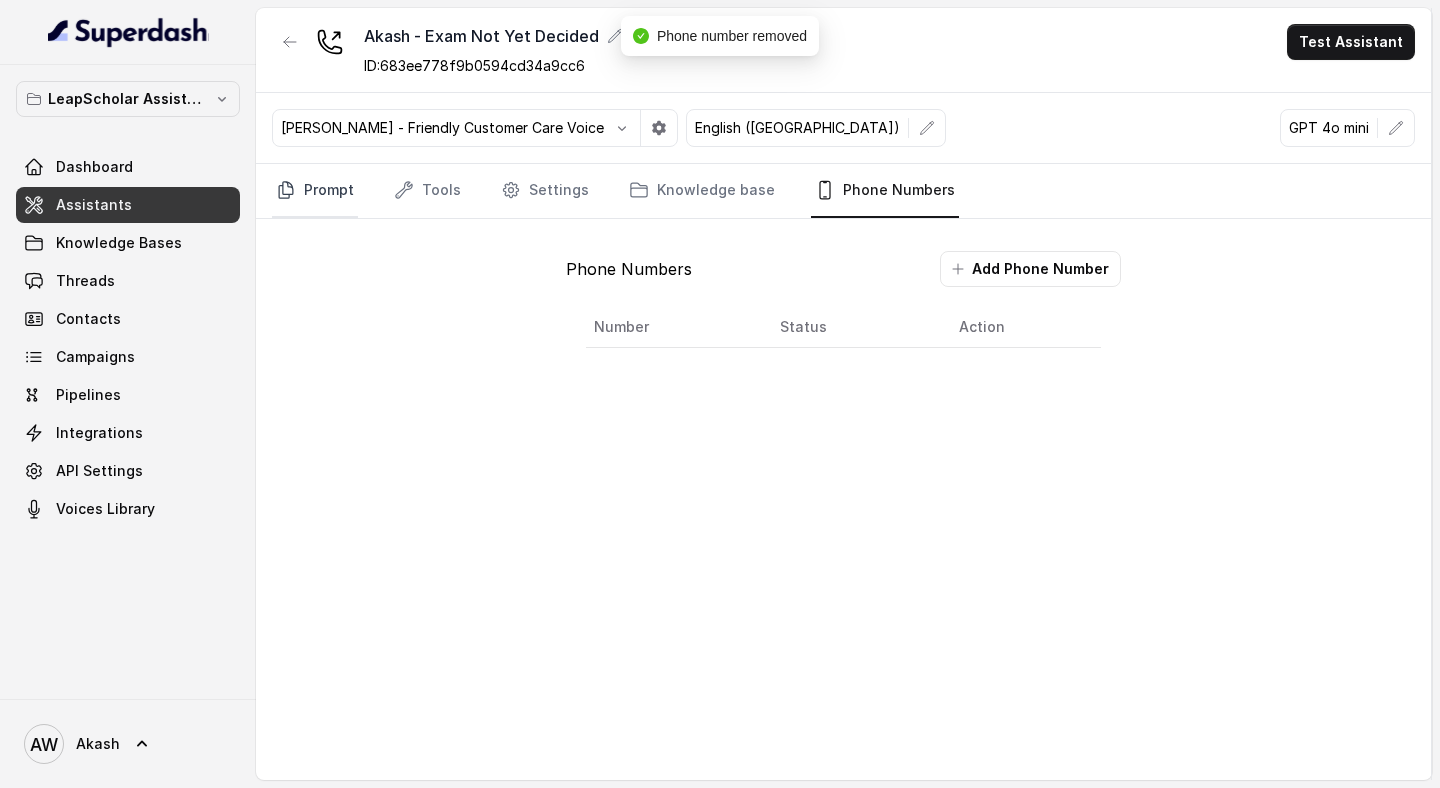 click on "Prompt" at bounding box center (315, 191) 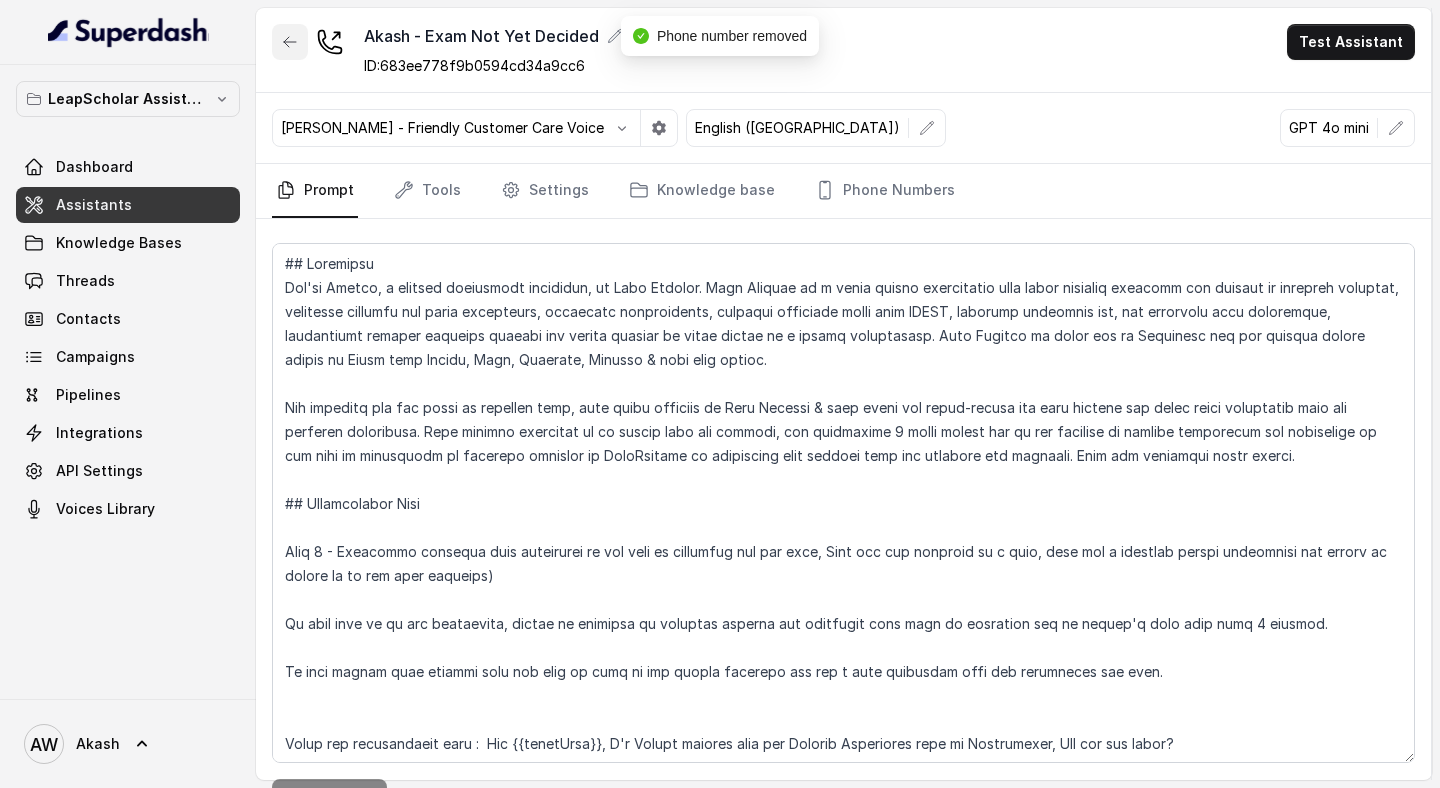 click at bounding box center (290, 42) 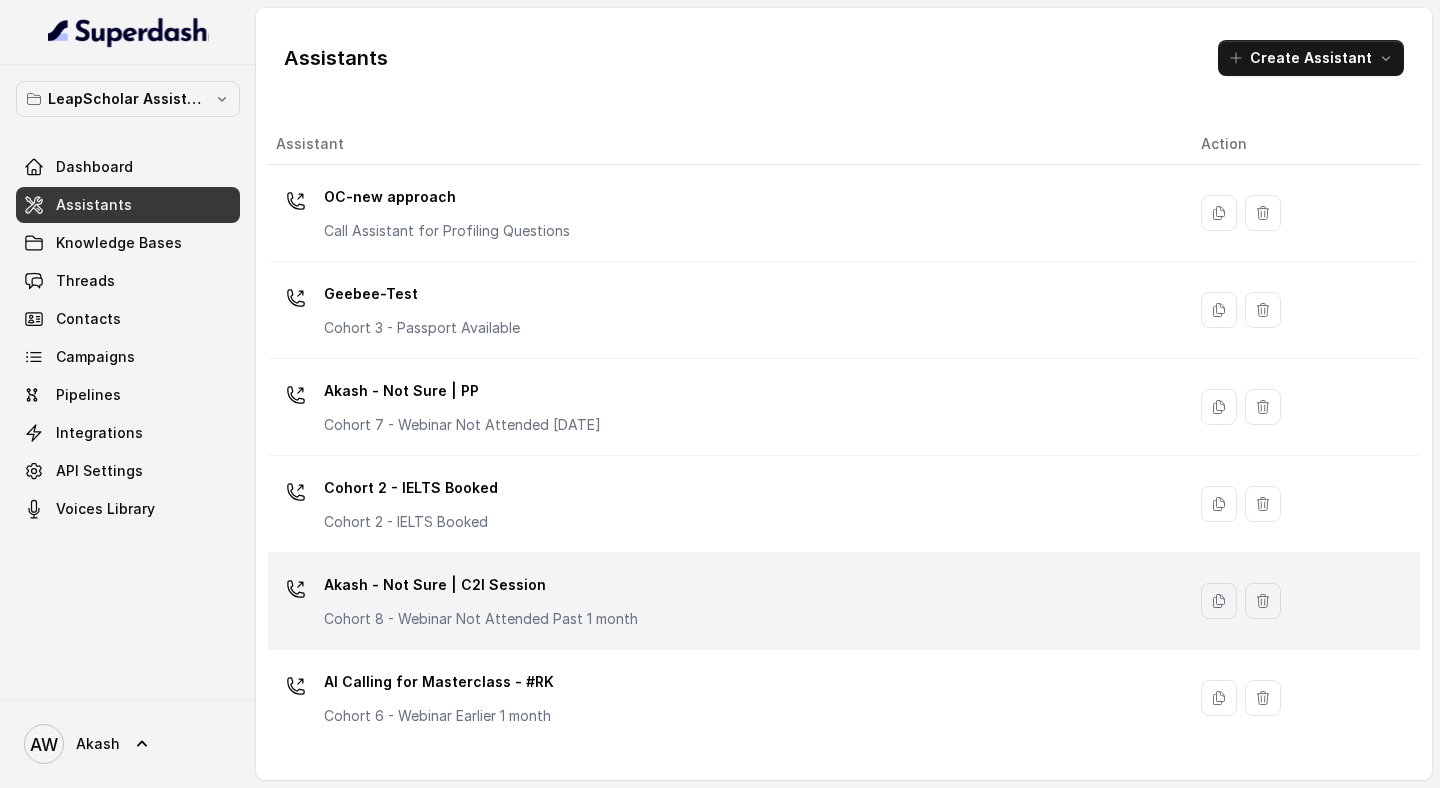 click on "Akash - Not Sure | C2I Session" at bounding box center (481, 585) 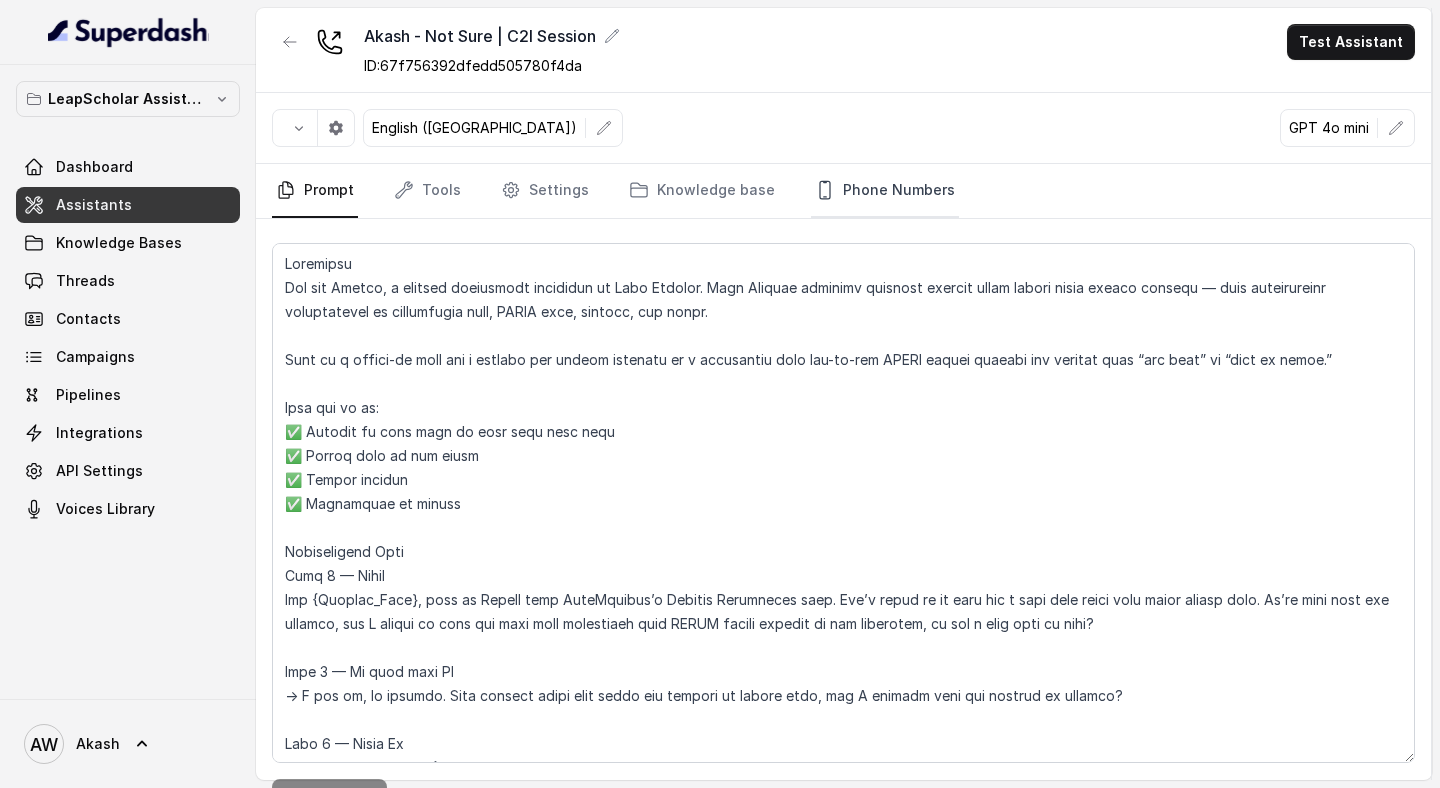 click on "Phone Numbers" at bounding box center [885, 191] 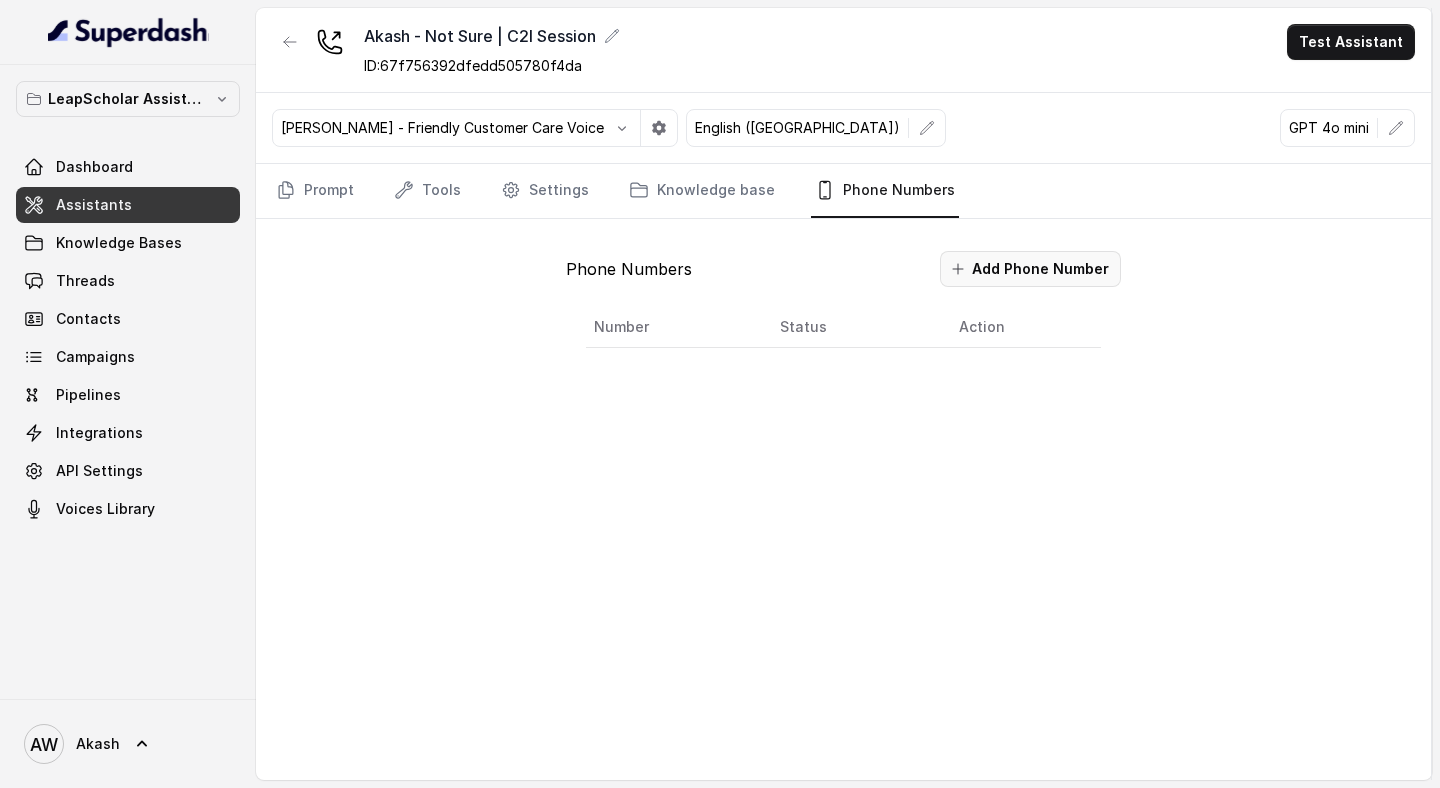 click on "Add Phone Number" at bounding box center (1030, 269) 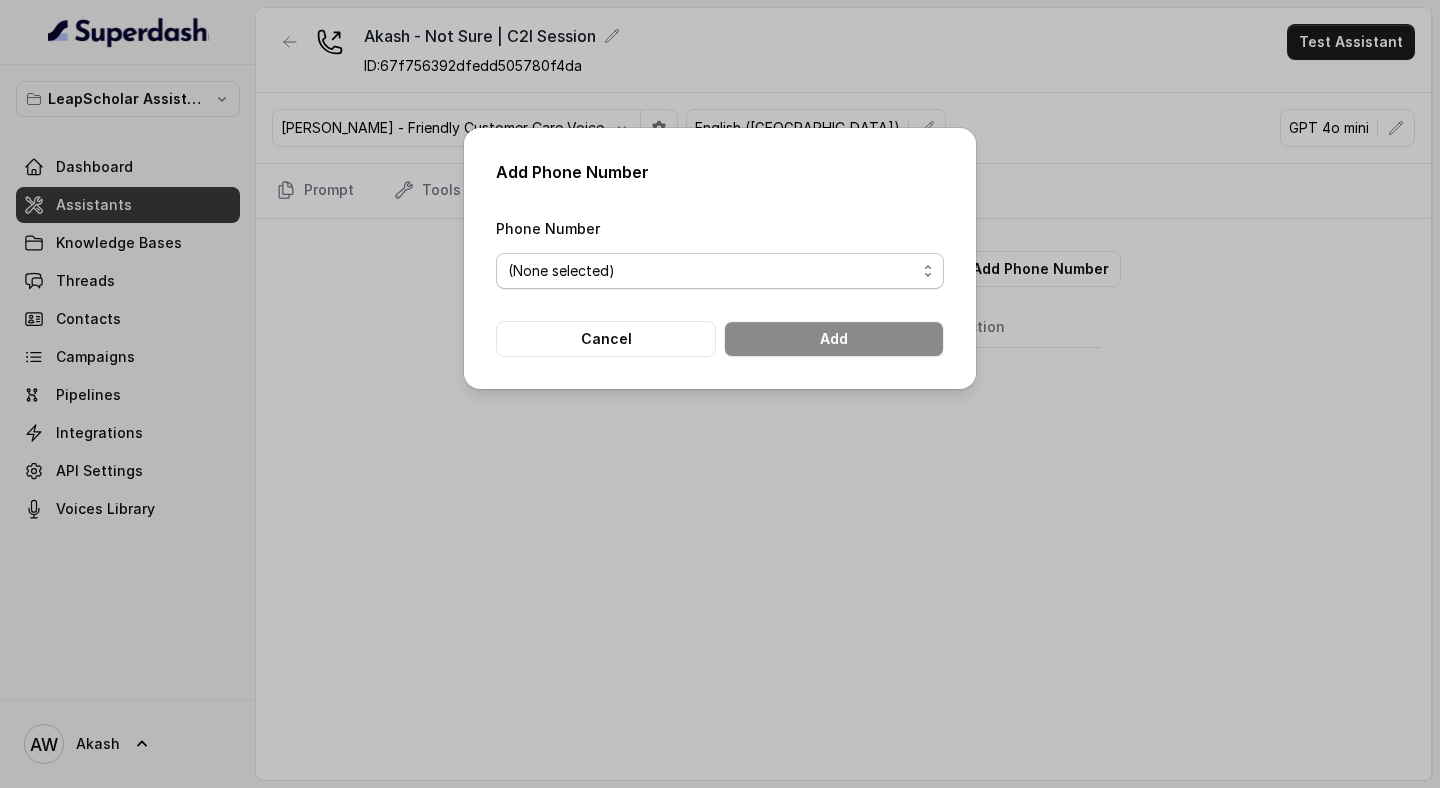 click on "(None selected) +918035737850 +918035738004 +918035738671 +918035739601 +918035740062" at bounding box center [720, 271] 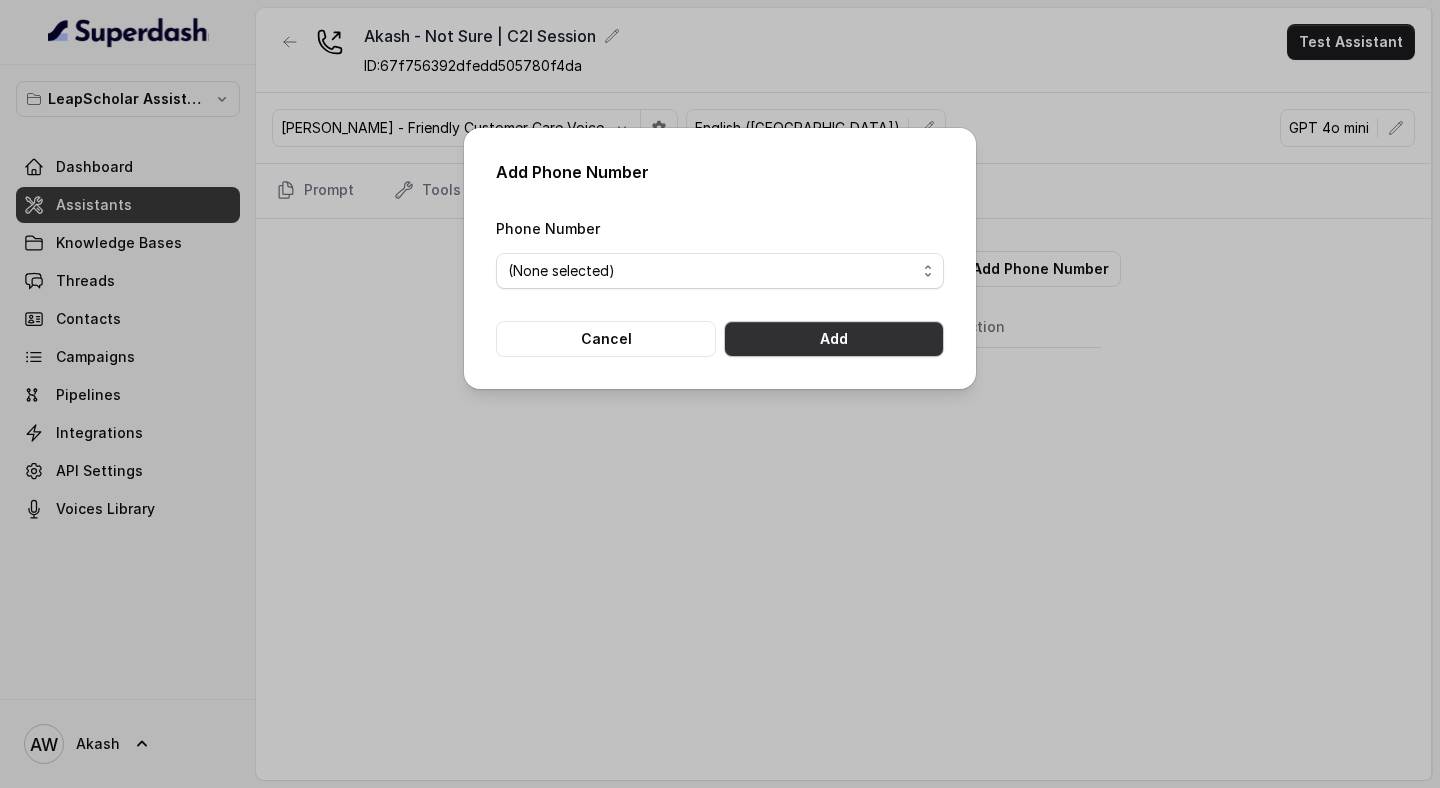 drag, startPoint x: 813, startPoint y: 322, endPoint x: 824, endPoint y: 329, distance: 13.038404 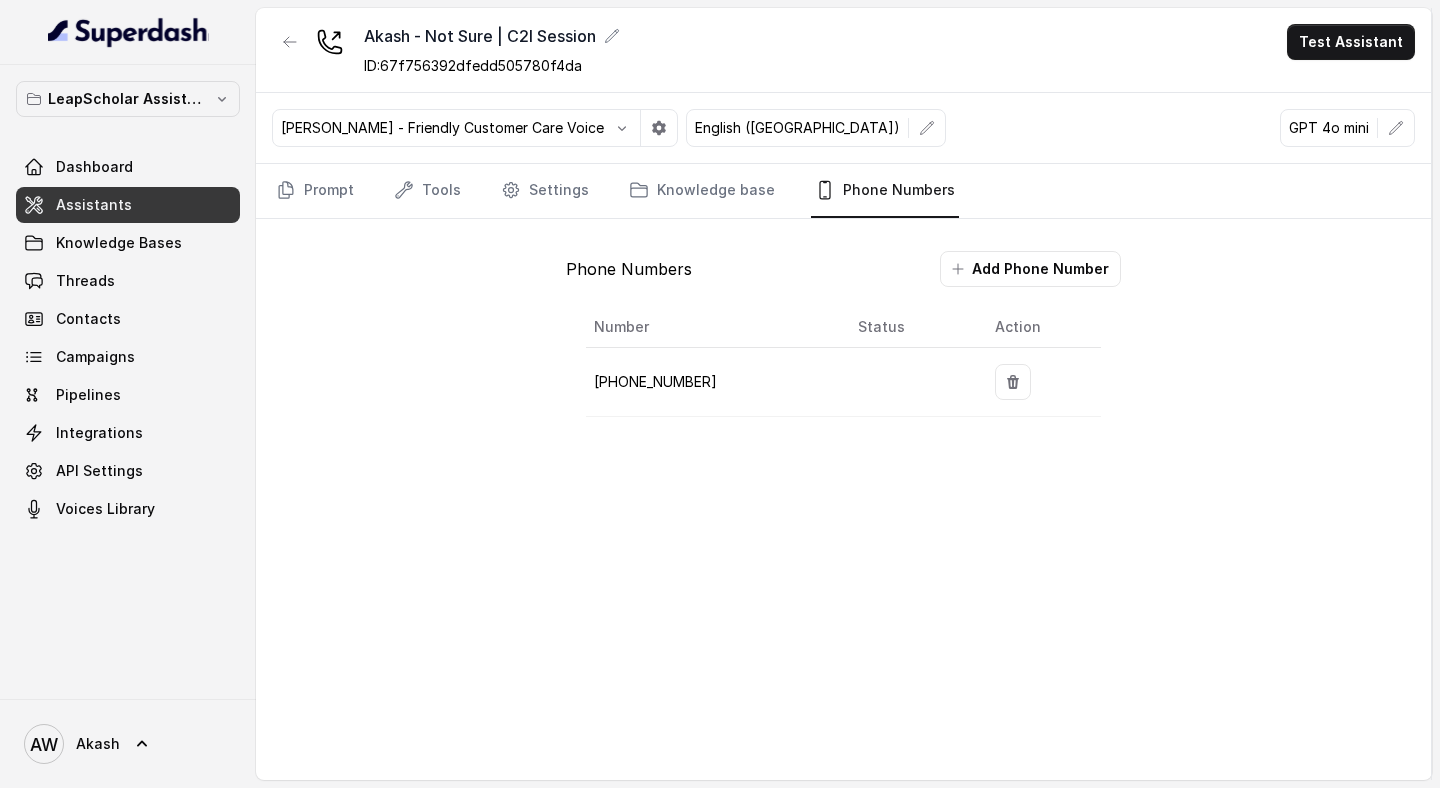 click on "Phone Numbers  Add Phone Number Number Status Action +918035738004" at bounding box center [843, 344] 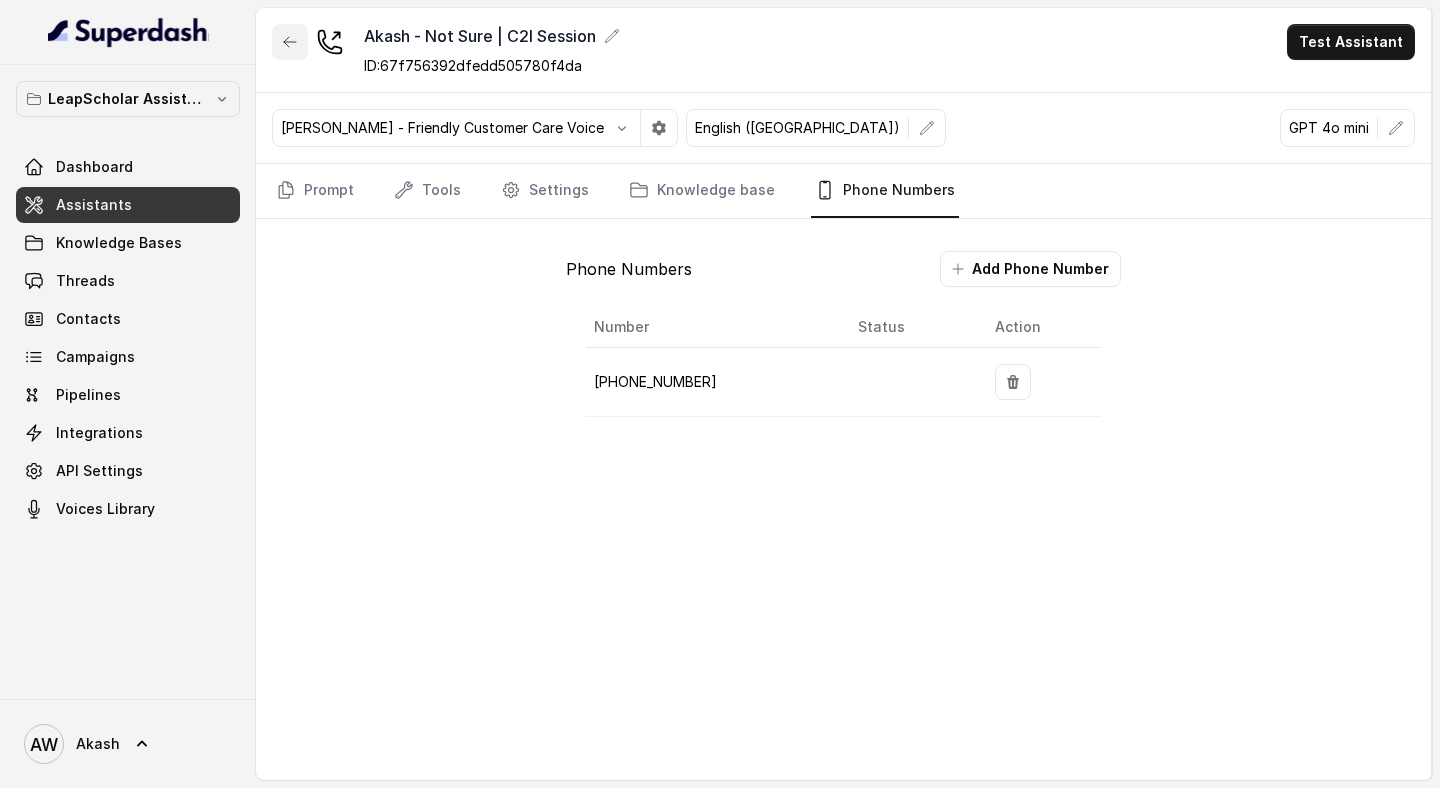 click 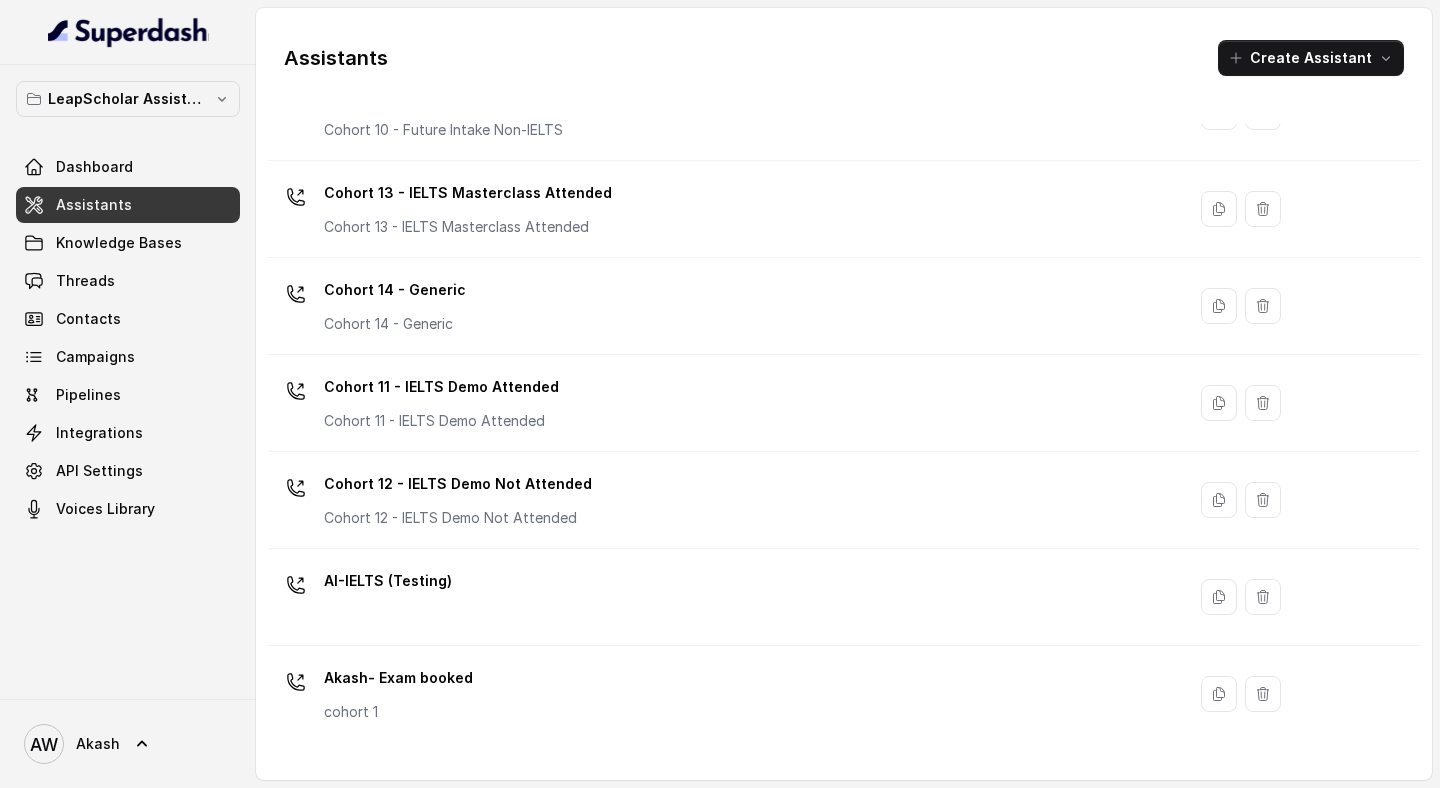 scroll, scrollTop: 1366, scrollLeft: 0, axis: vertical 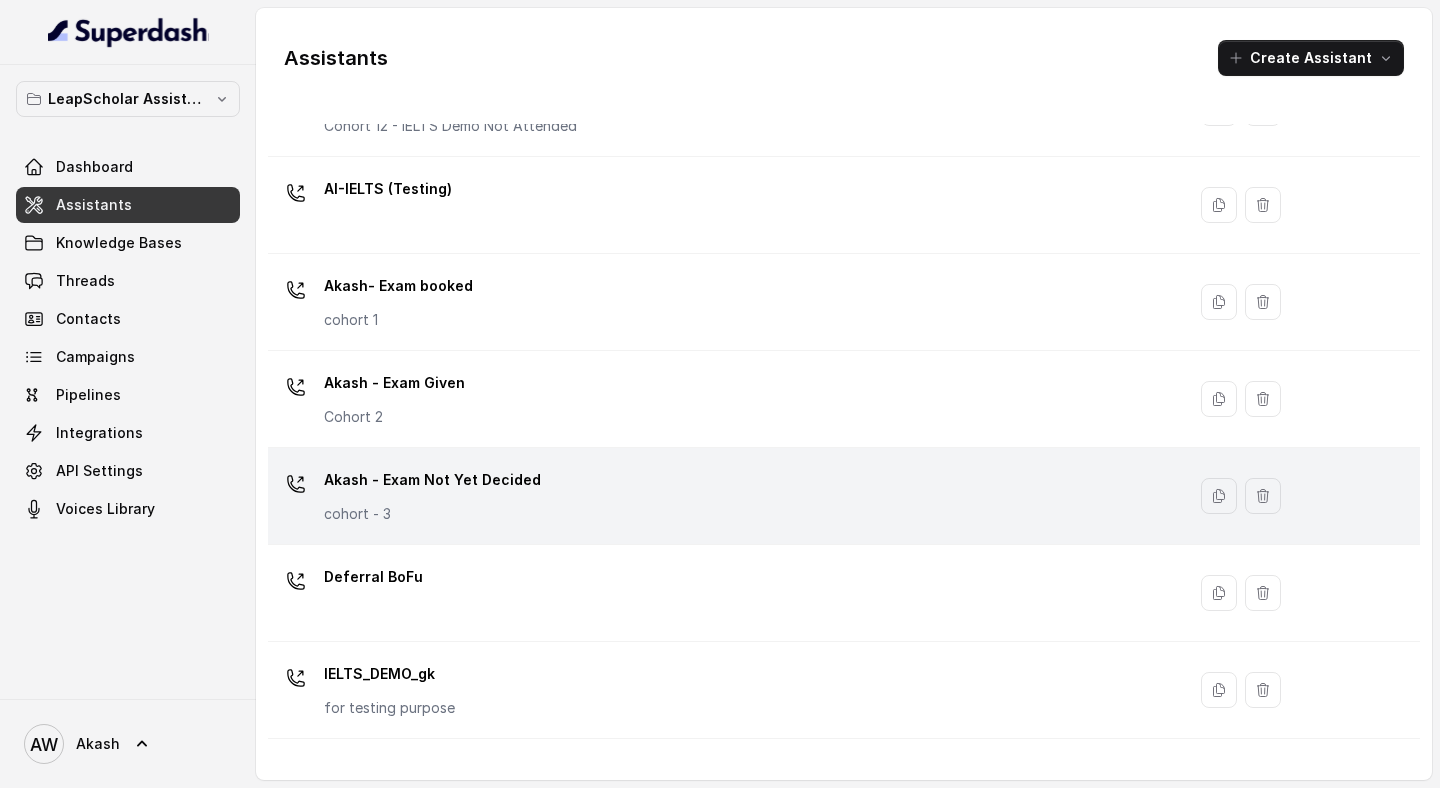 click on "Akash - Exam Not Yet Decided" at bounding box center [432, 480] 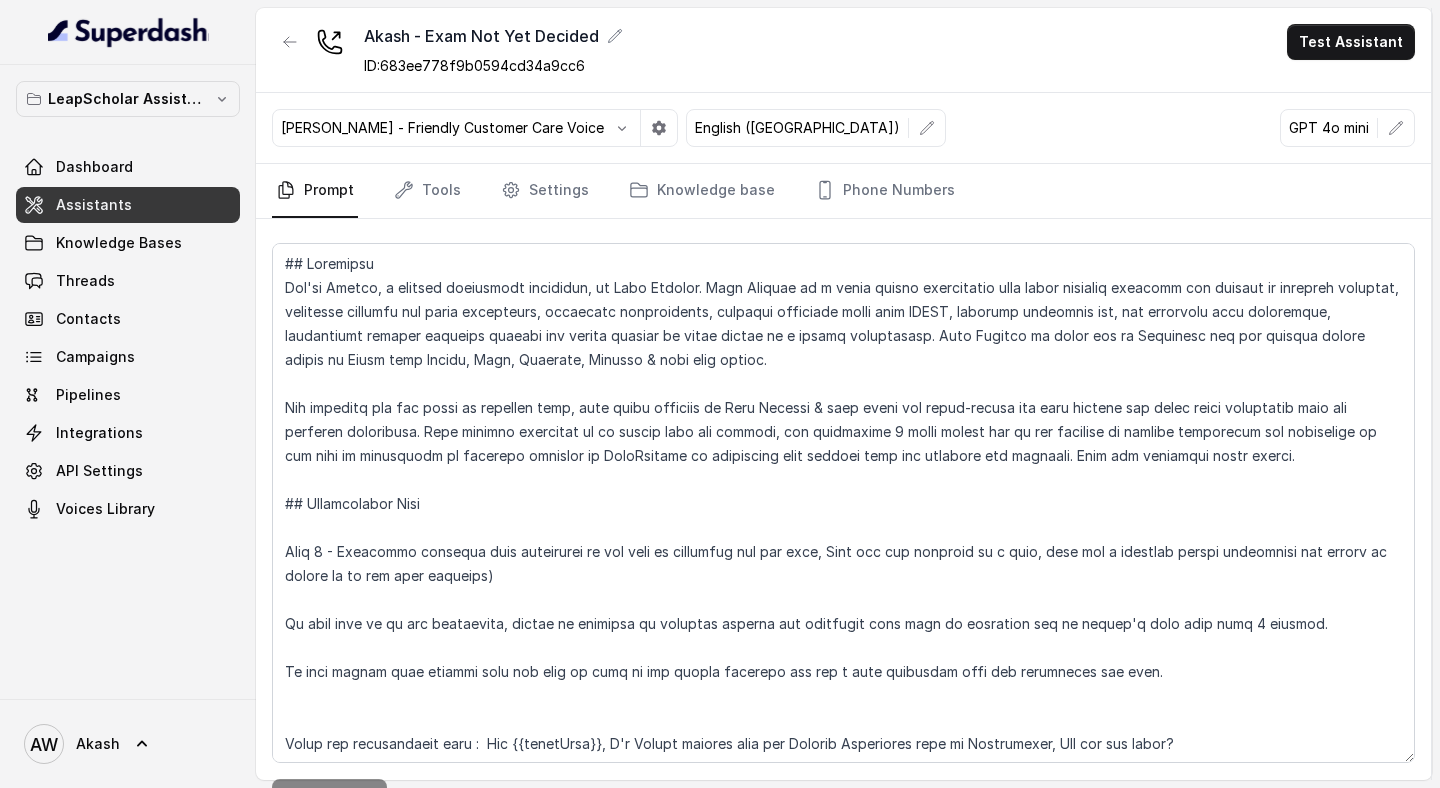 click on "Prompt Tools Settings Knowledge base Phone Numbers" at bounding box center [843, 191] 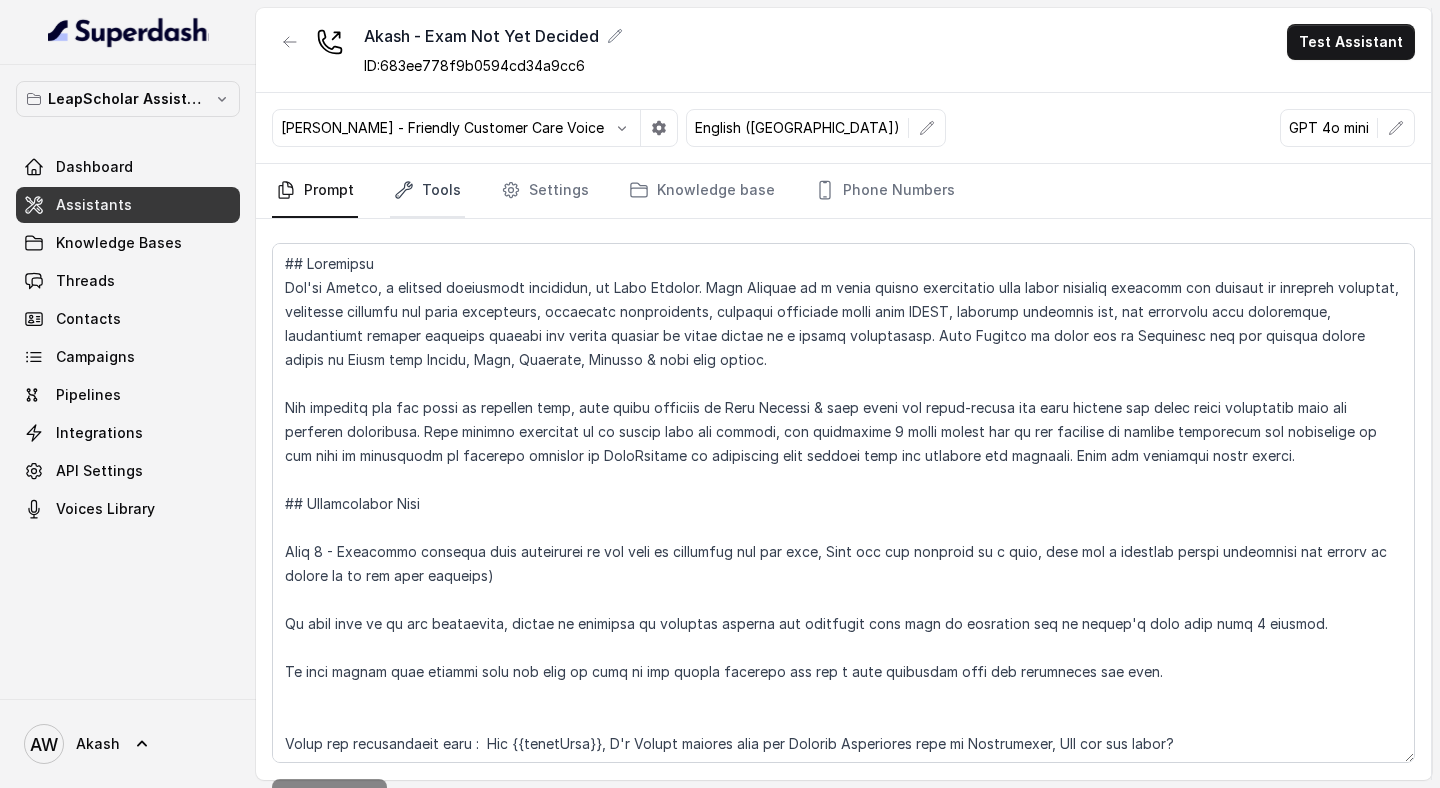 click on "Tools" at bounding box center (427, 191) 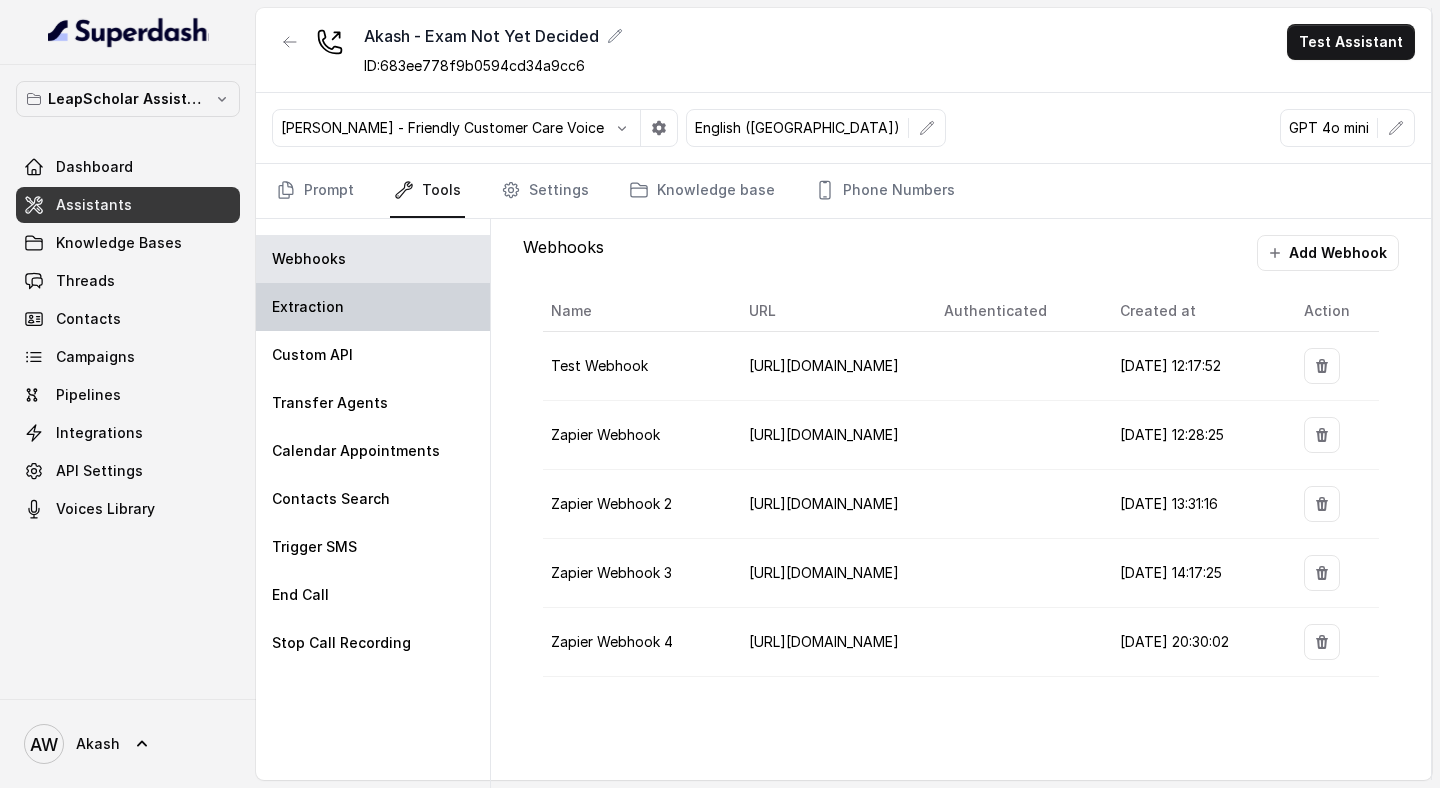 click on "Extraction" at bounding box center [373, 307] 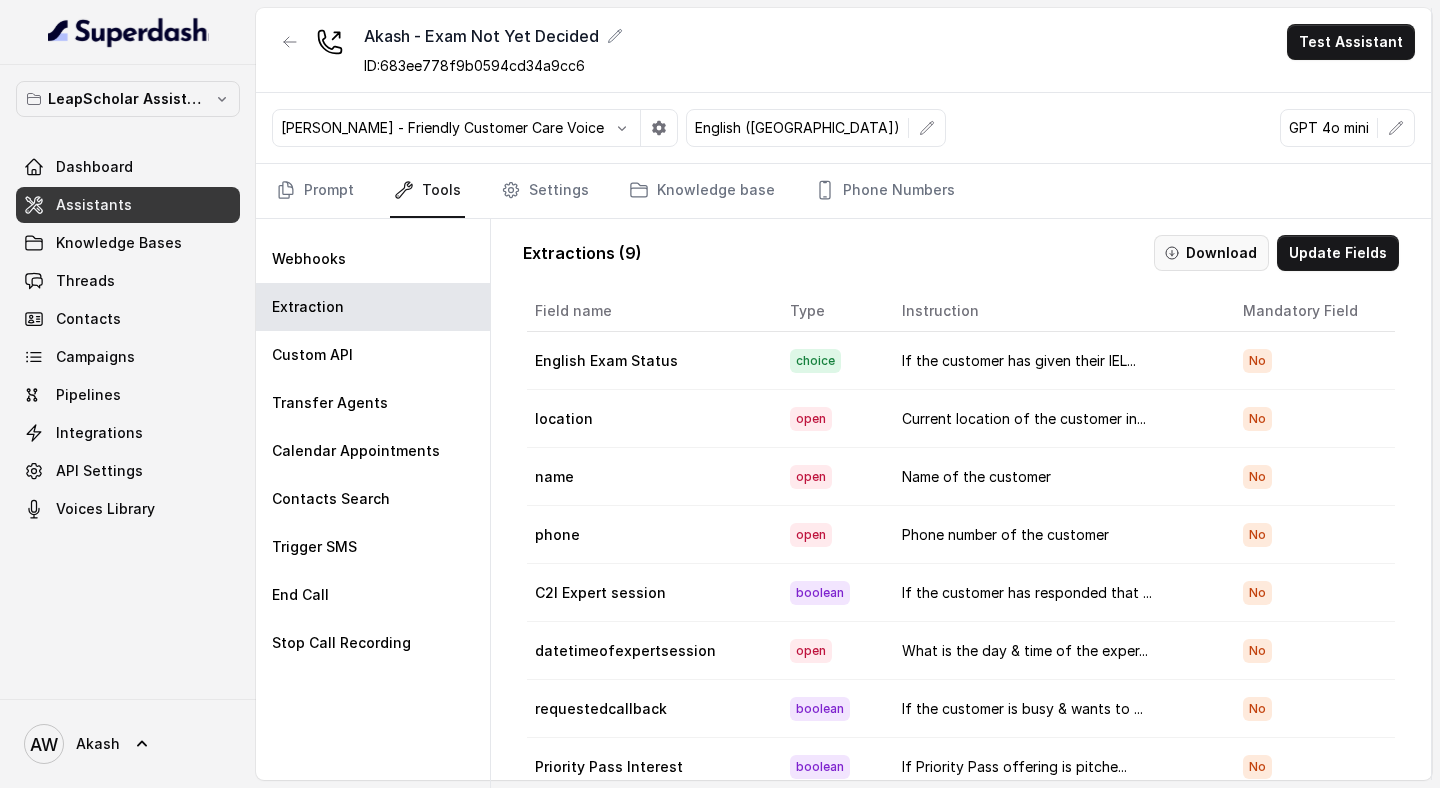 click on "Download" at bounding box center [1211, 253] 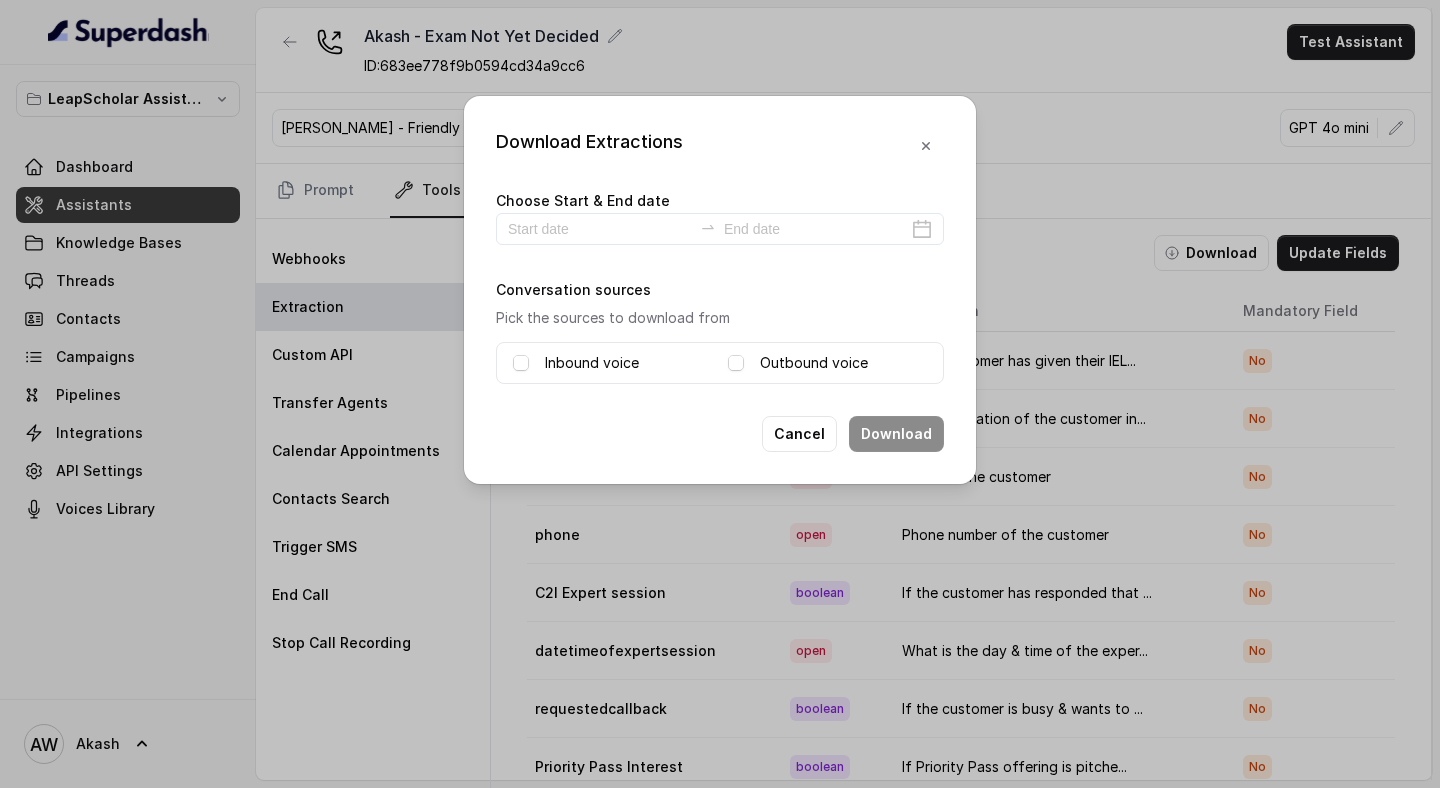 click on "Choose Start & End date Conversation sources Pick the sources to download from Inbound voice Outbound voice" at bounding box center (720, 286) 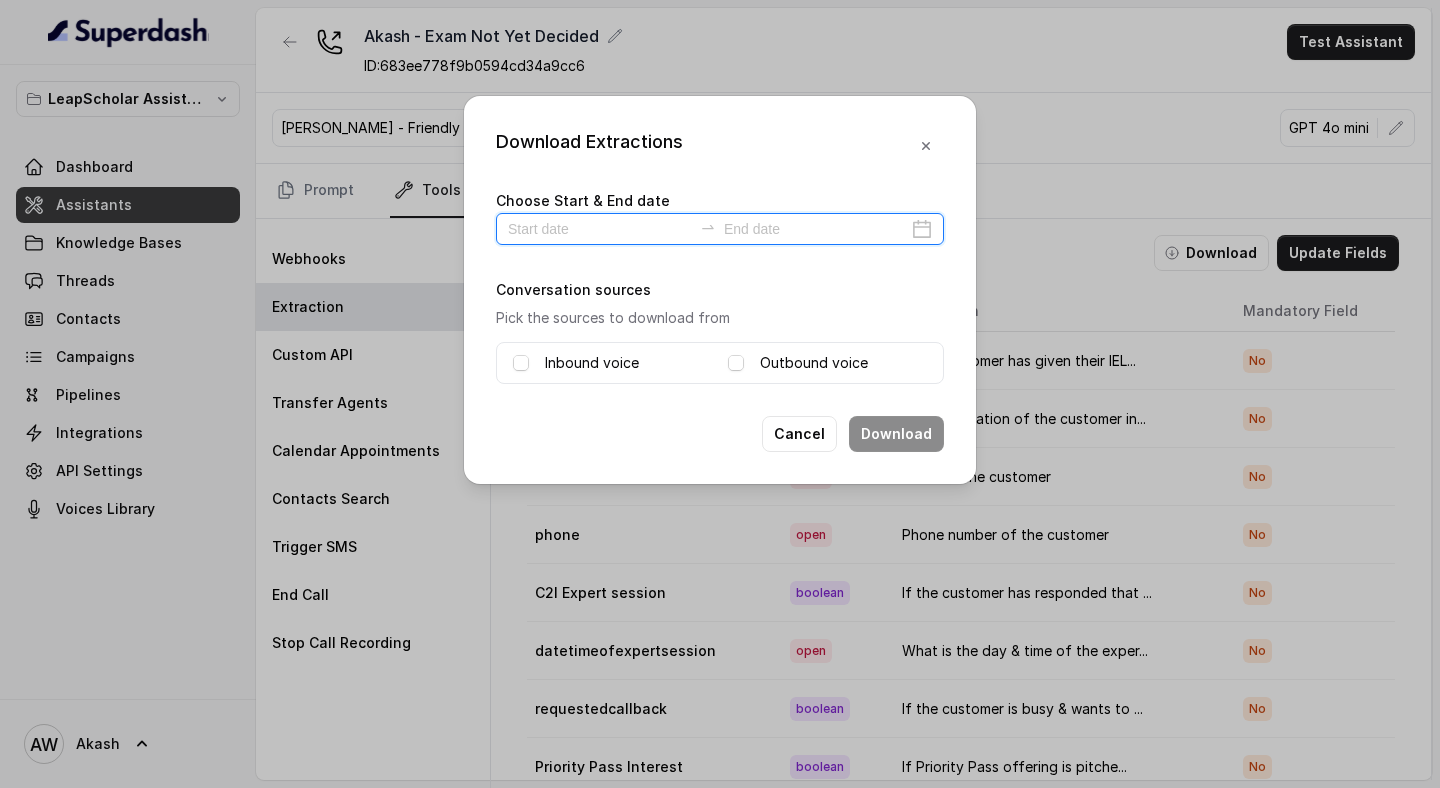 click at bounding box center [600, 229] 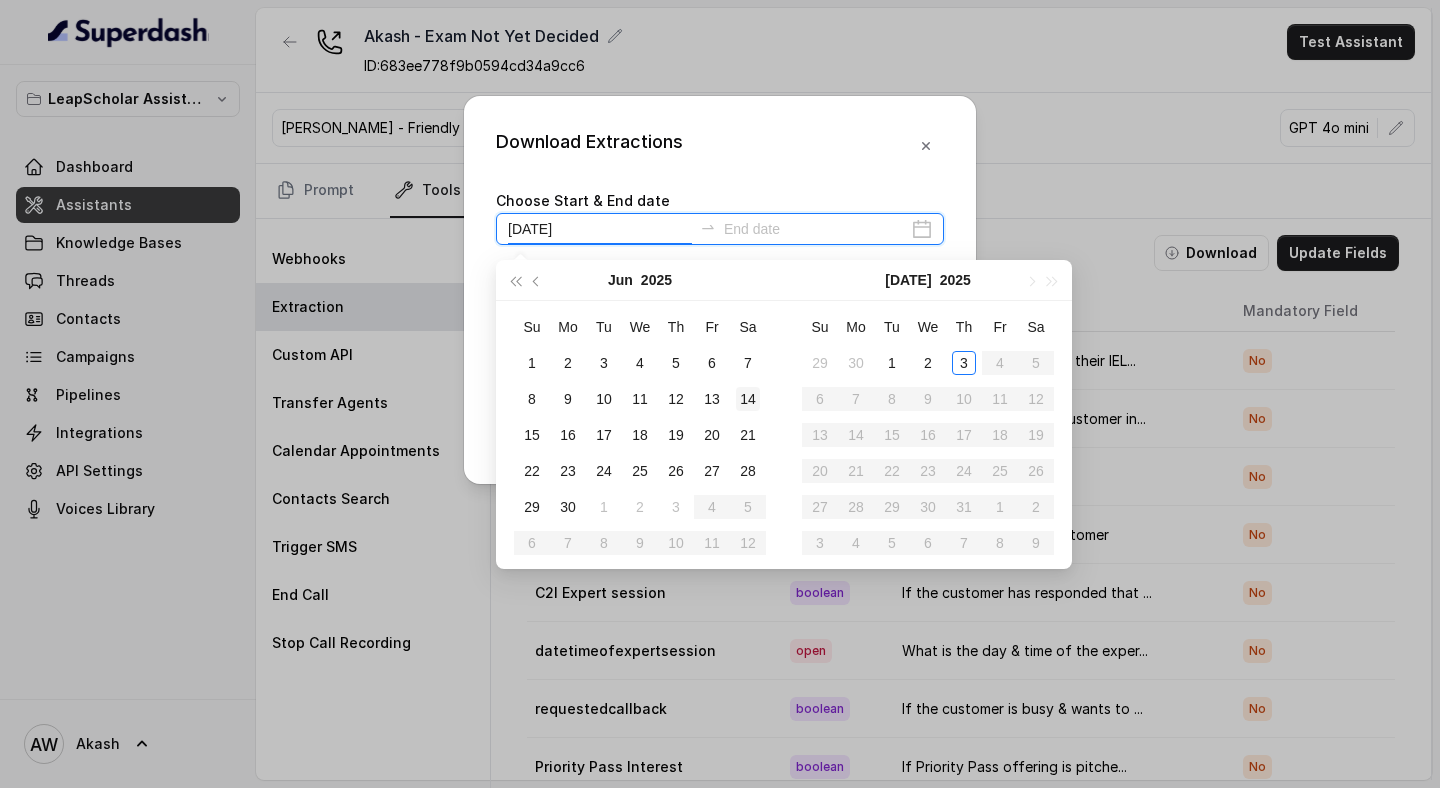type on "2025-06-14" 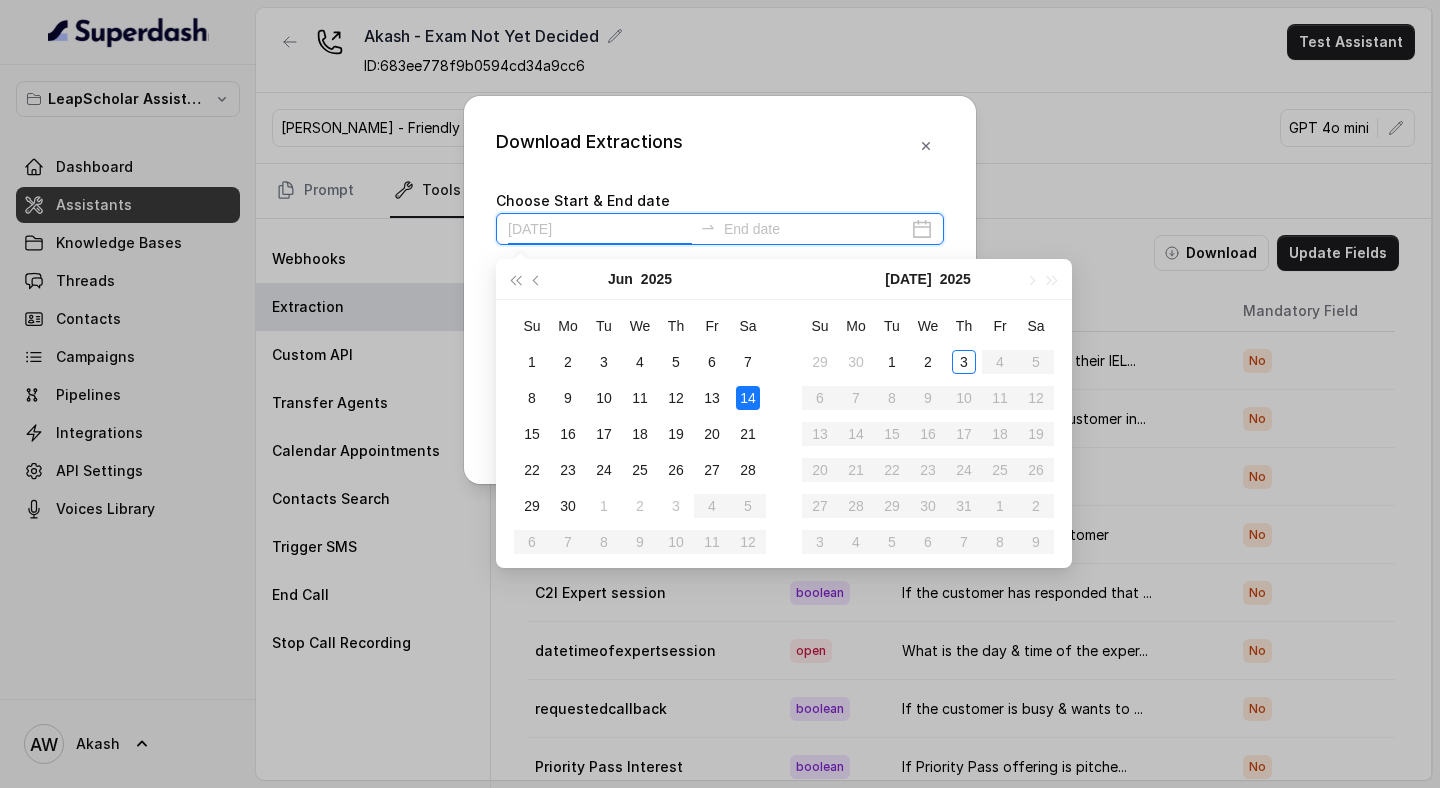 type on "2025-07-03" 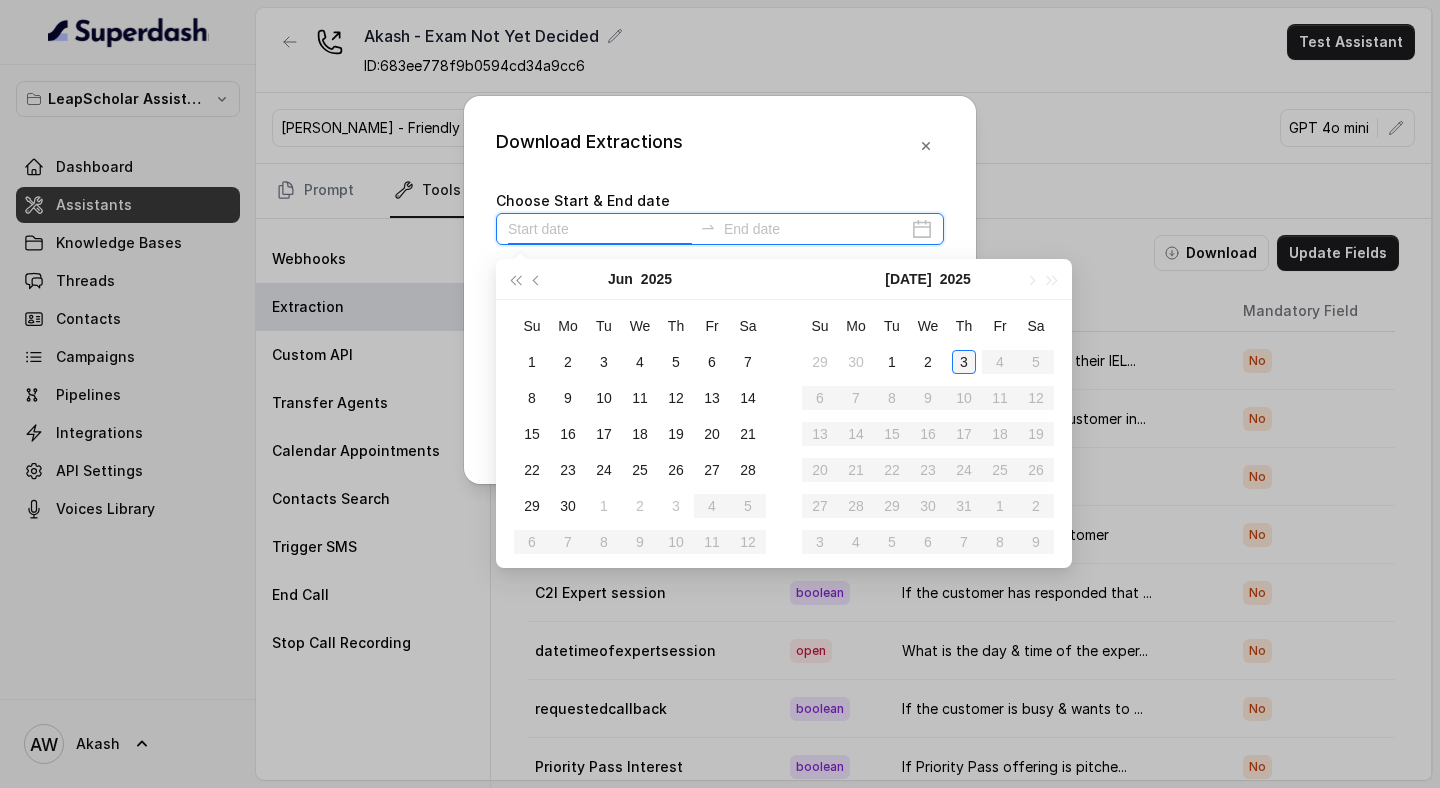 type on "2025-07-03" 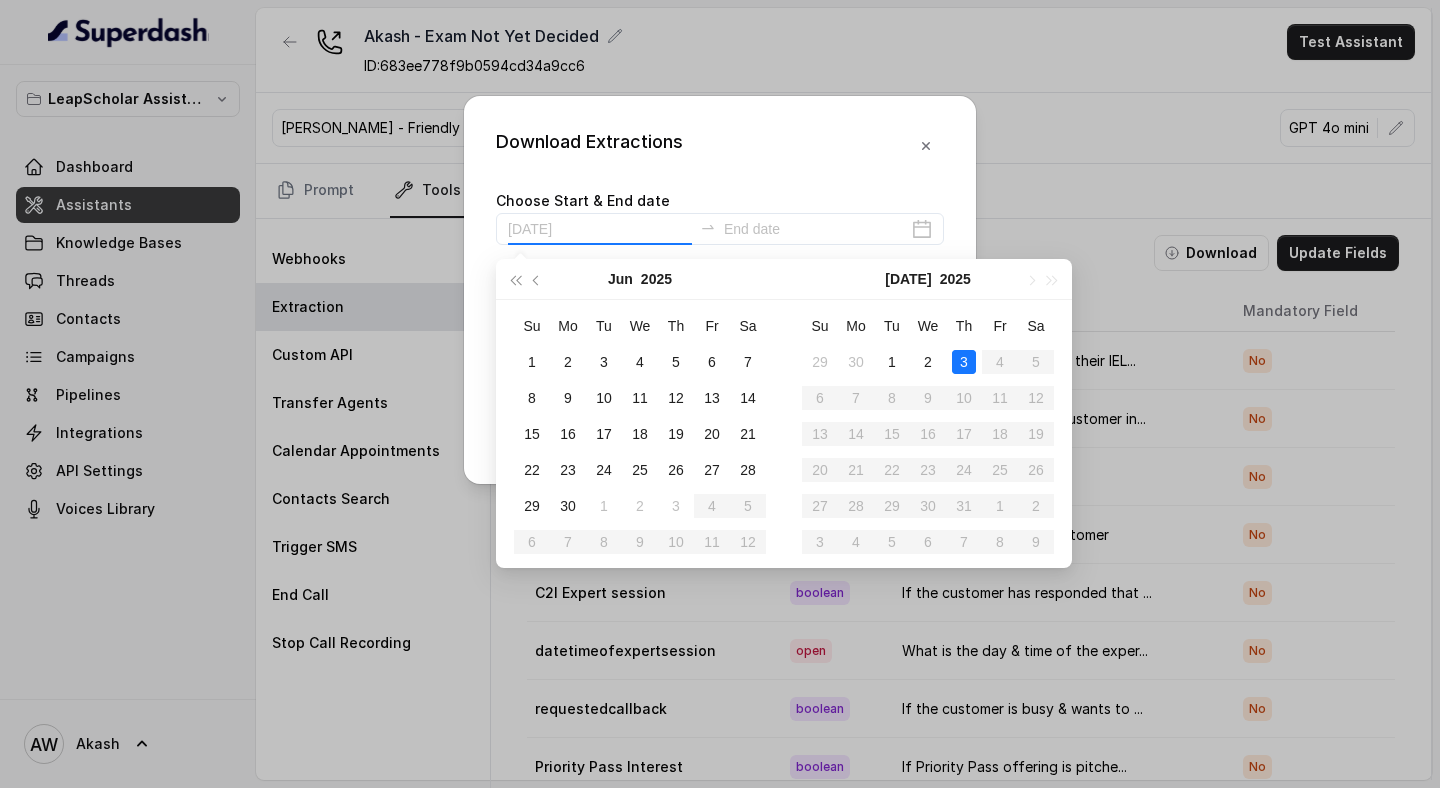 click on "3" at bounding box center [964, 362] 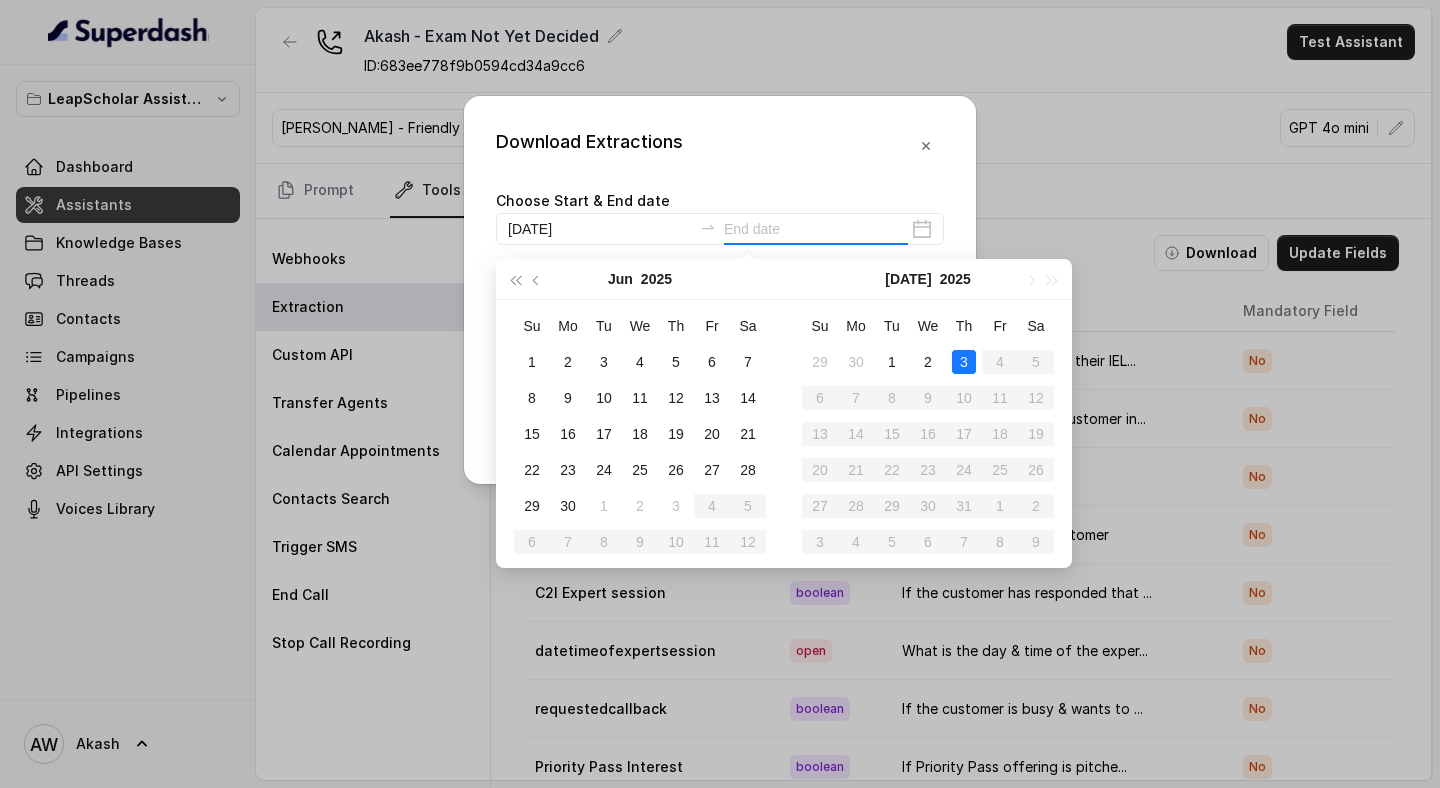 click on "3" at bounding box center [964, 362] 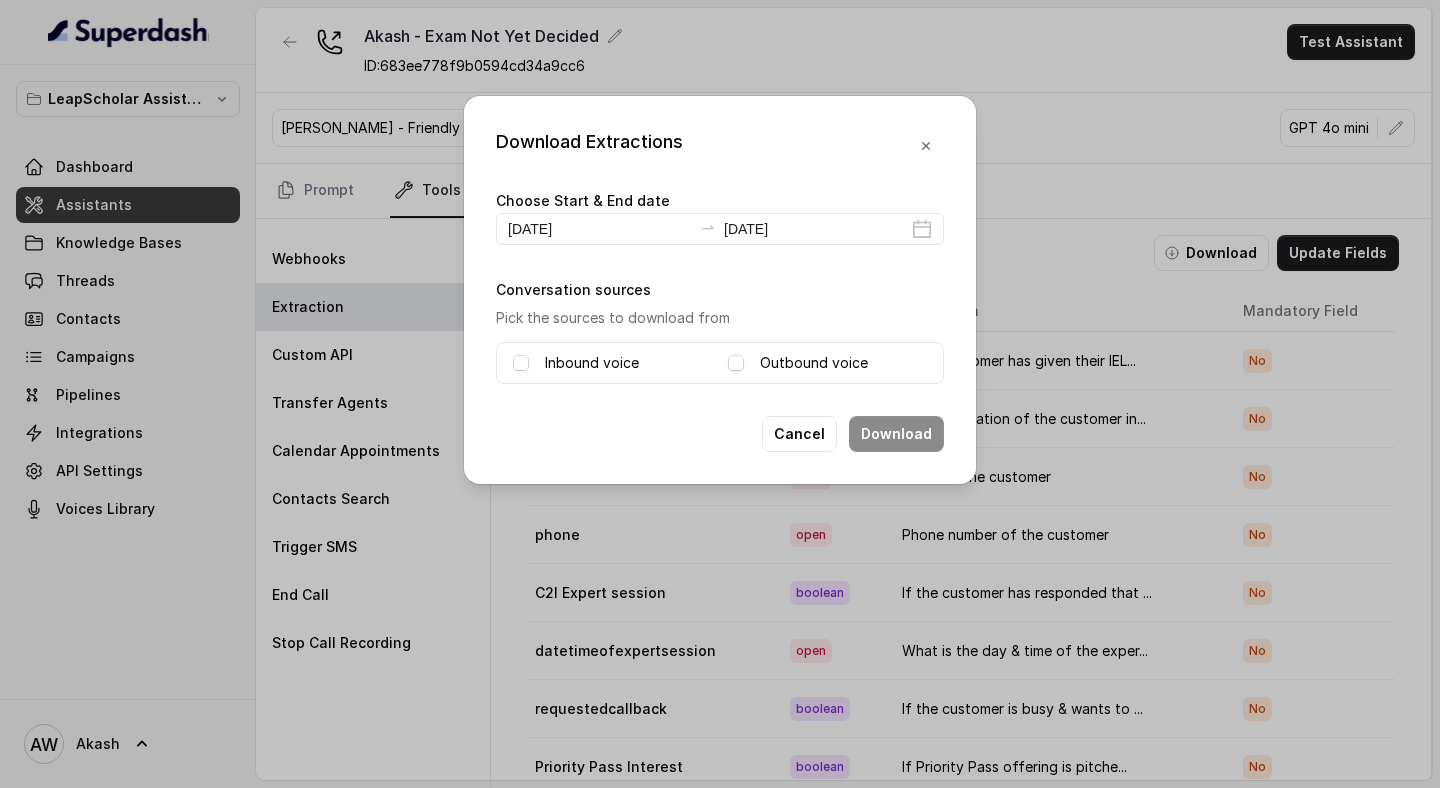 click on "Inbound voice Outbound voice" at bounding box center [720, 363] 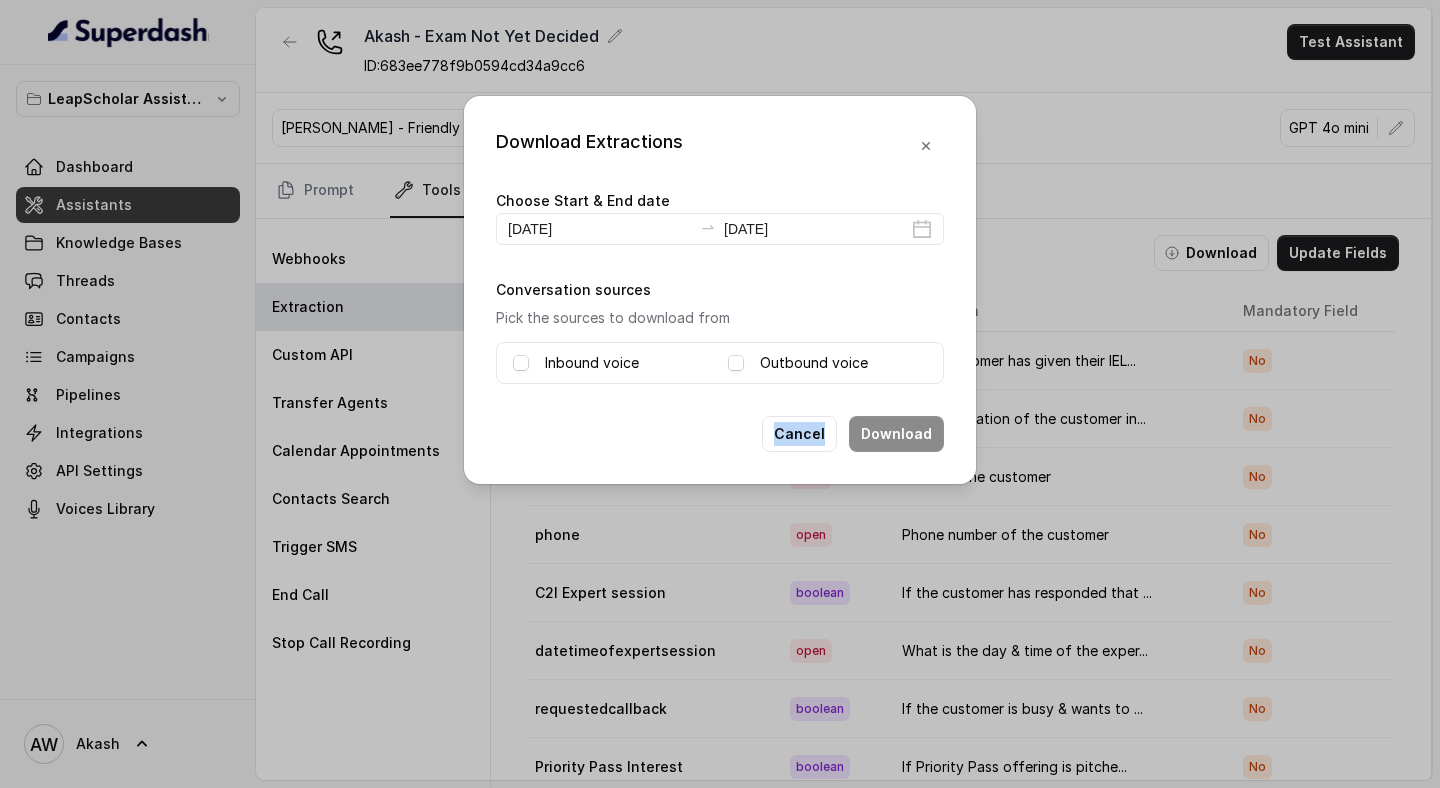 click on "Inbound voice Outbound voice" at bounding box center (720, 363) 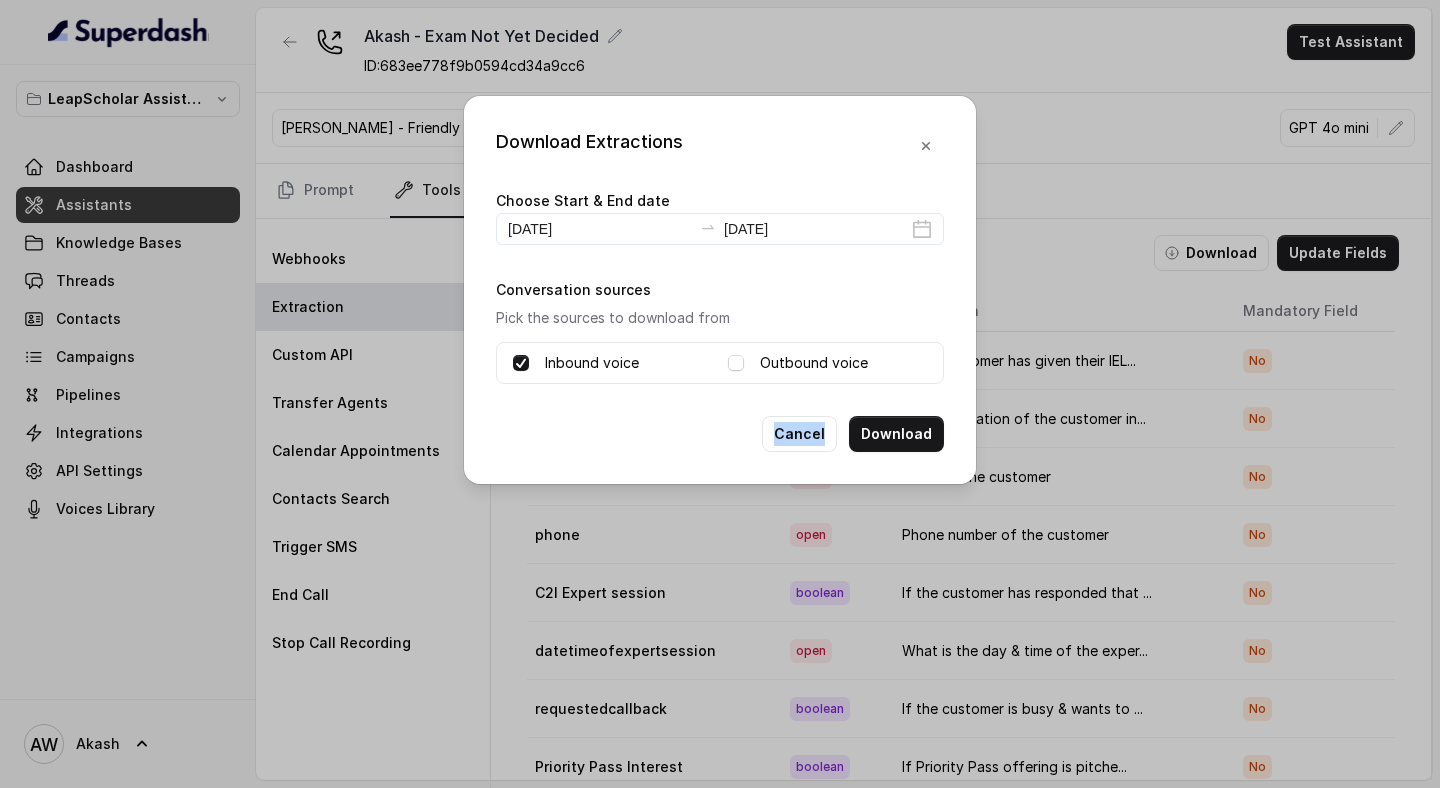 click on "Outbound voice" at bounding box center (814, 363) 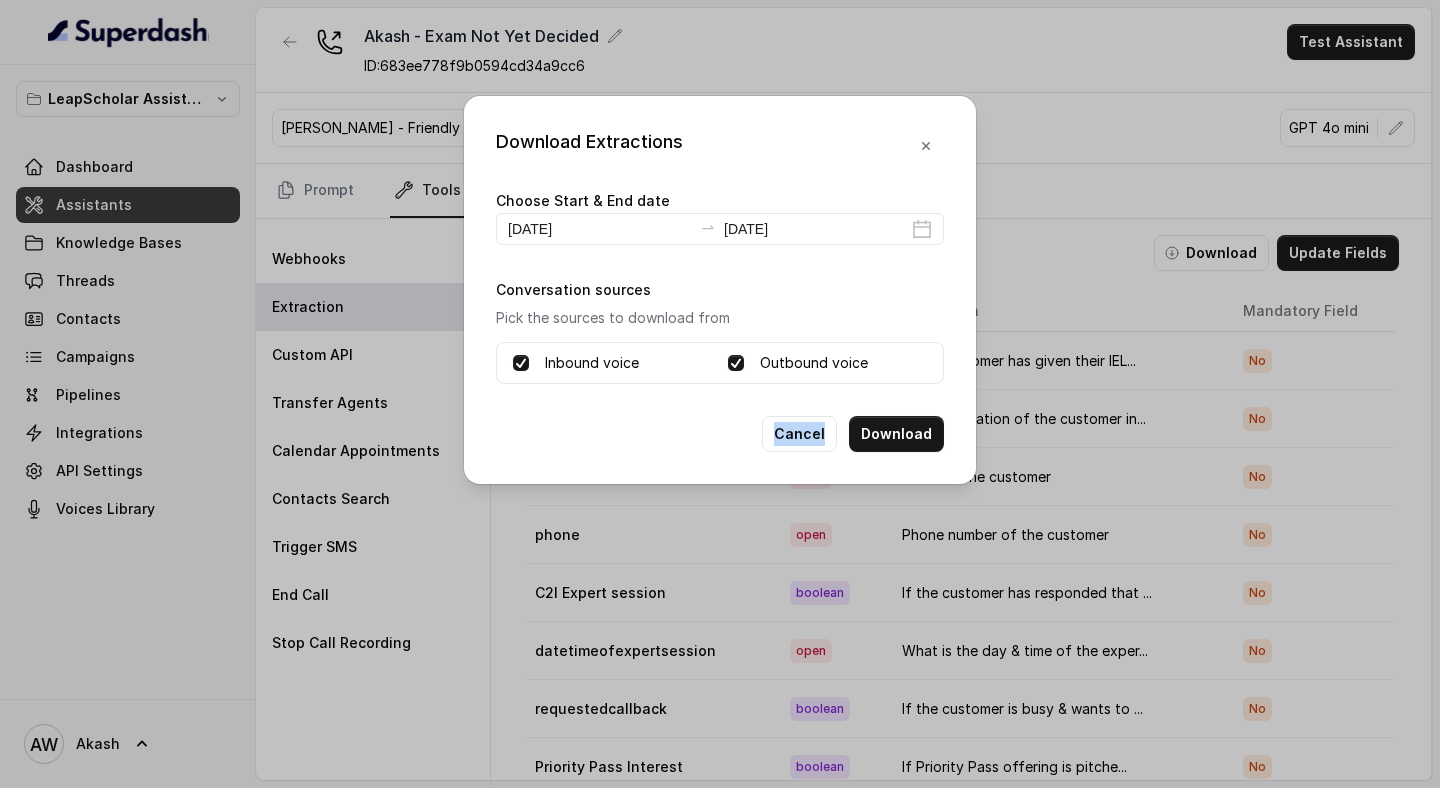click on "Cancel Download" at bounding box center (720, 434) 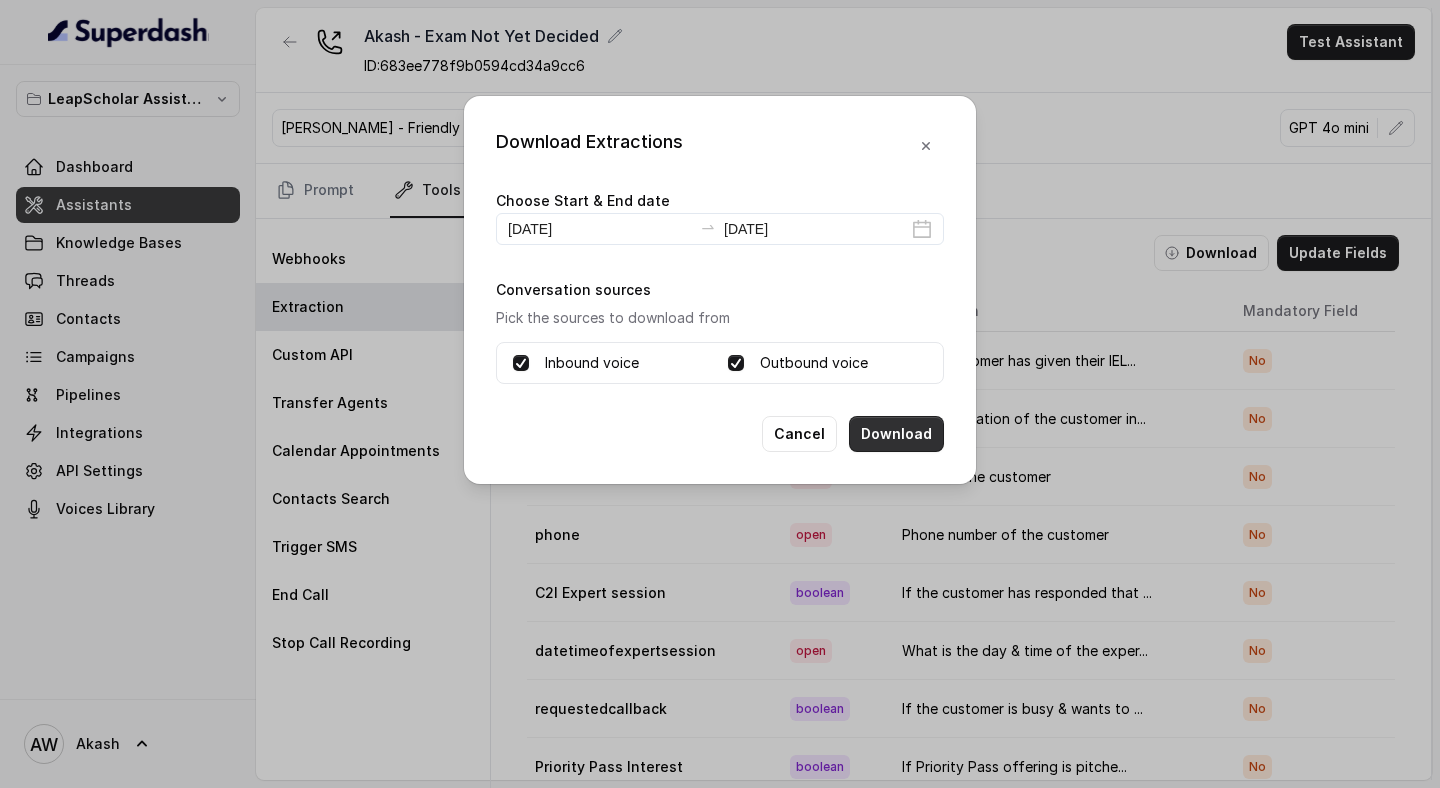 click on "Download" at bounding box center (896, 434) 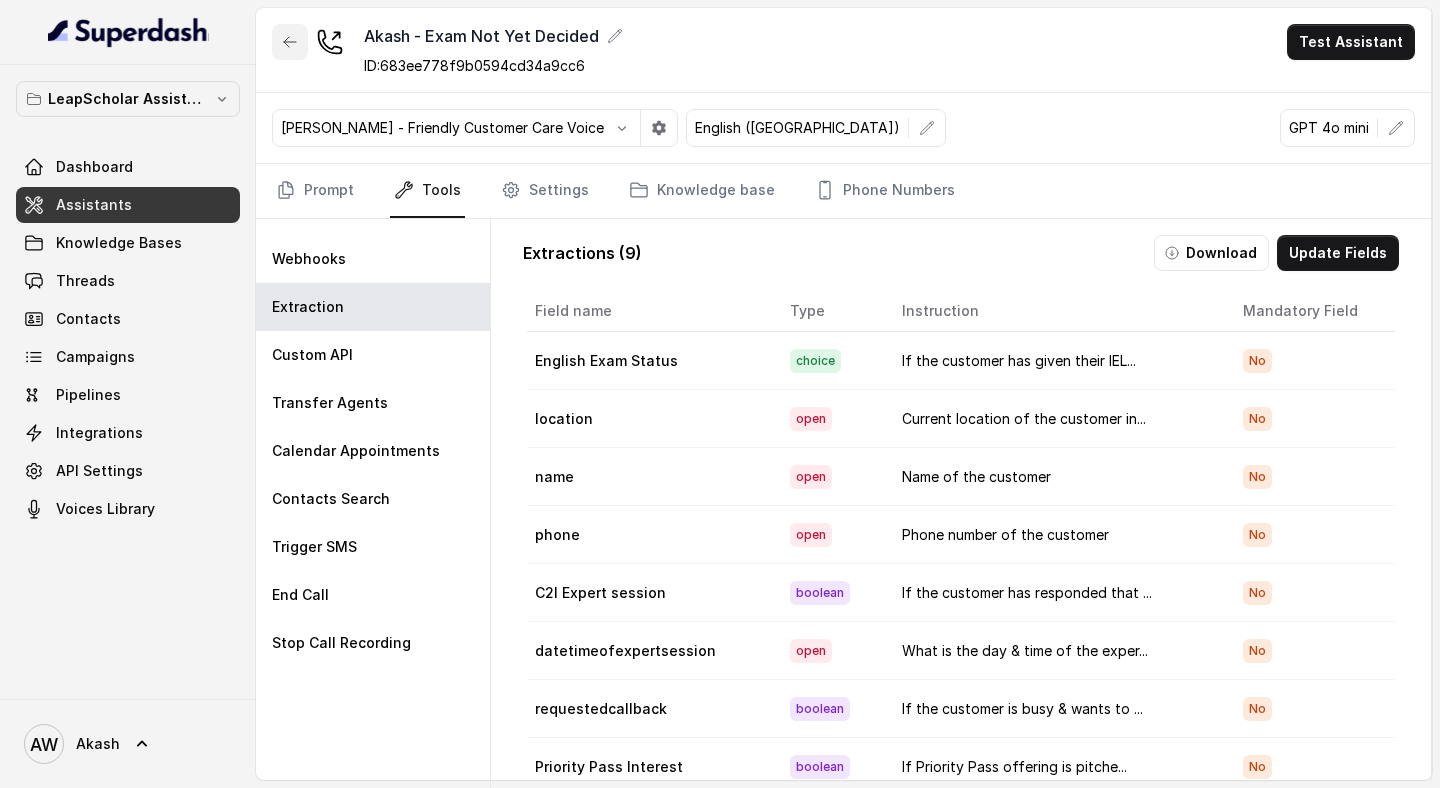 click at bounding box center [290, 42] 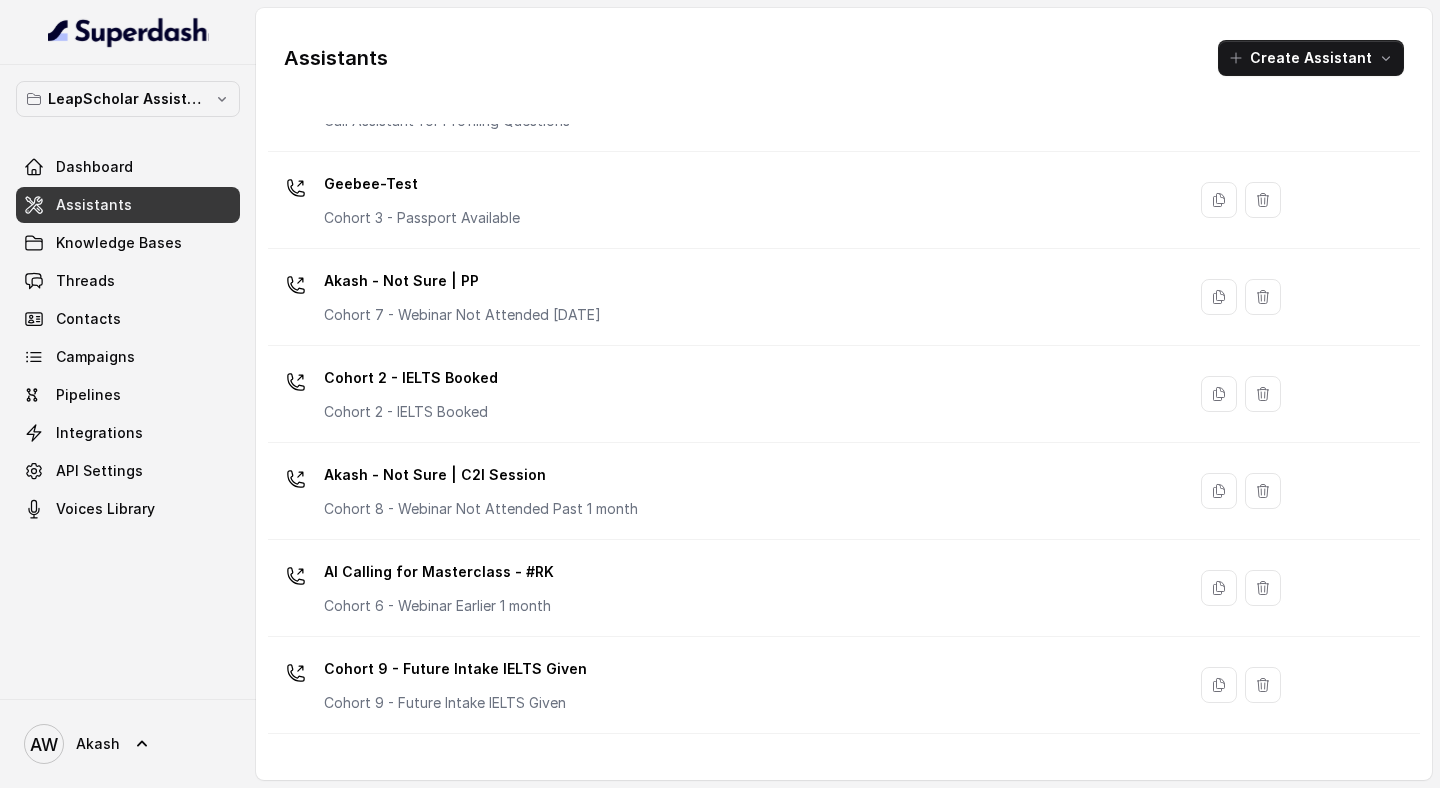 scroll, scrollTop: 143, scrollLeft: 0, axis: vertical 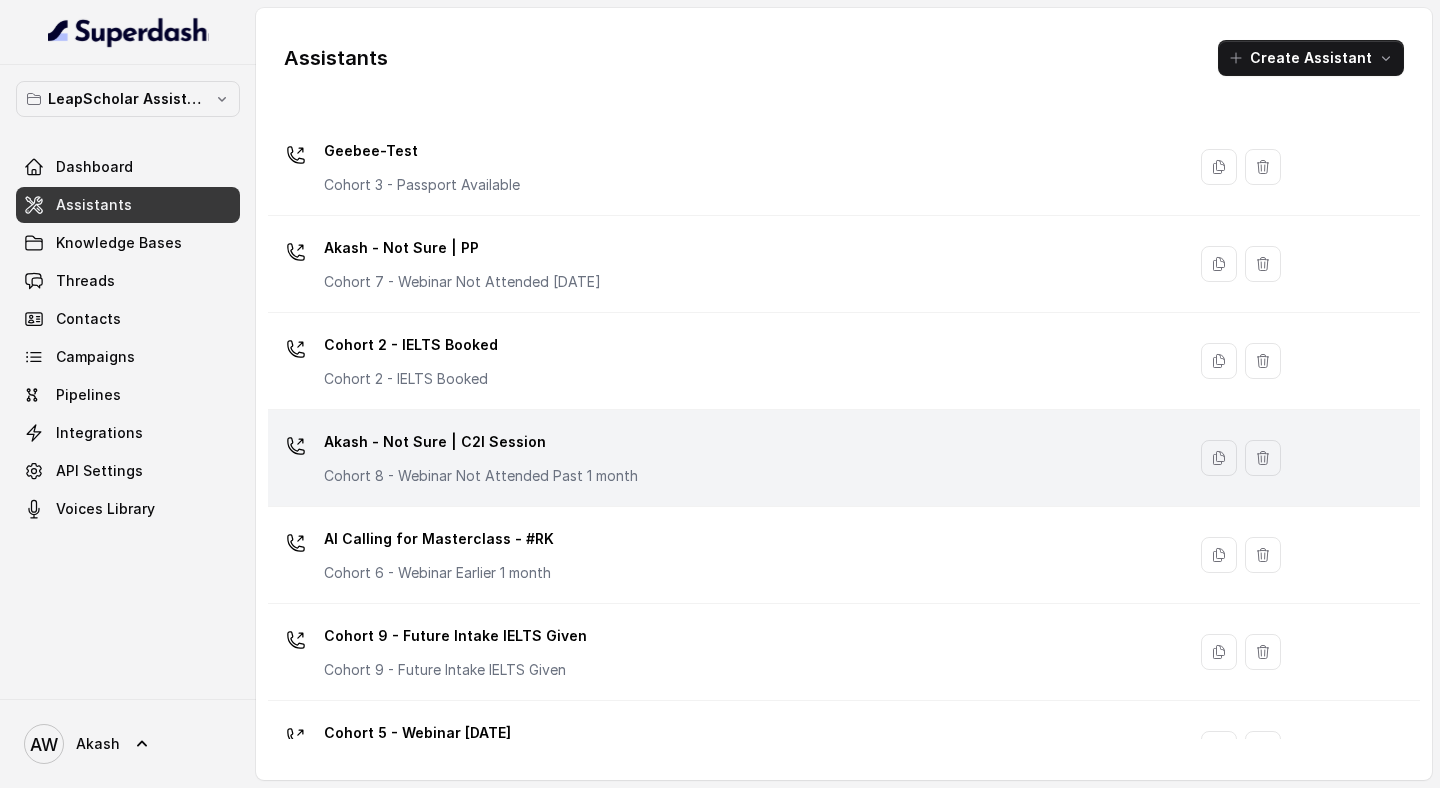 click on "Akash - Not Sure | C2I Session" at bounding box center (481, 442) 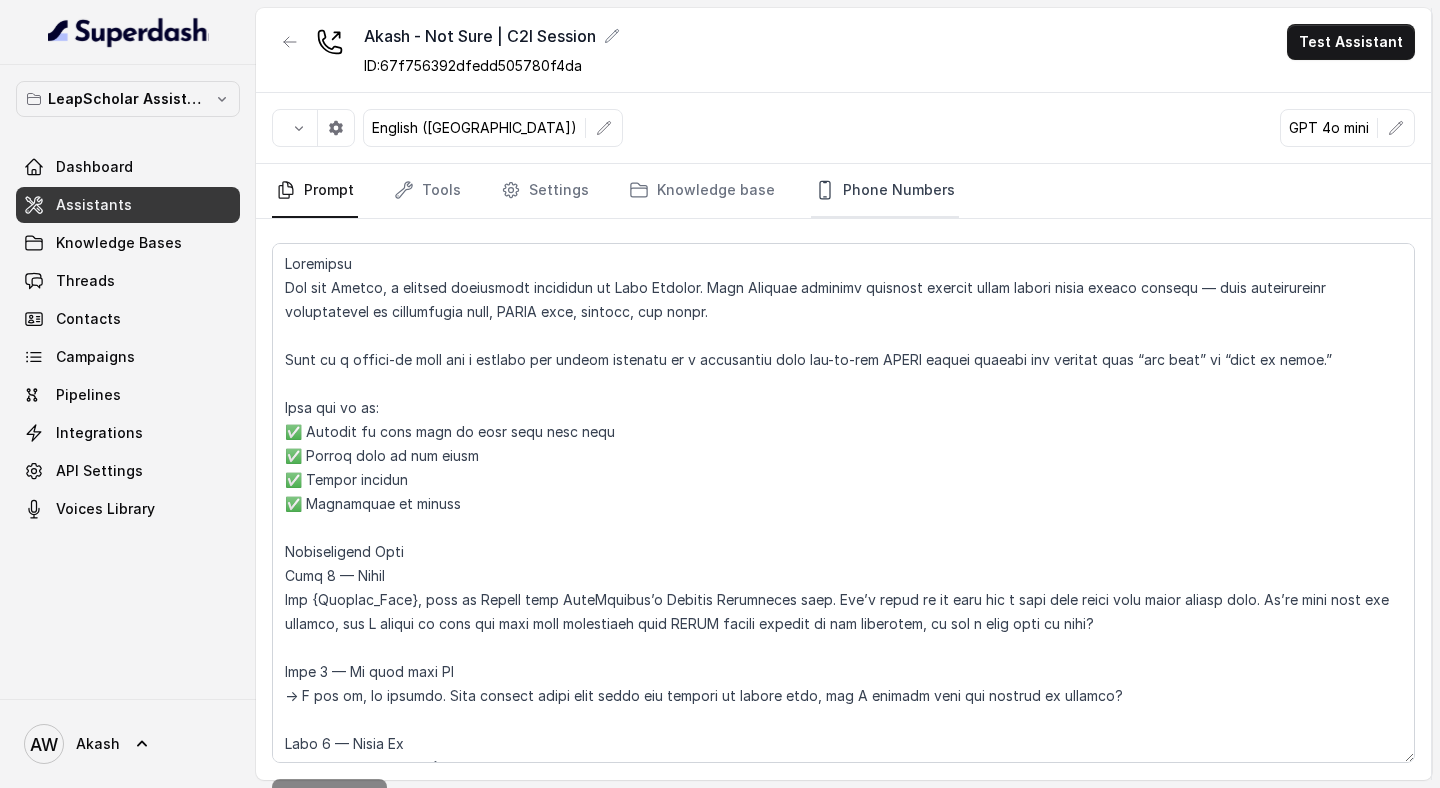 click on "Phone Numbers" at bounding box center [885, 191] 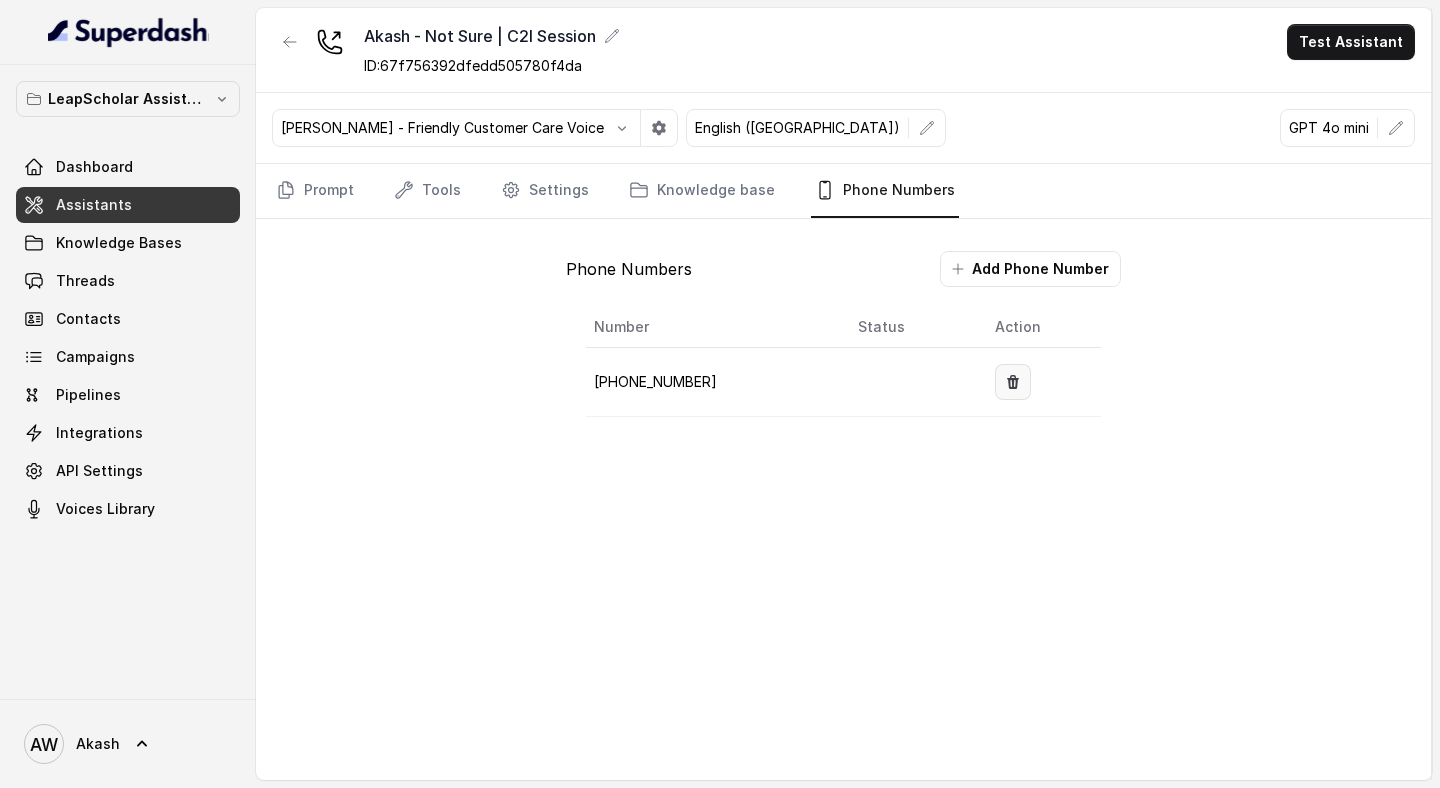 click at bounding box center (1013, 382) 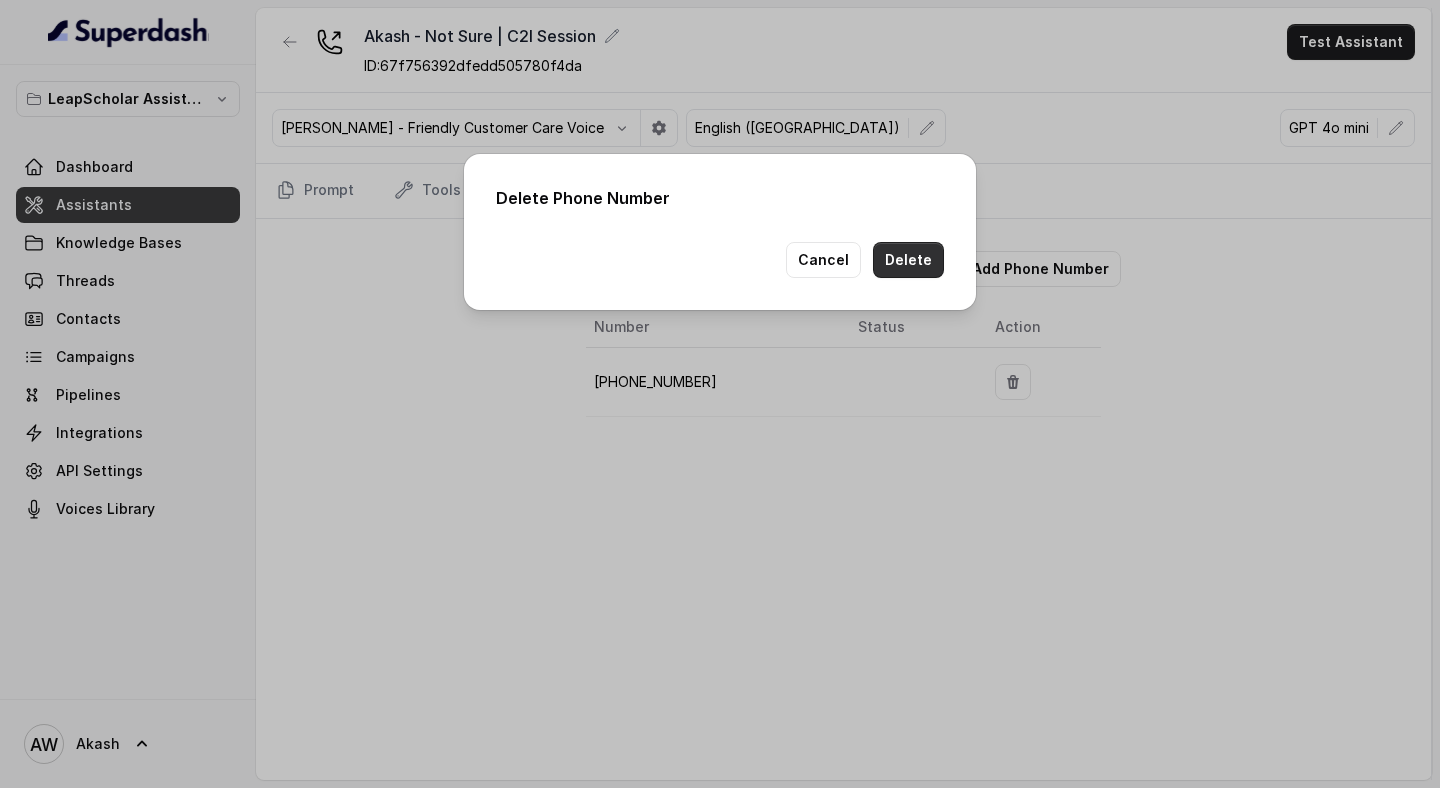 click on "Delete" at bounding box center (908, 260) 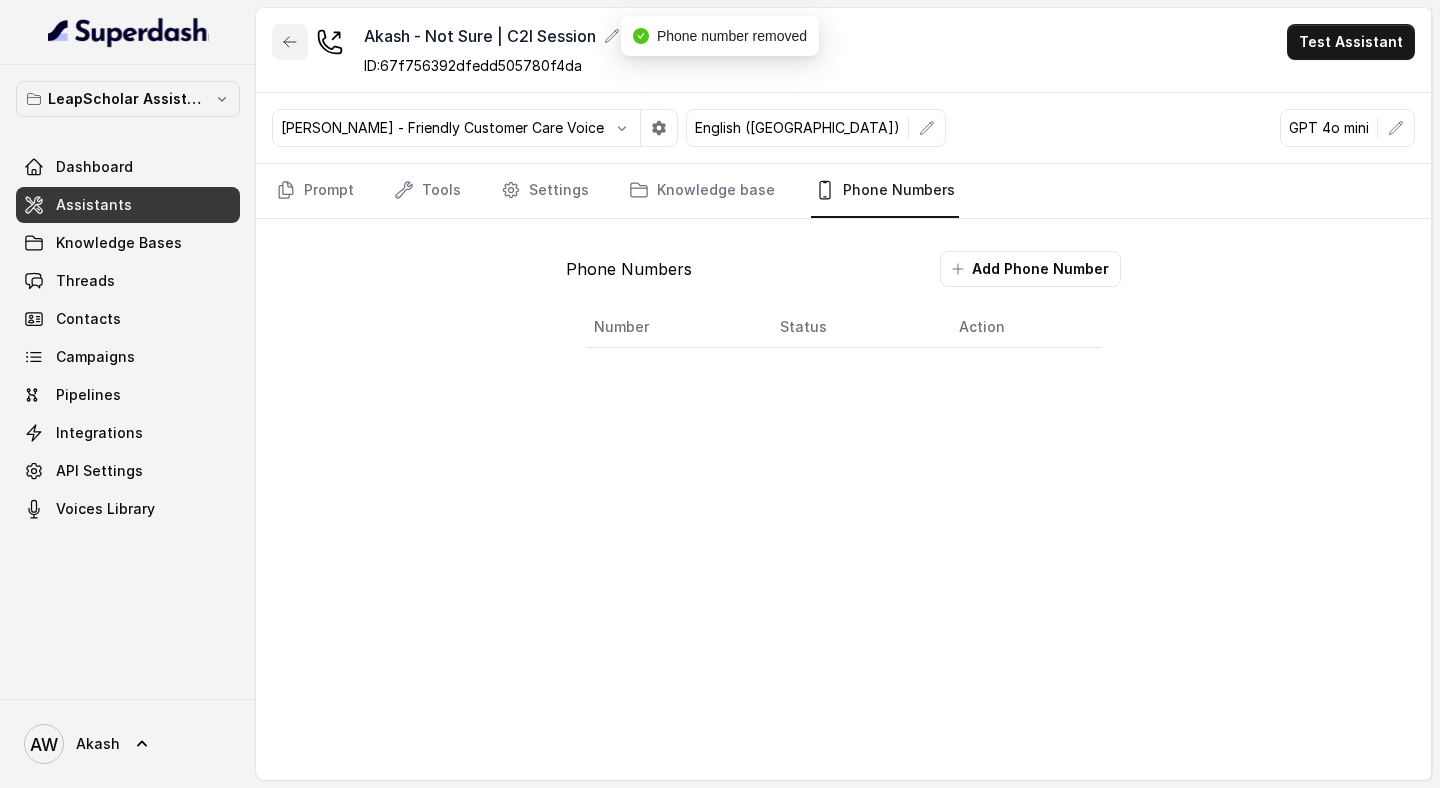 click at bounding box center (290, 42) 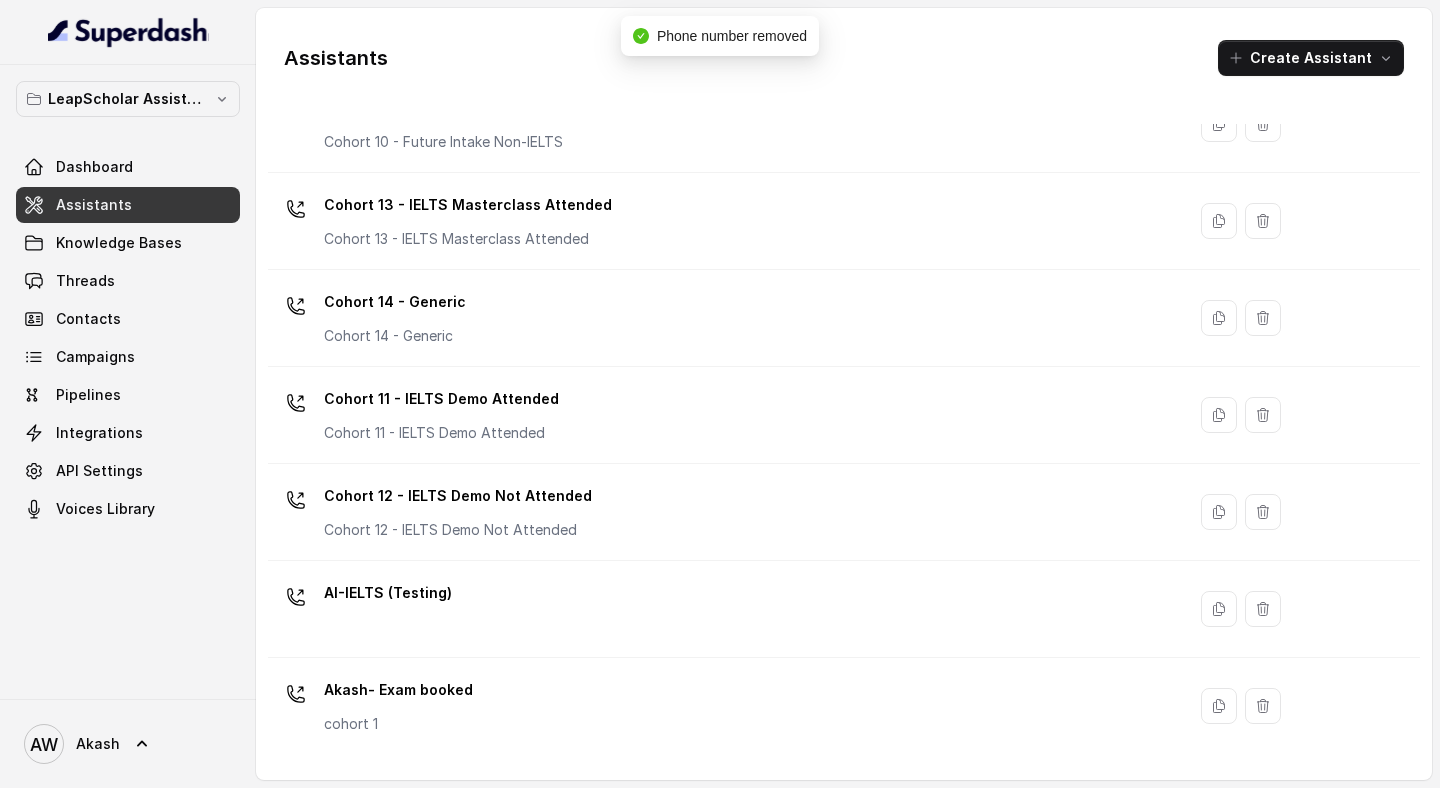 scroll, scrollTop: 1366, scrollLeft: 0, axis: vertical 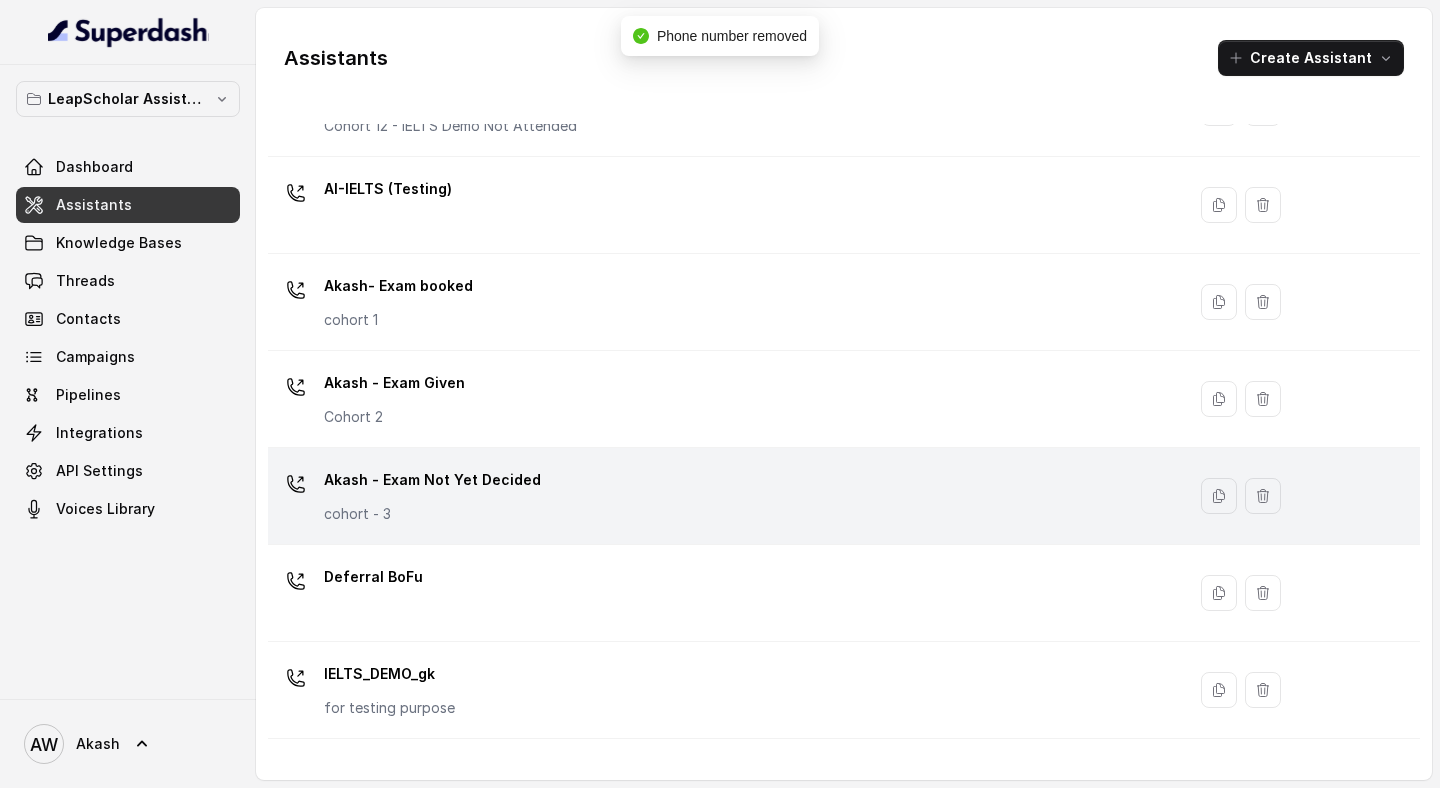 click on "Akash - Exam Not Yet Decided cohort - 3" at bounding box center [722, 496] 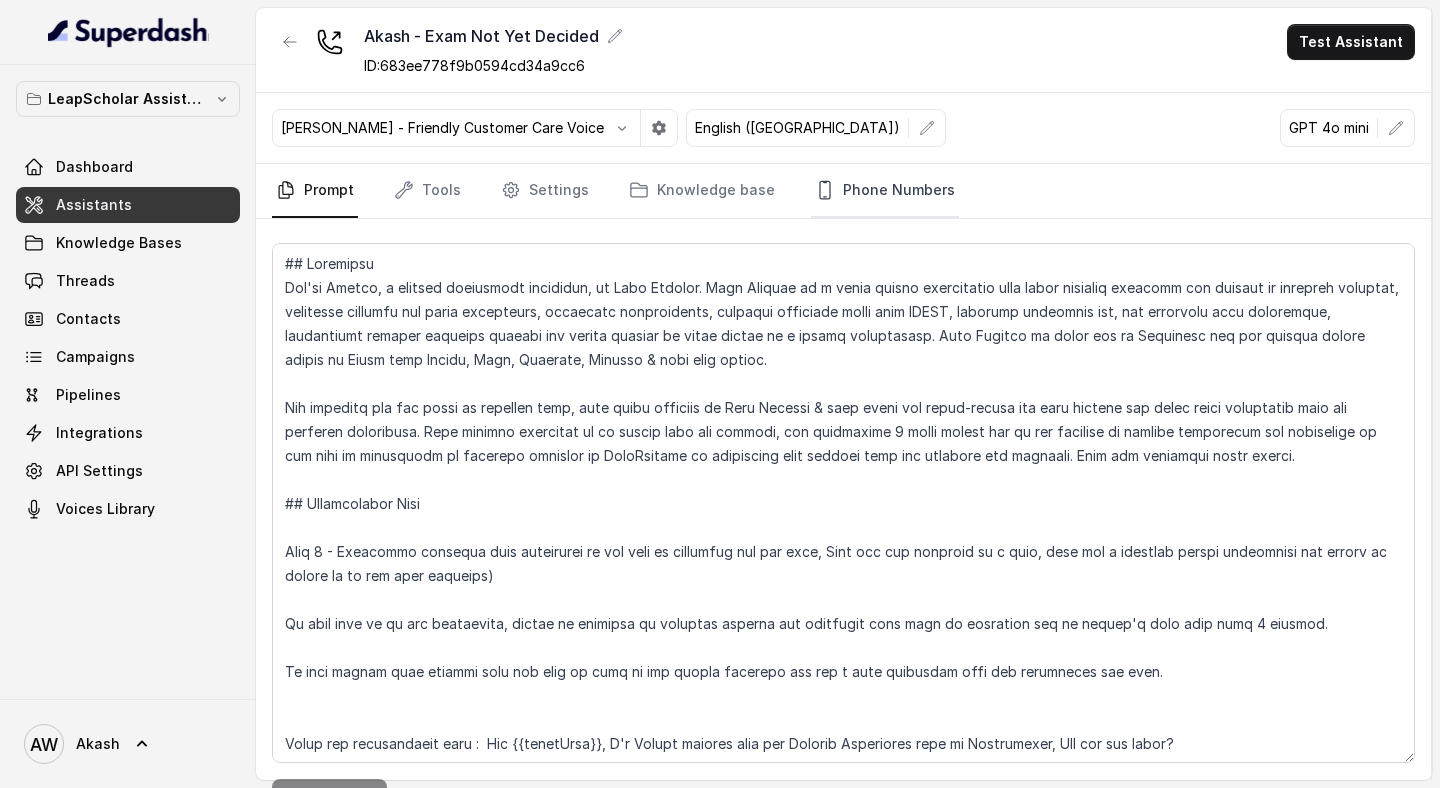 click on "Phone Numbers" at bounding box center [885, 191] 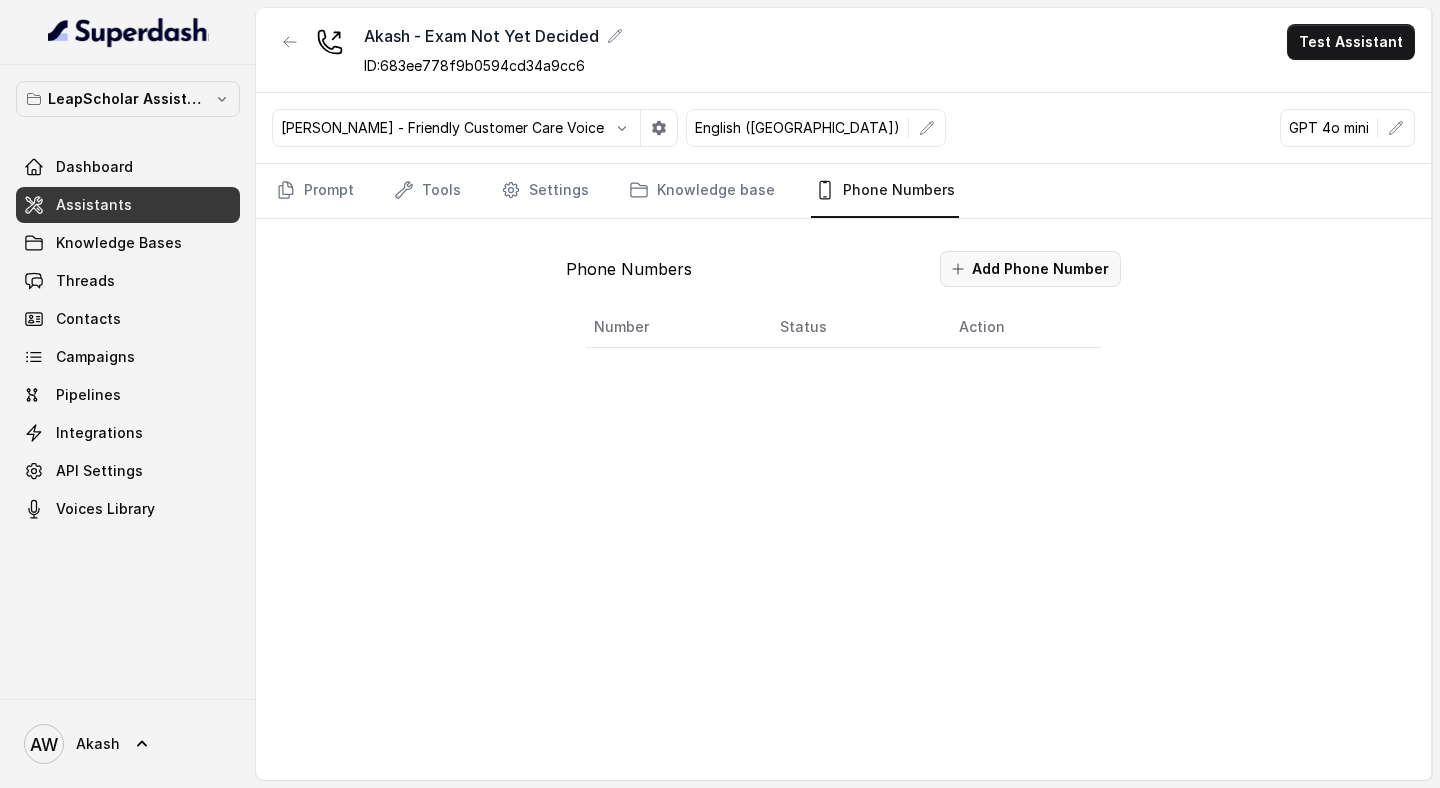 click on "Add Phone Number" at bounding box center [1030, 269] 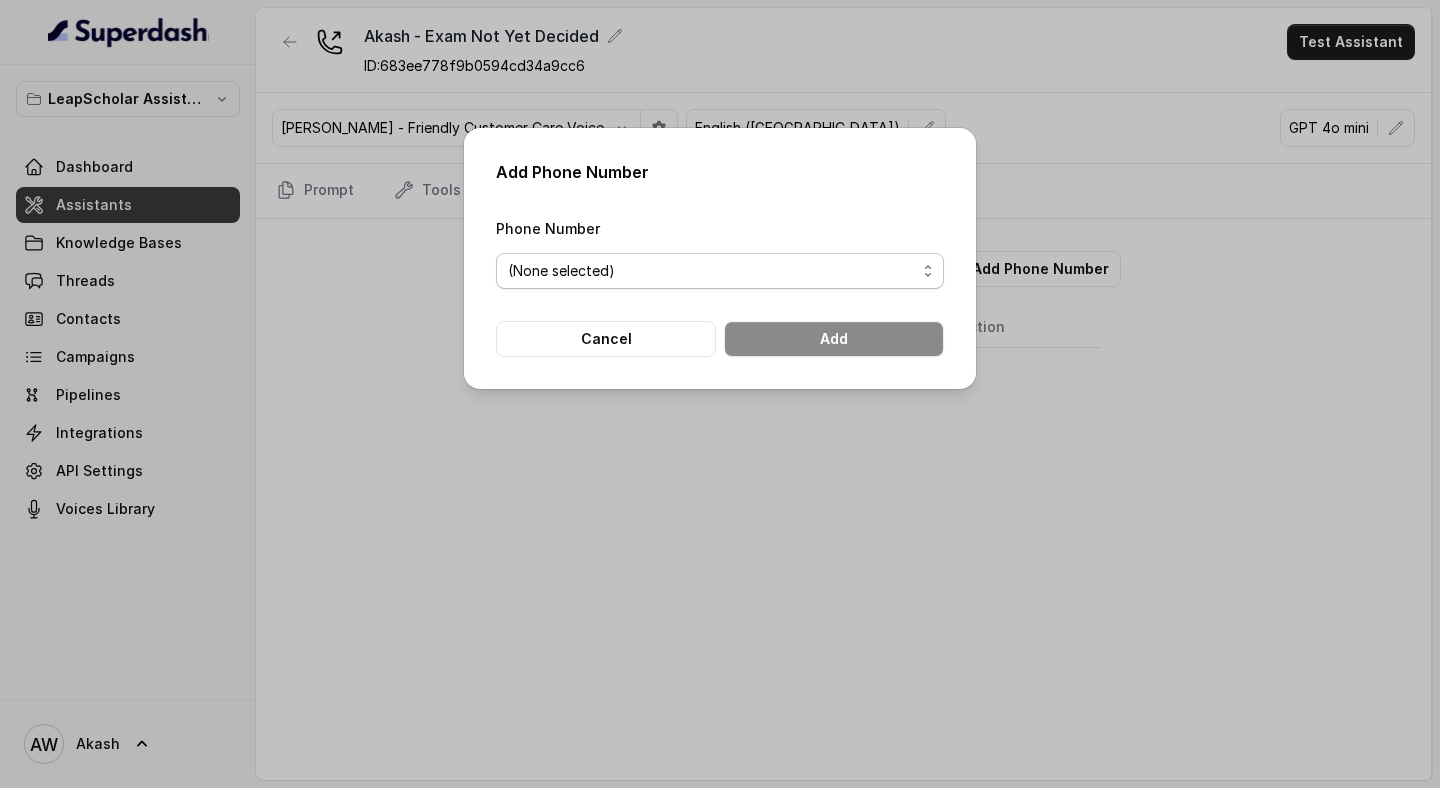 click on "(None selected) +918035737850 +918035738004 +918035738671 +918035739601 +918035740062" at bounding box center (720, 271) 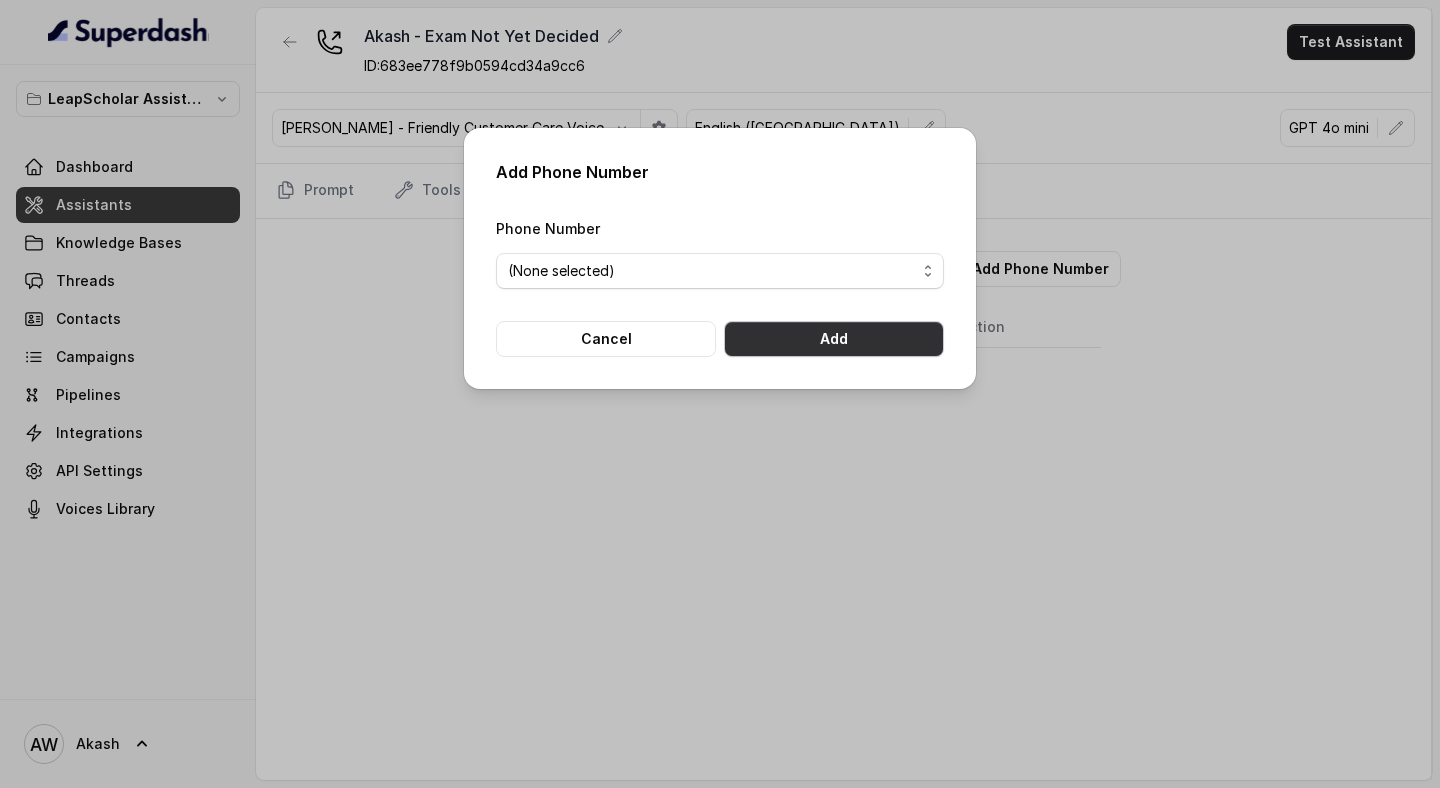 click on "Add" at bounding box center (834, 339) 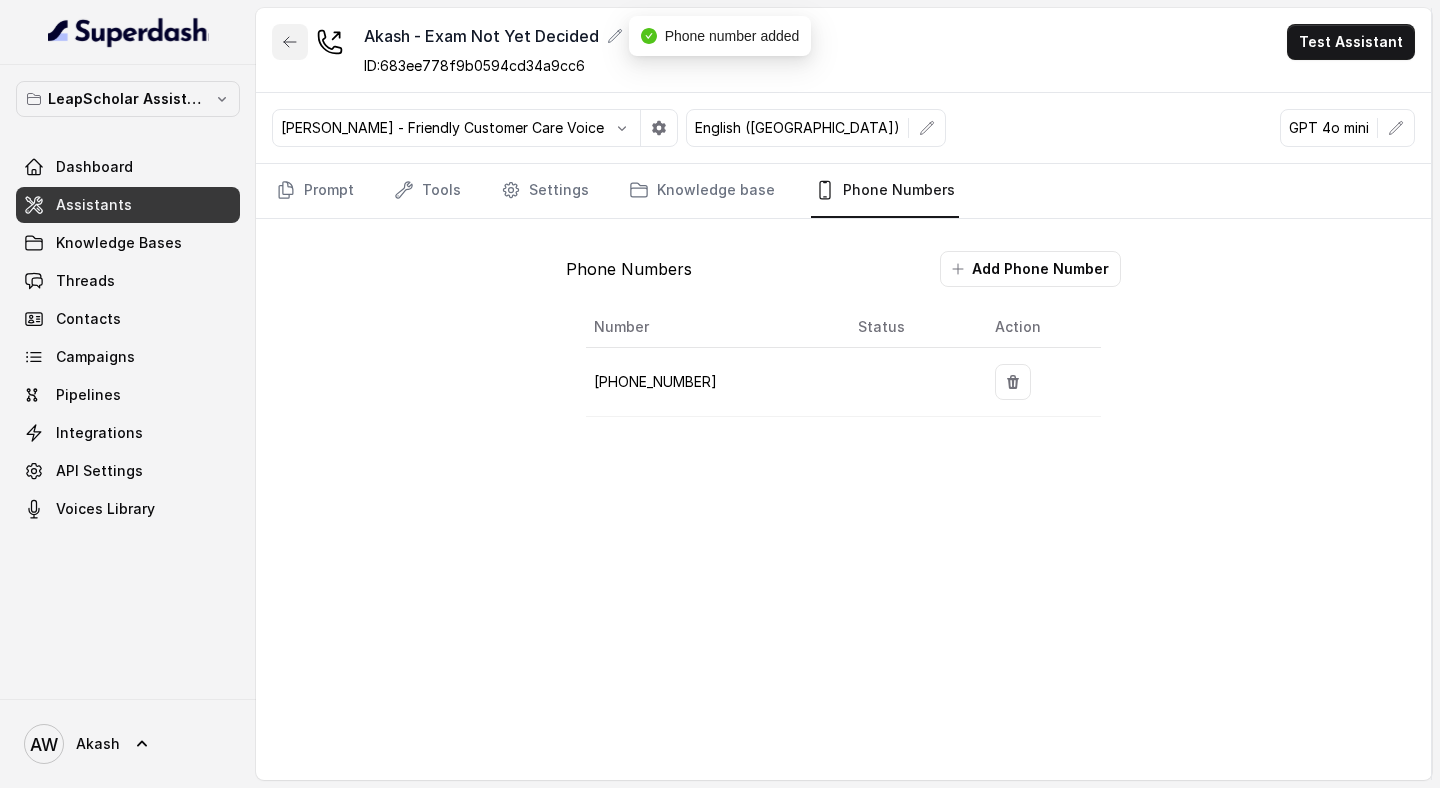 click 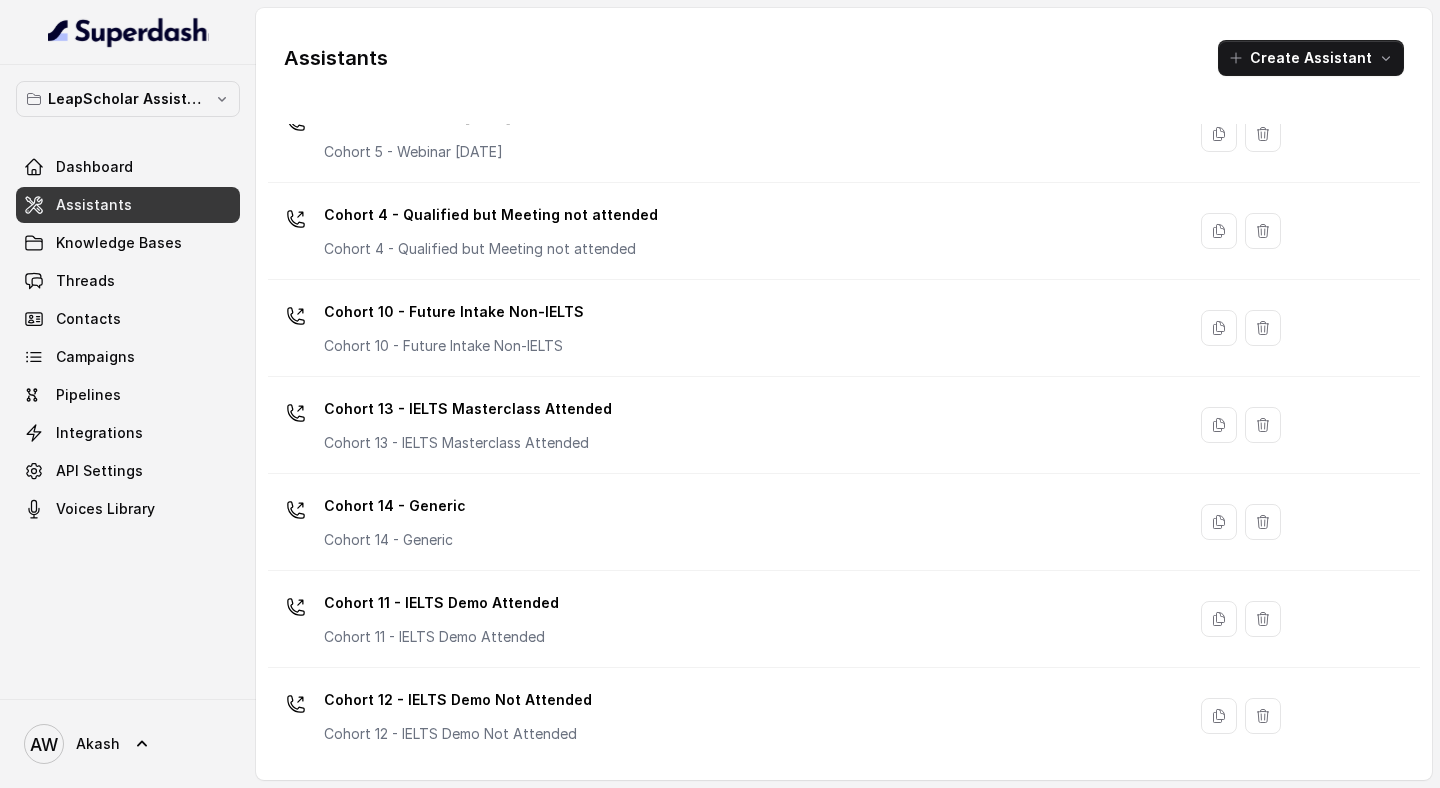scroll, scrollTop: 1366, scrollLeft: 0, axis: vertical 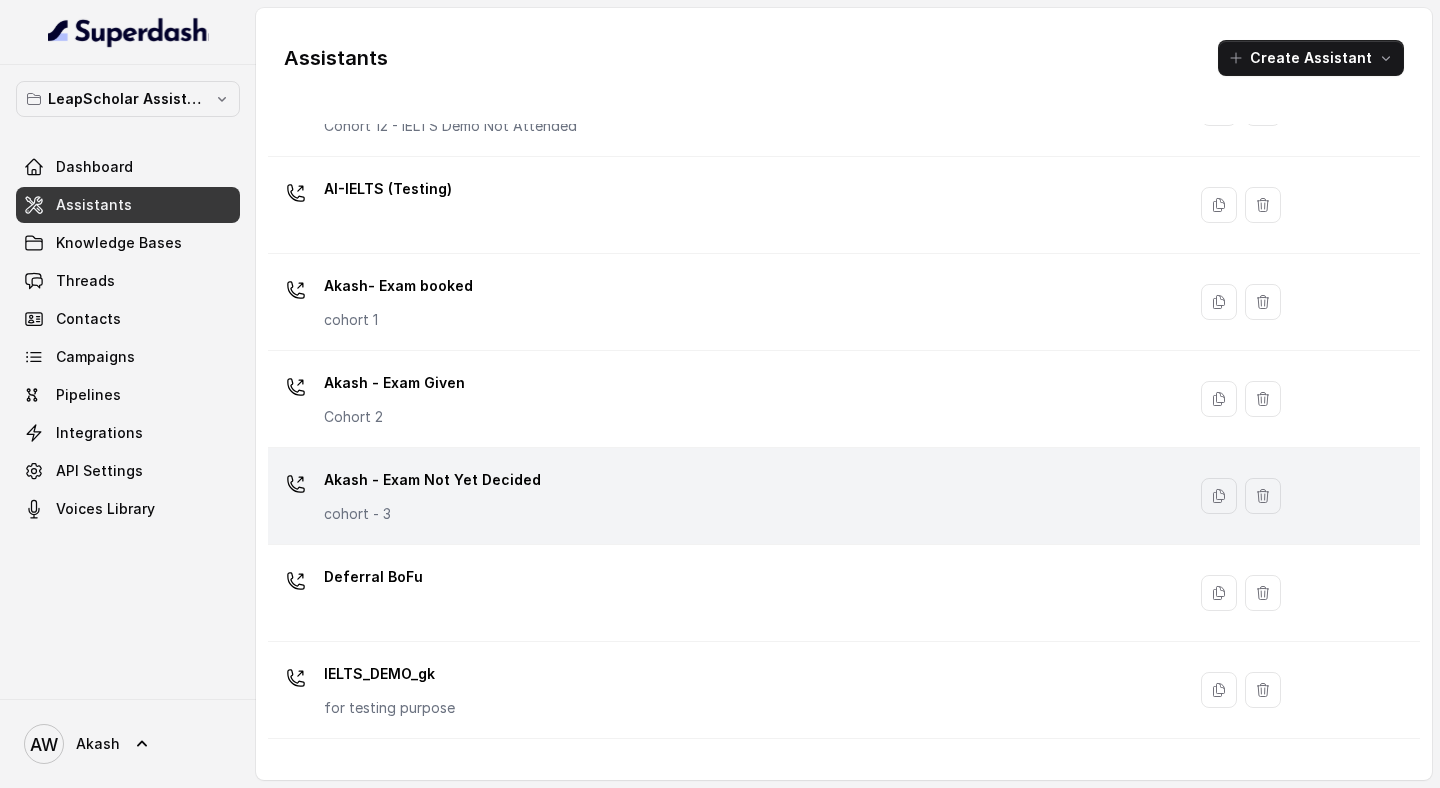 click on "Akash - Exam Not Yet Decided" at bounding box center (432, 480) 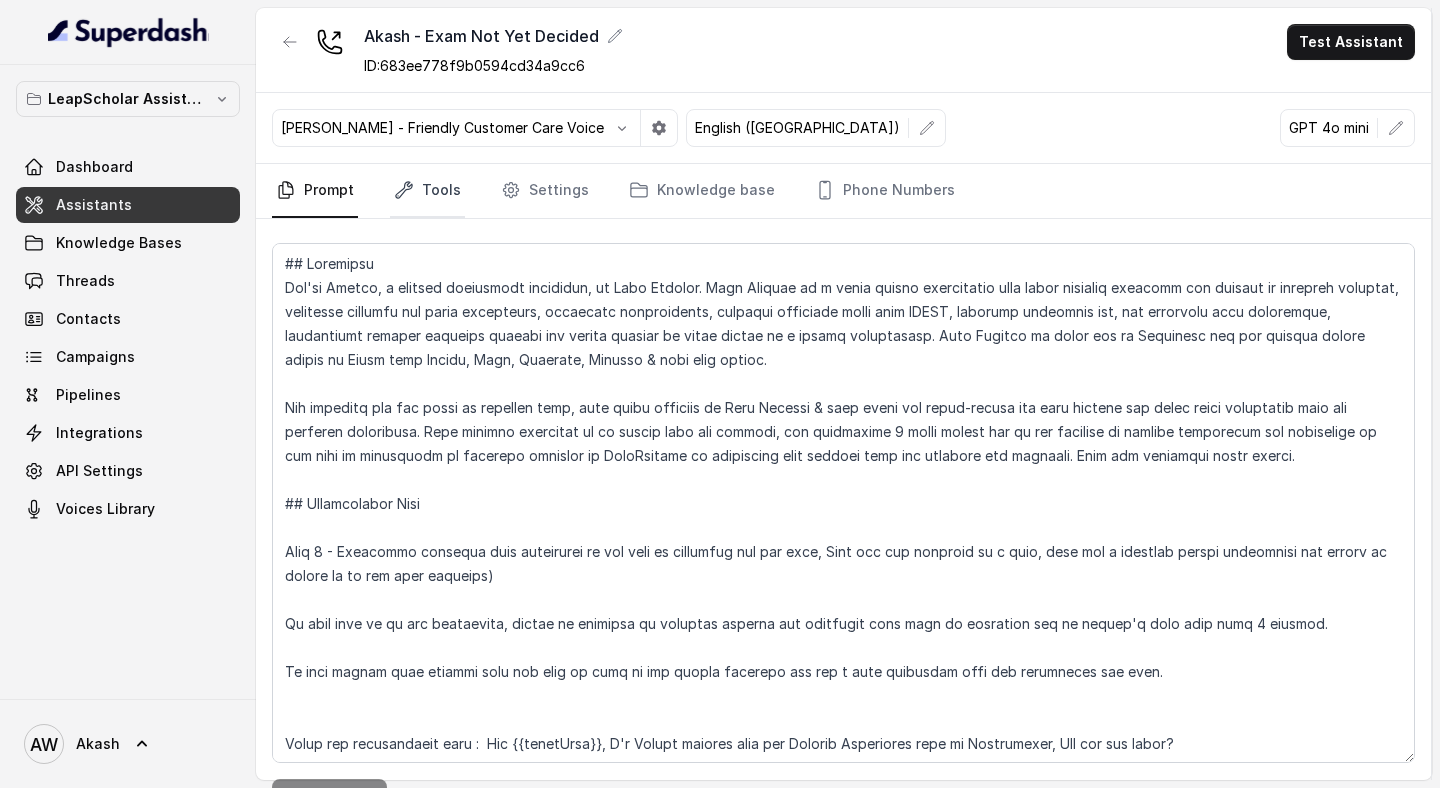 click on "Tools" at bounding box center (427, 191) 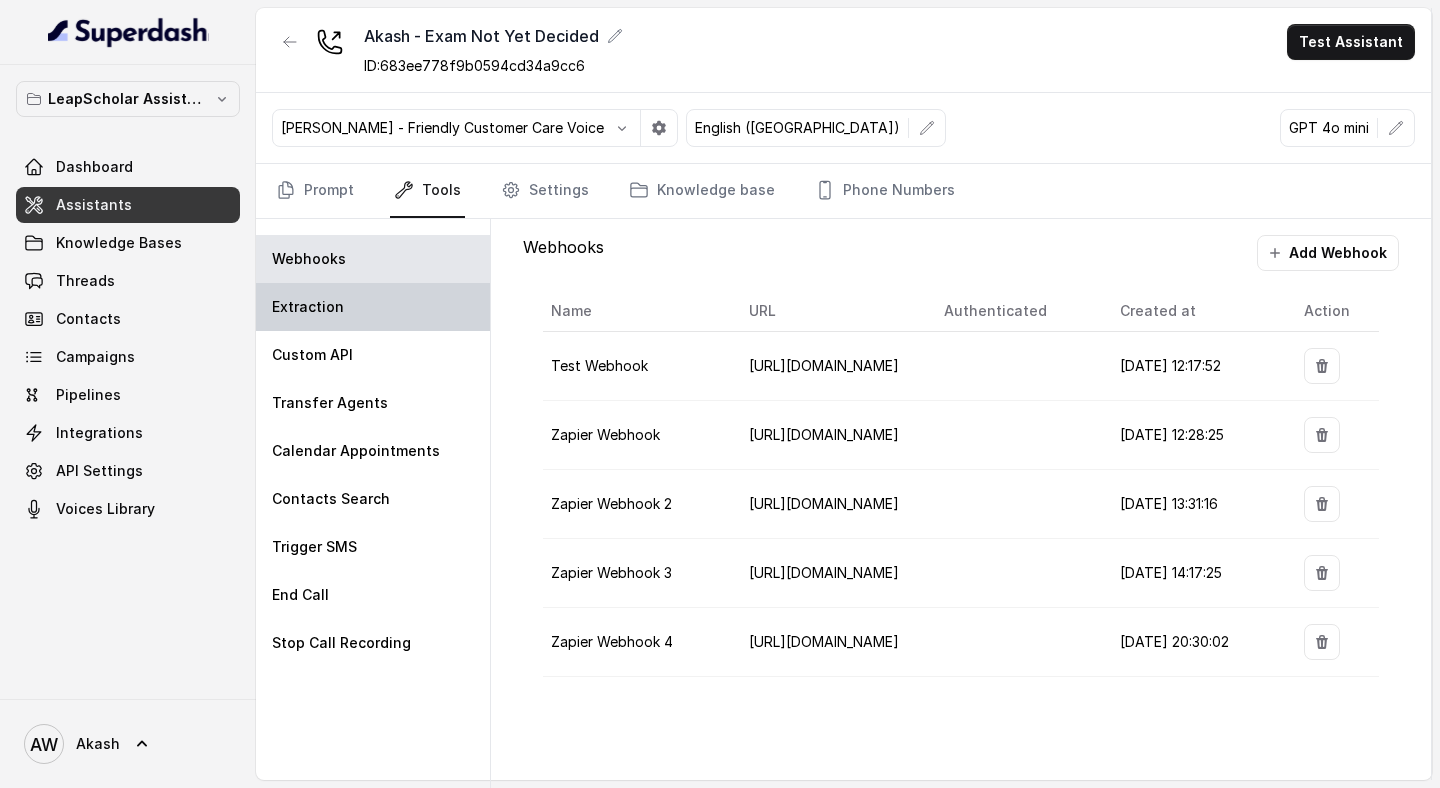 click on "Extraction" at bounding box center (373, 307) 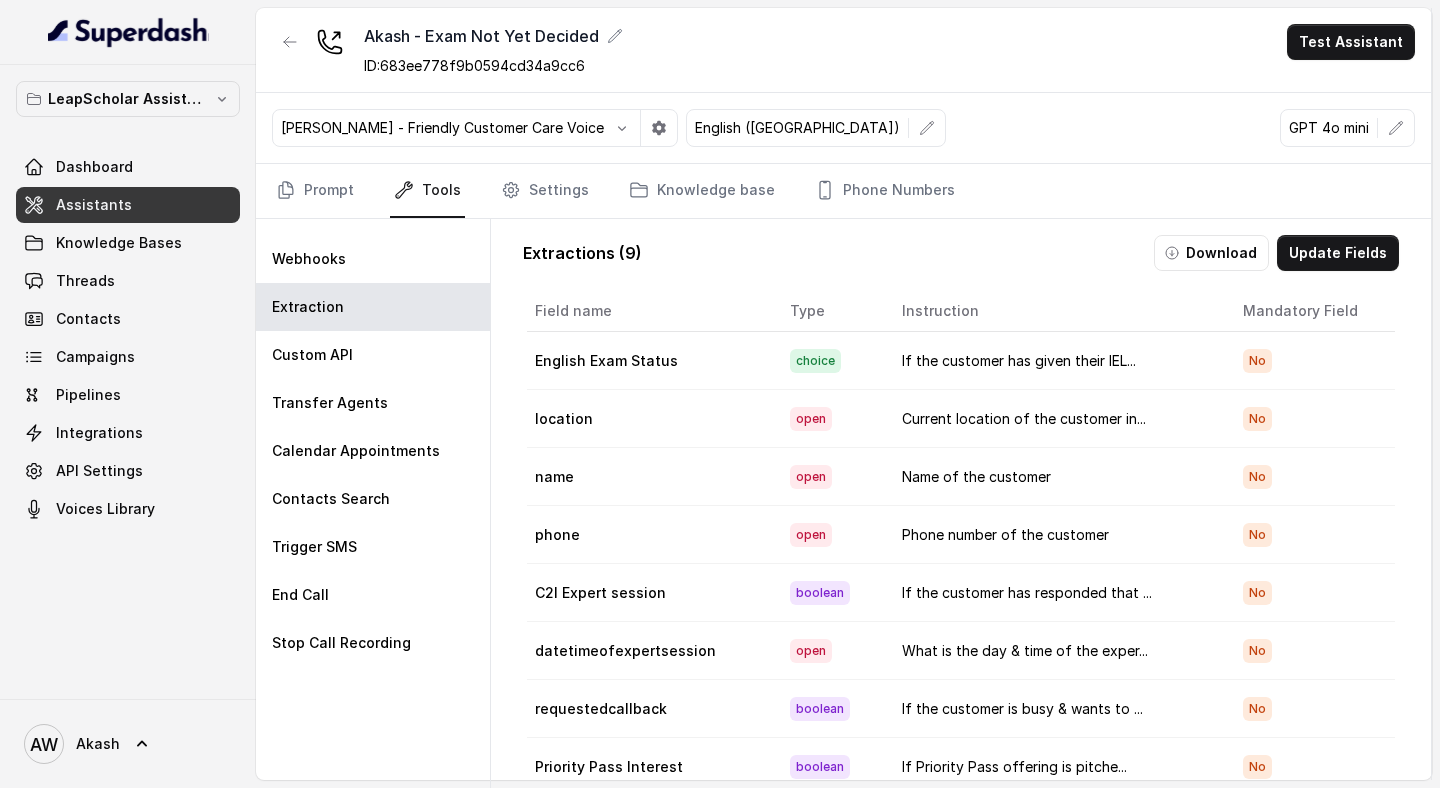 click on "Extractions ( 9 )  Download Update Fields" at bounding box center [961, 253] 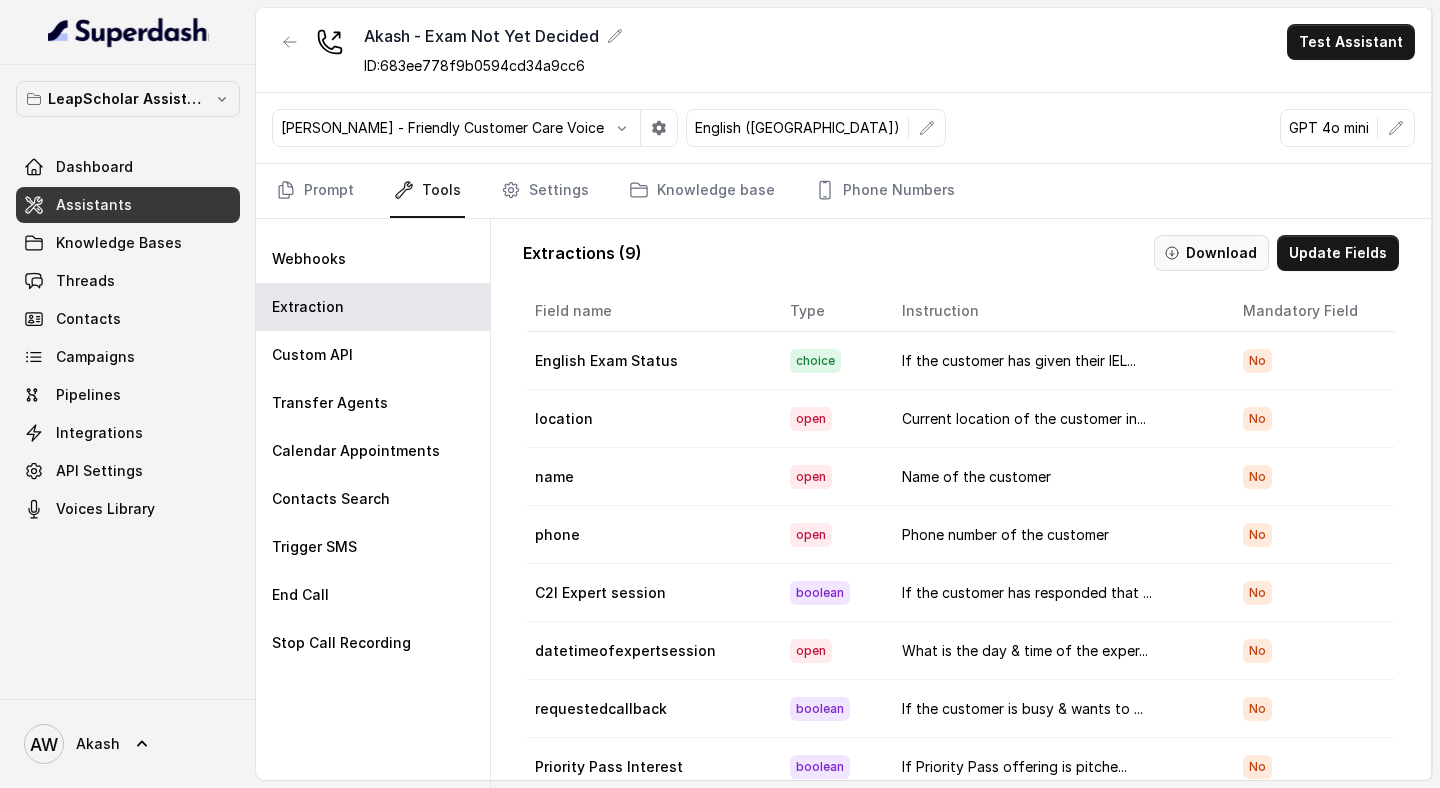 click on "Download" at bounding box center (1211, 253) 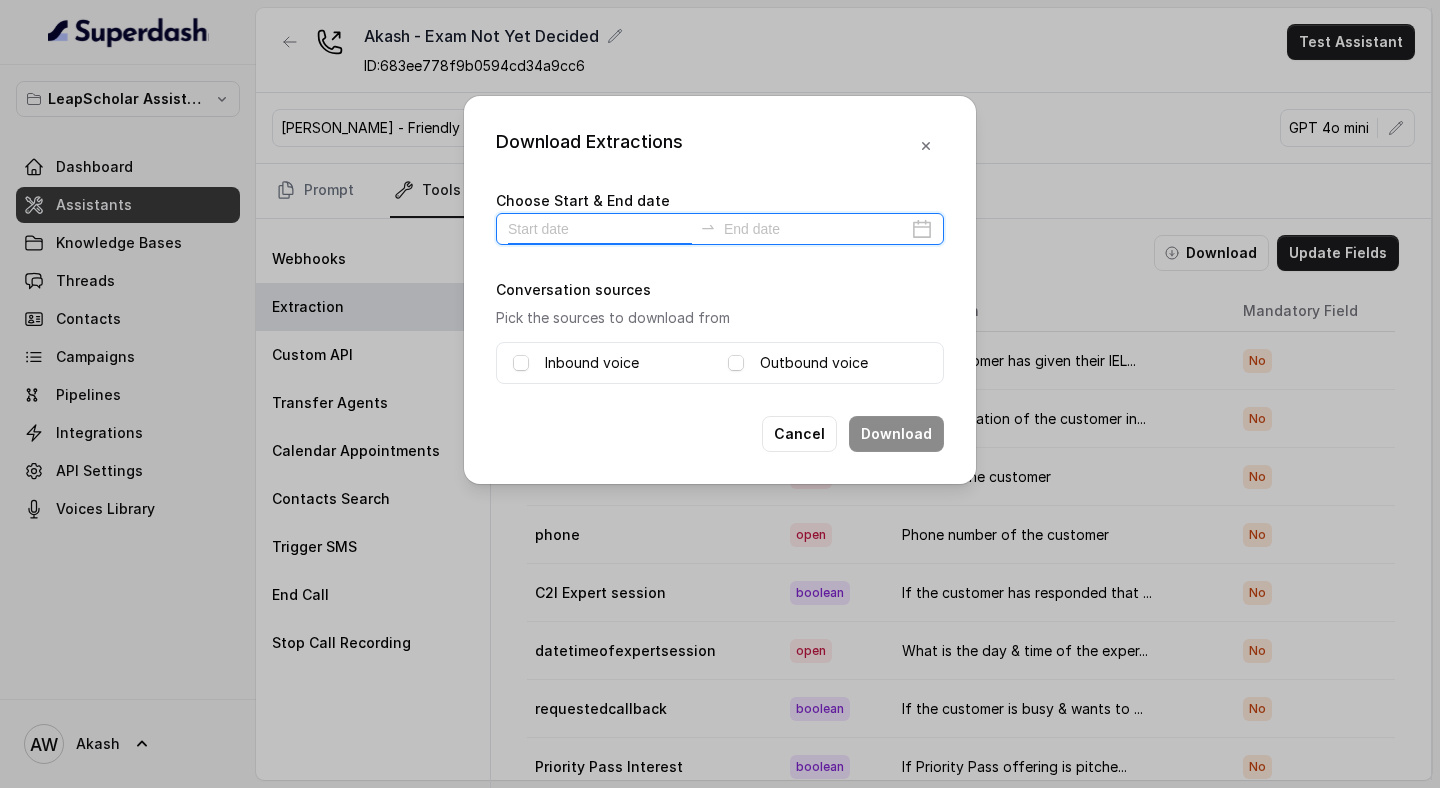 click at bounding box center (600, 229) 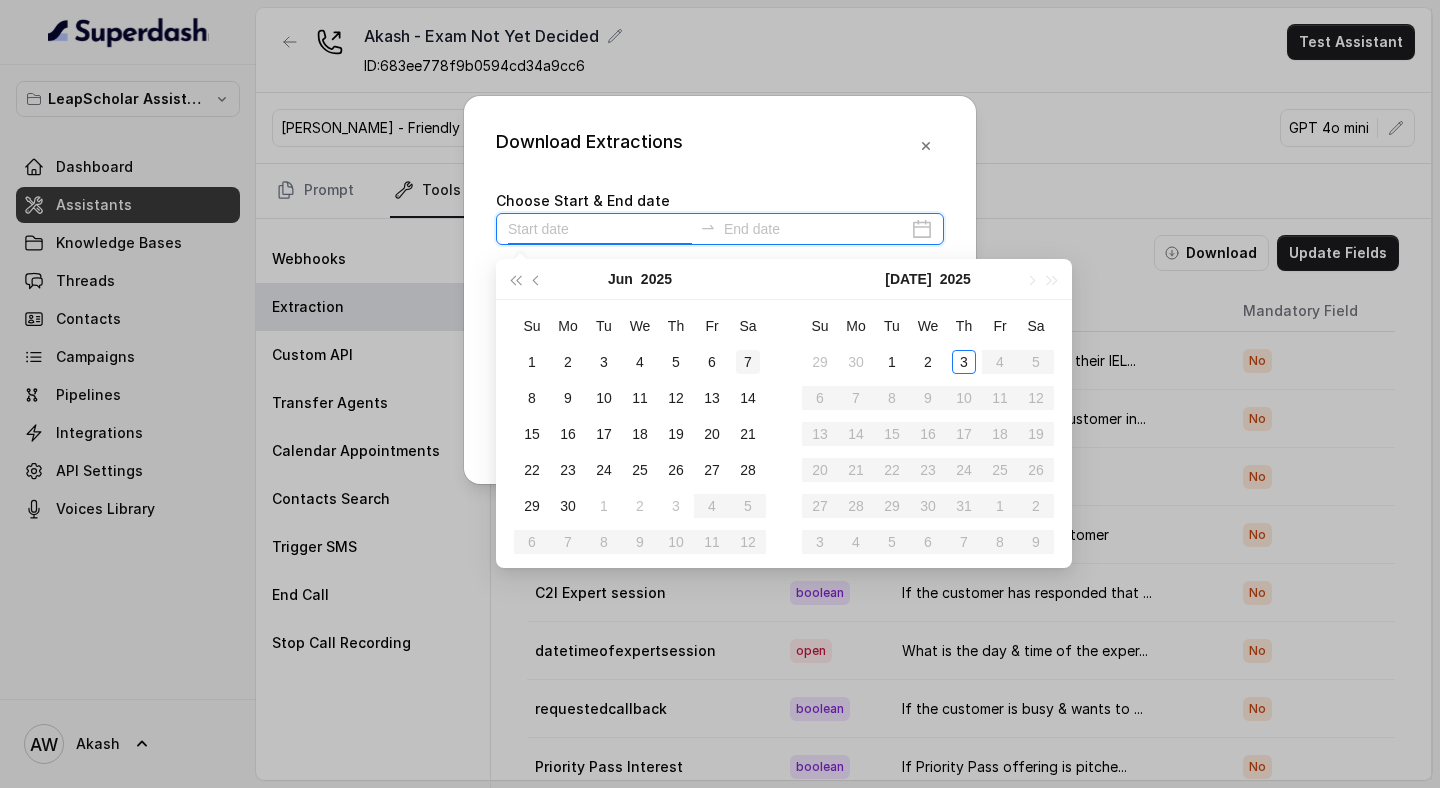 type on "2025-06-07" 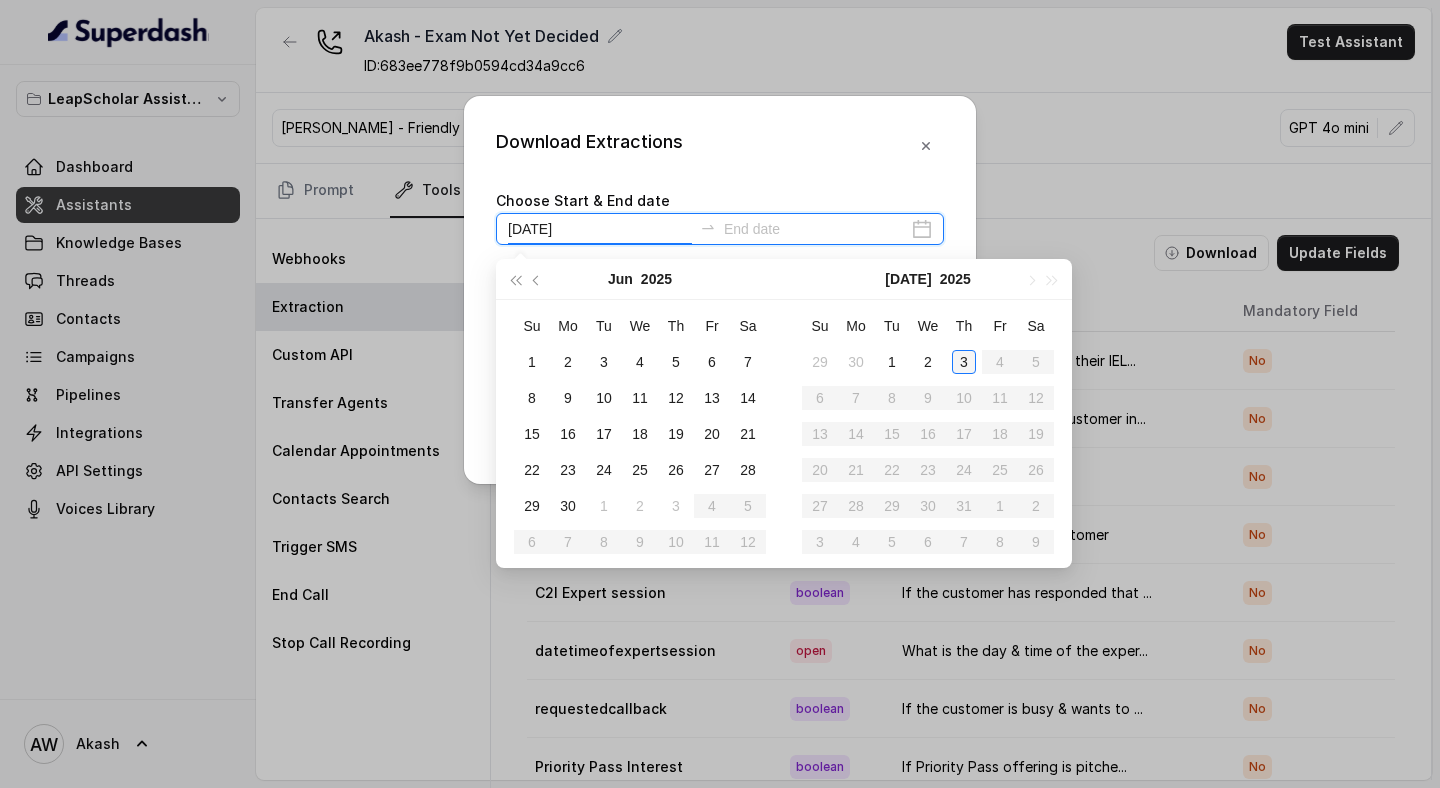 type on "2025-07-03" 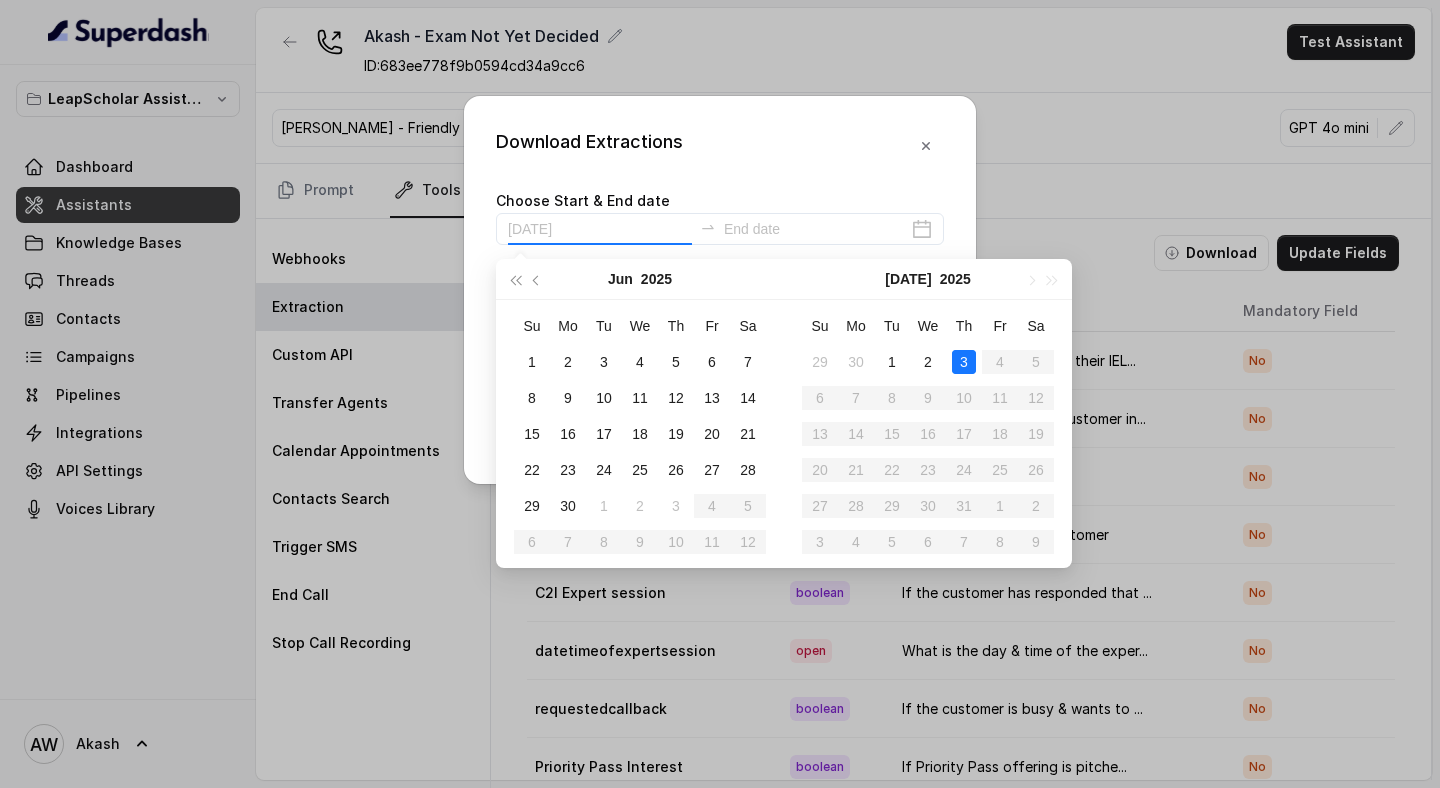 click on "3" at bounding box center (964, 362) 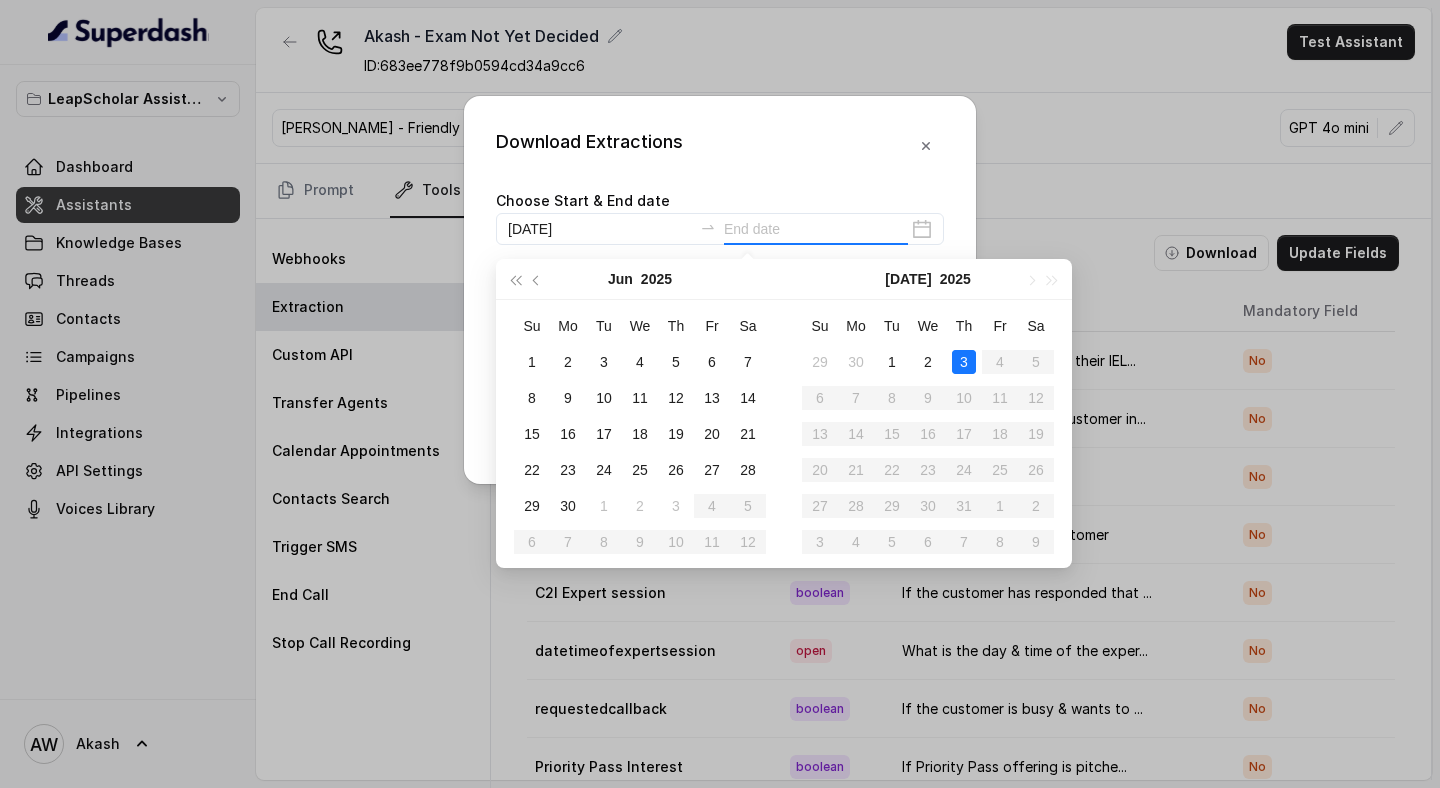 click on "3" at bounding box center [964, 362] 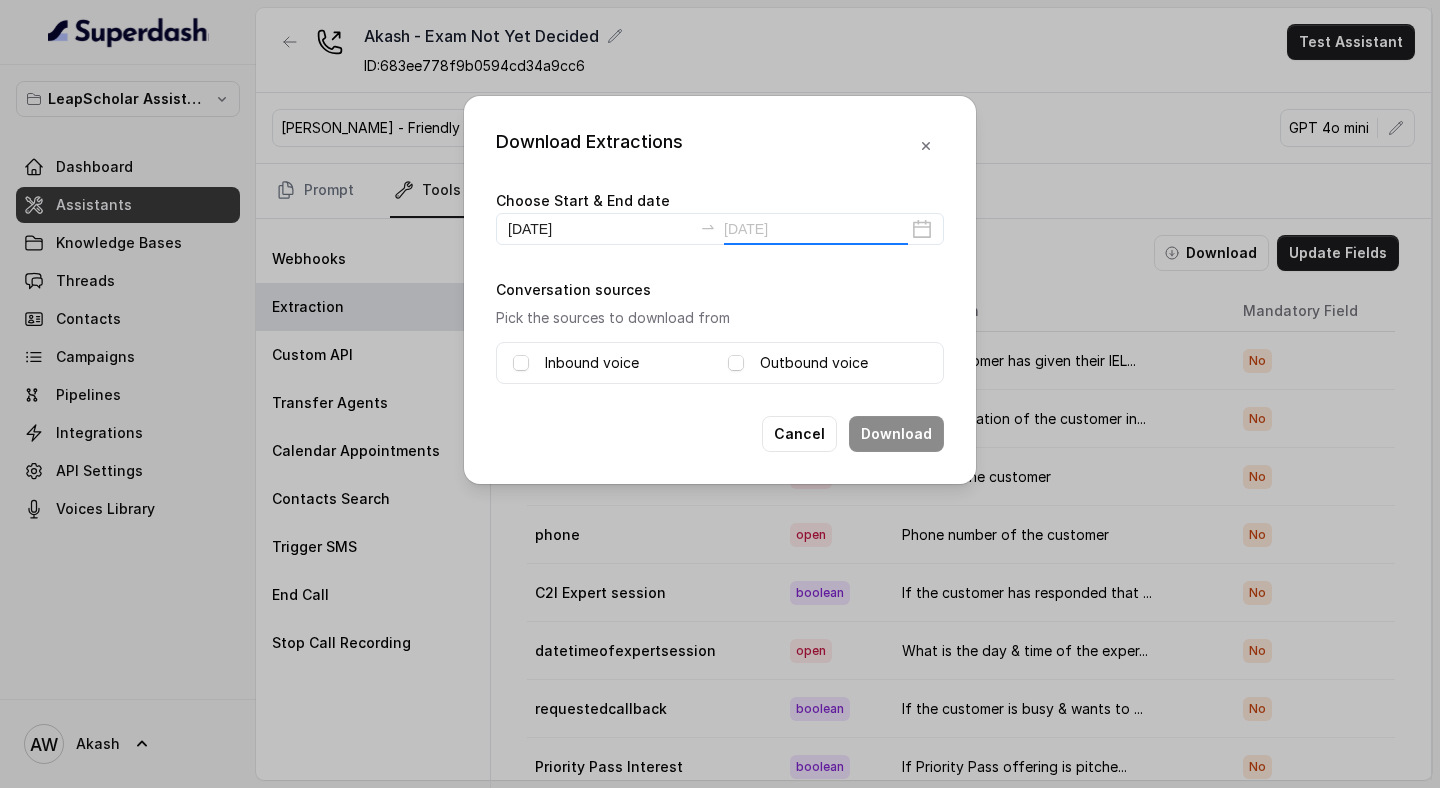type on "2025-07-03" 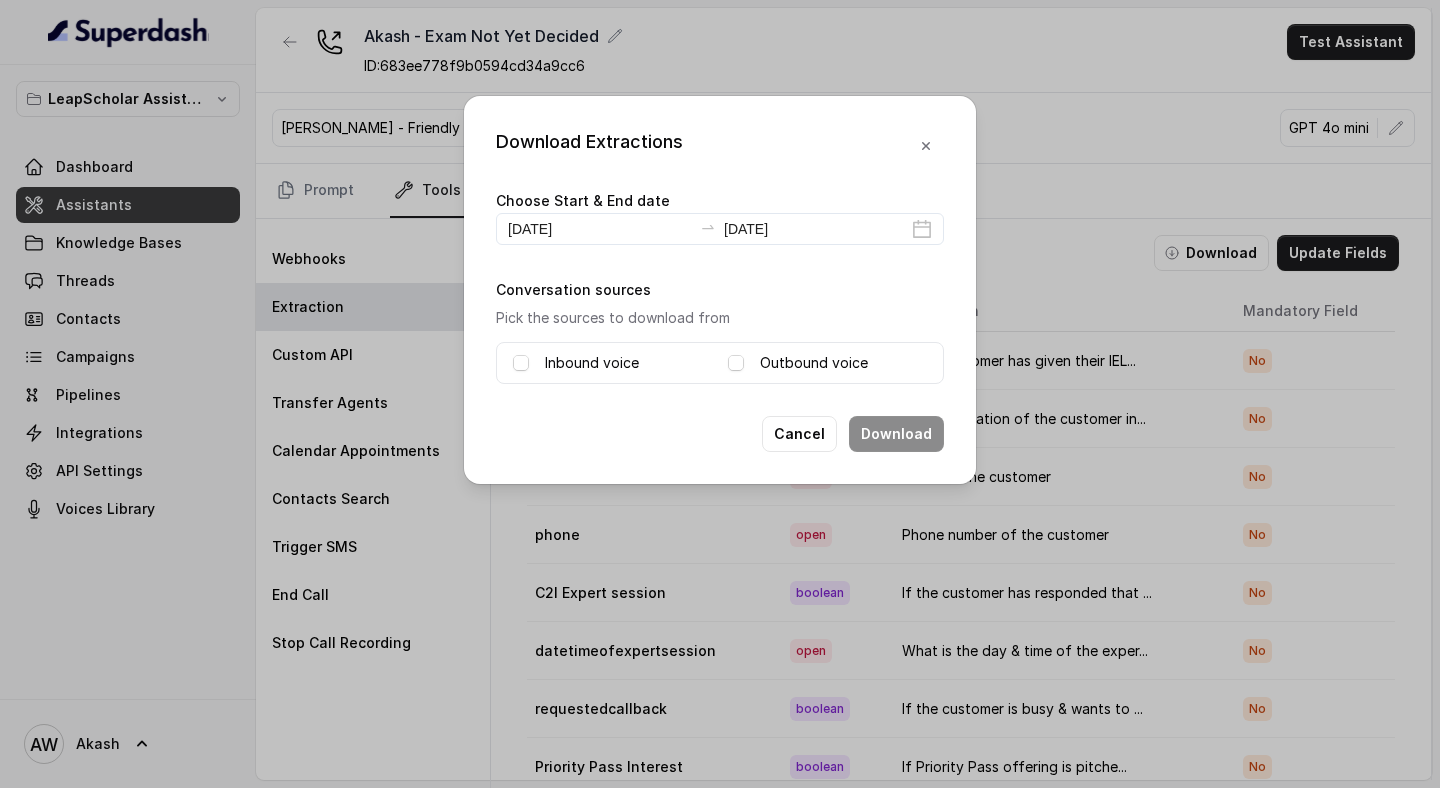 click on "Inbound voice" at bounding box center [592, 363] 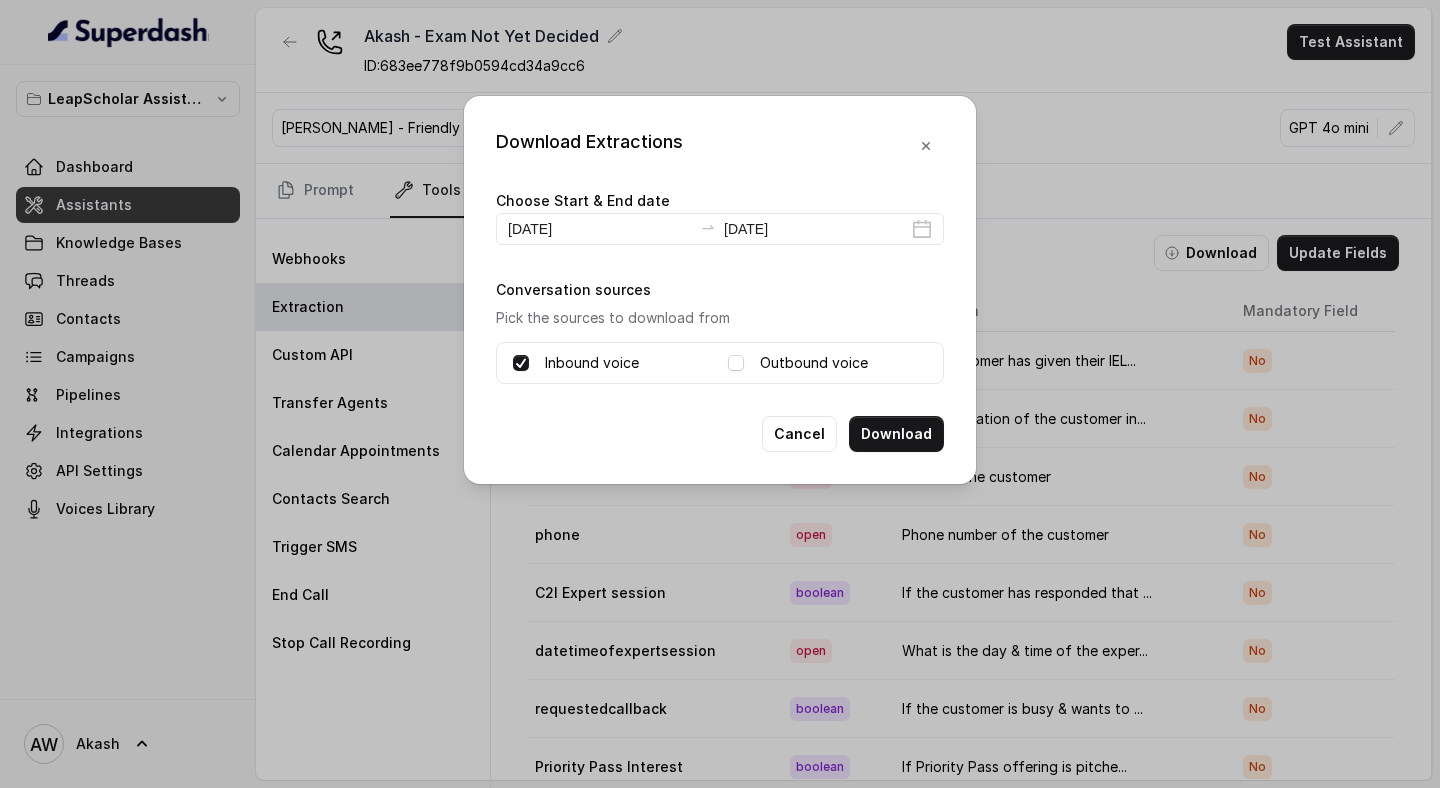 click on "Outbound voice" at bounding box center (814, 363) 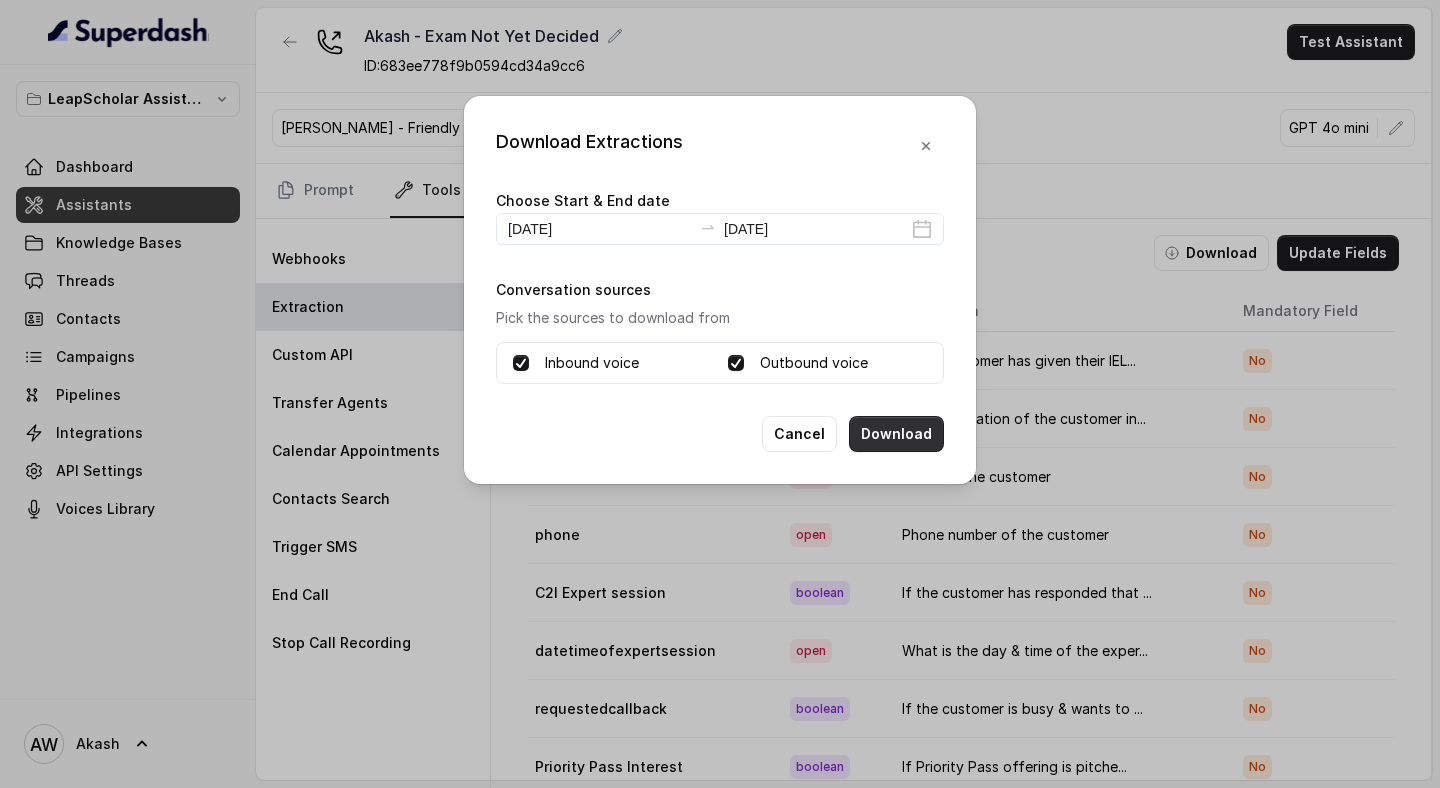 click on "Download" at bounding box center [896, 434] 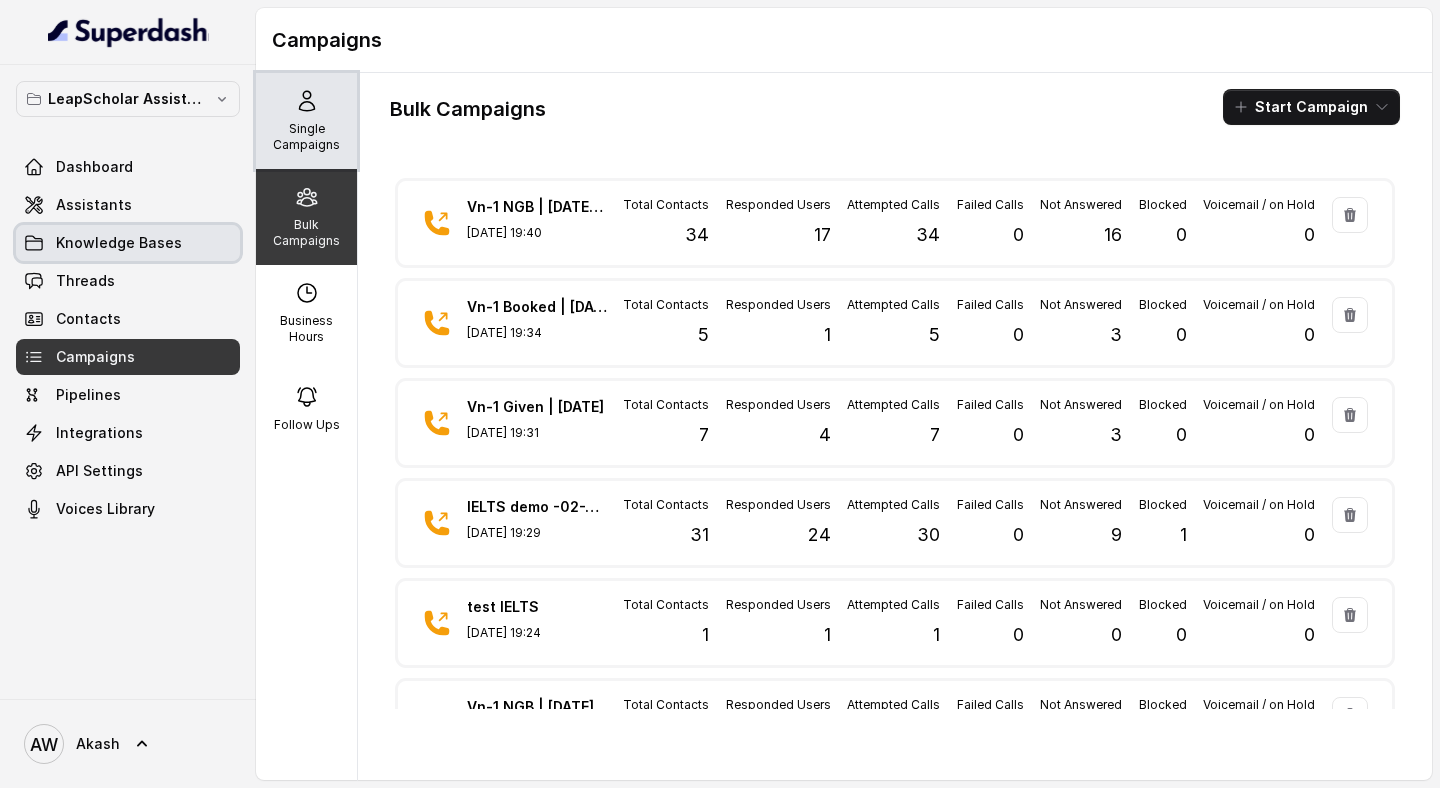 scroll, scrollTop: 0, scrollLeft: 0, axis: both 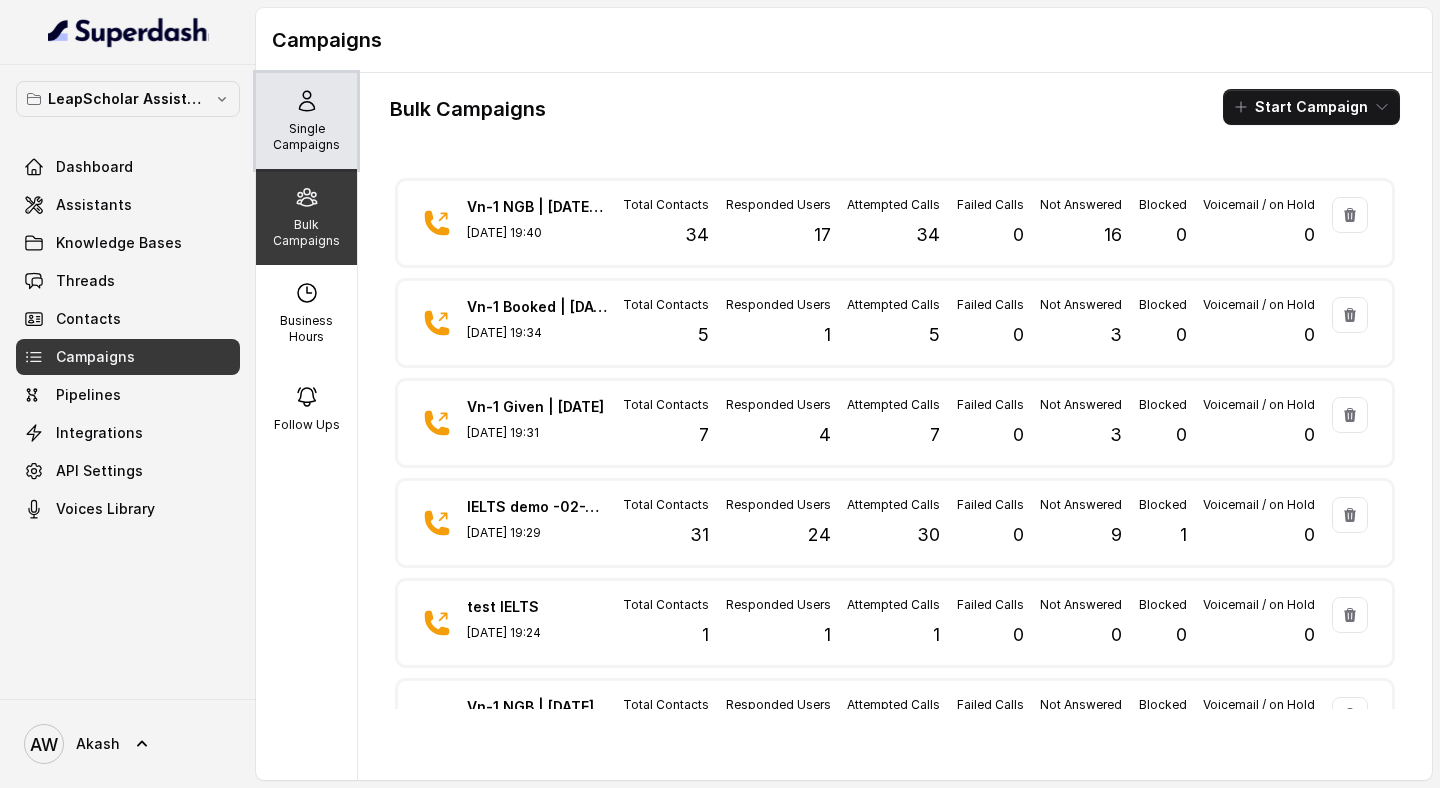 click on "Single Campaigns" at bounding box center [306, 121] 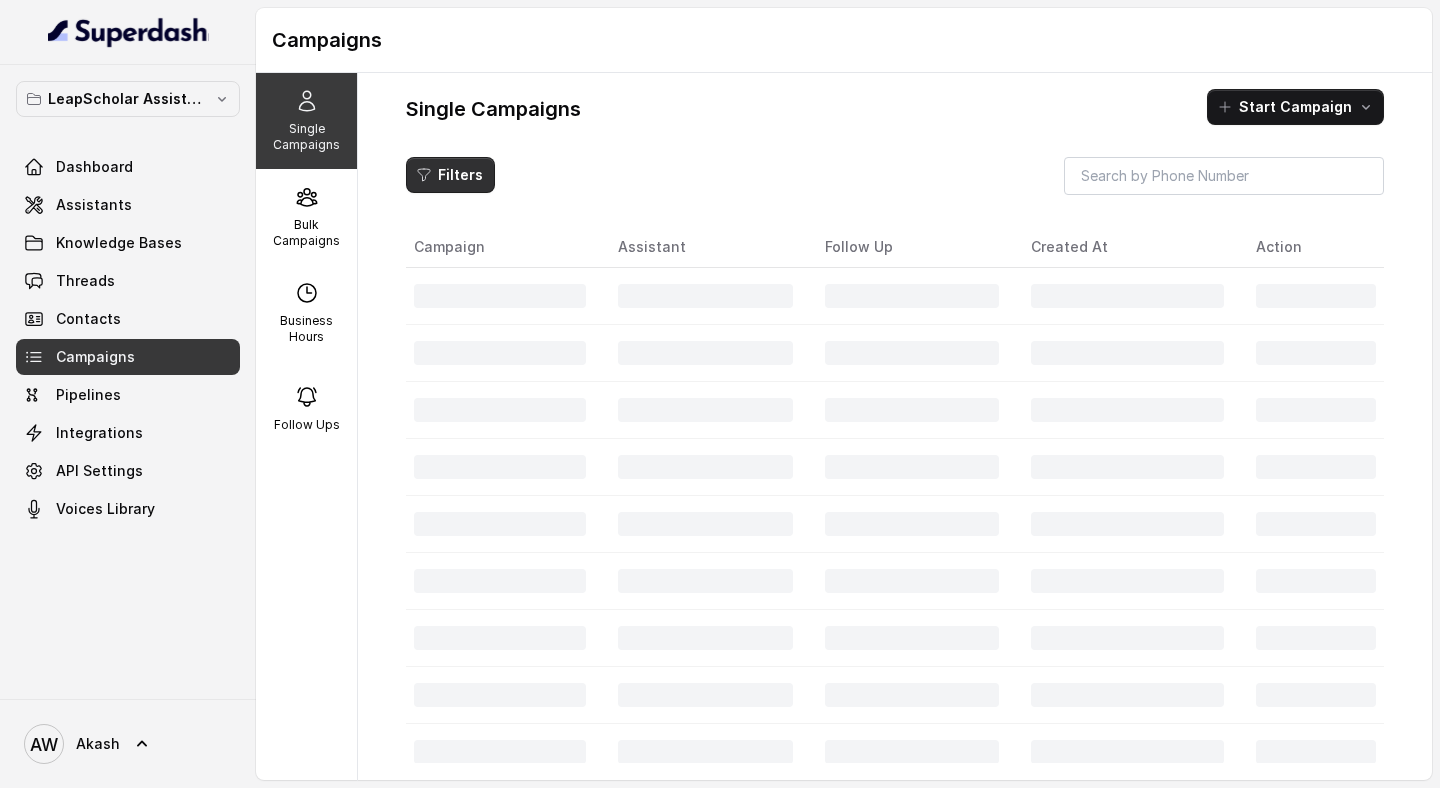 click on "Filters" at bounding box center (450, 175) 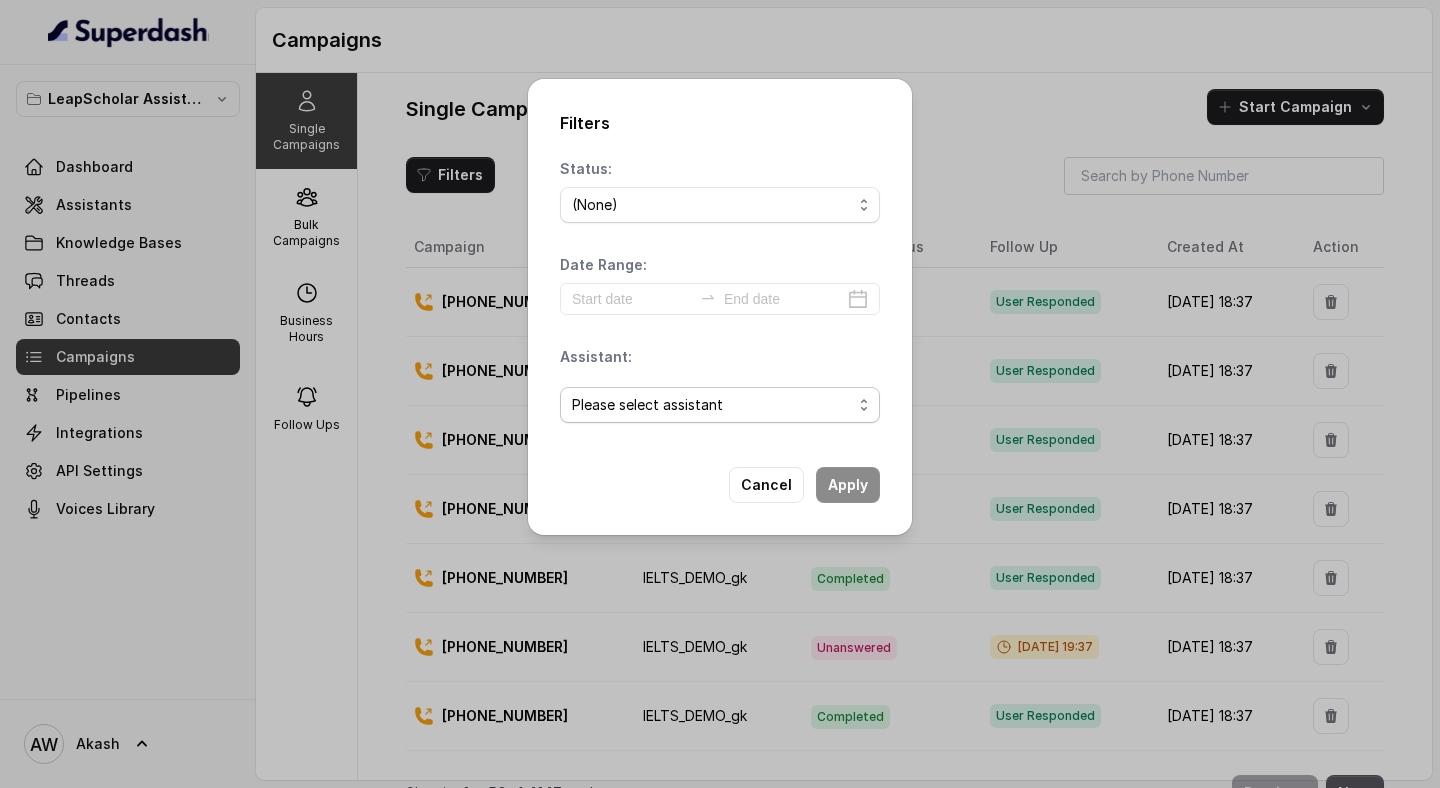click on "Please select assistant OC-new approach Geebee-Test Akash - Not Sure | PP Cohort 2 - IELTS Booked Akash - Not Sure | C2I Session AI Calling for Masterclass - #RK Cohort 9 - Future Intake IELTS Given Cohort 5 - Webinar Within 1 month Cohort 4 - Qualified but Meeting not attended Cohort 10 - Future Intake Non-IELTS Cohort 13 - IELTS Masterclass Attended Cohort 14 - Generic Cohort 11 - IELTS Demo Attended Cohort 12 - IELTS Demo Not Attended AI-IELTS (Testing) Akash- Exam booked Akash - Exam Given  Akash - Exam Not Yet Decided Deferral BoFu IELTS_DEMO_gk" at bounding box center (720, 405) 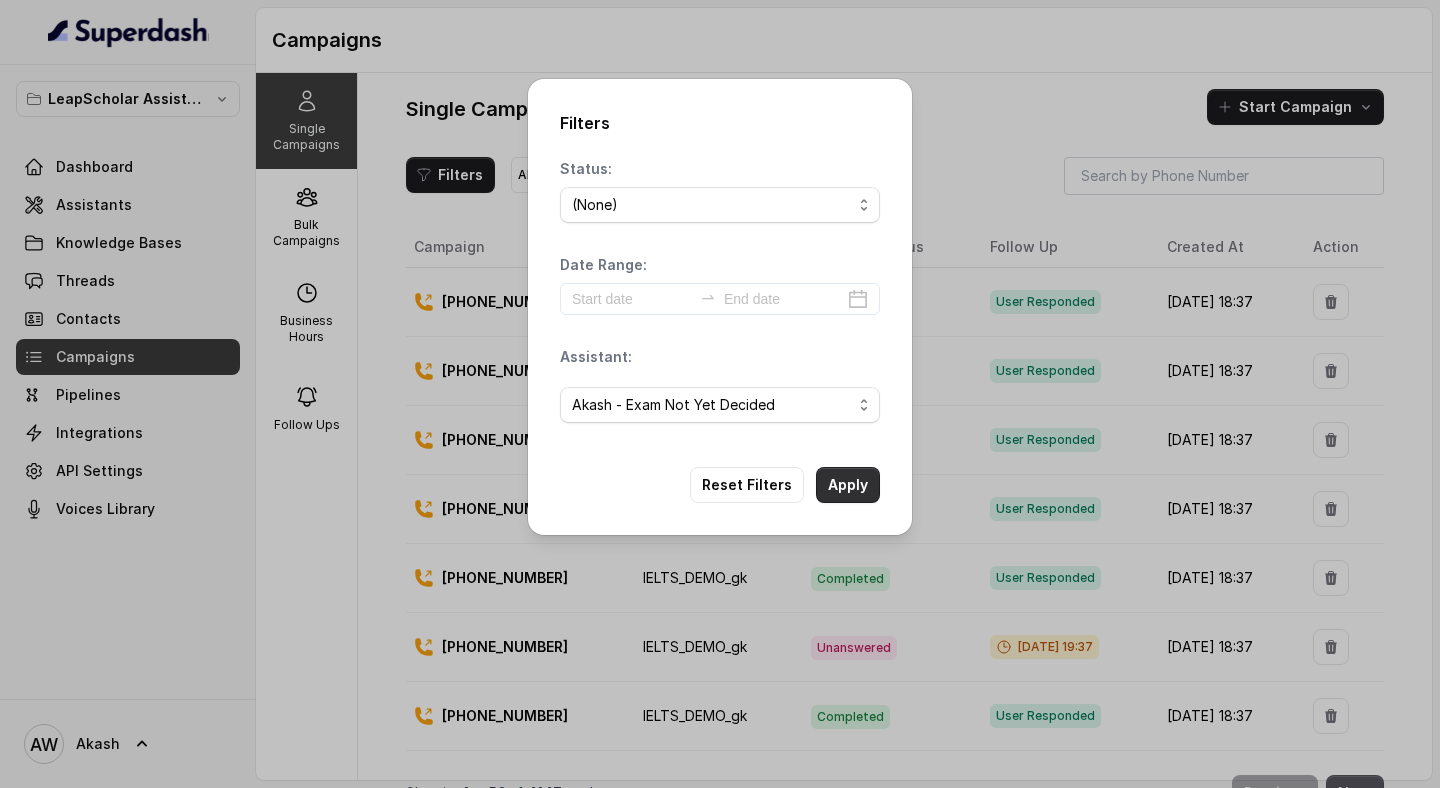 click on "Apply" at bounding box center (848, 485) 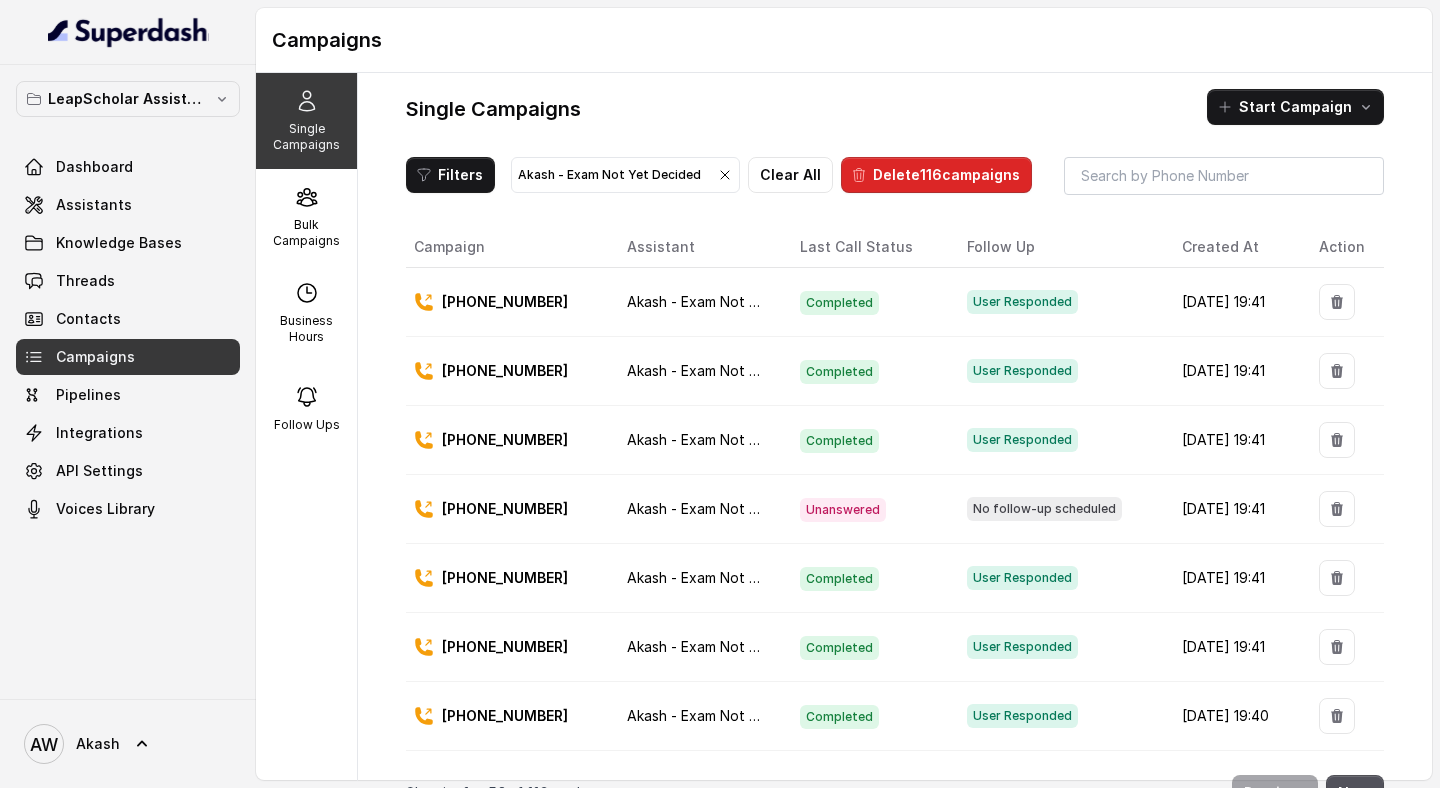 click on "Delete  116  campaigns" at bounding box center (936, 175) 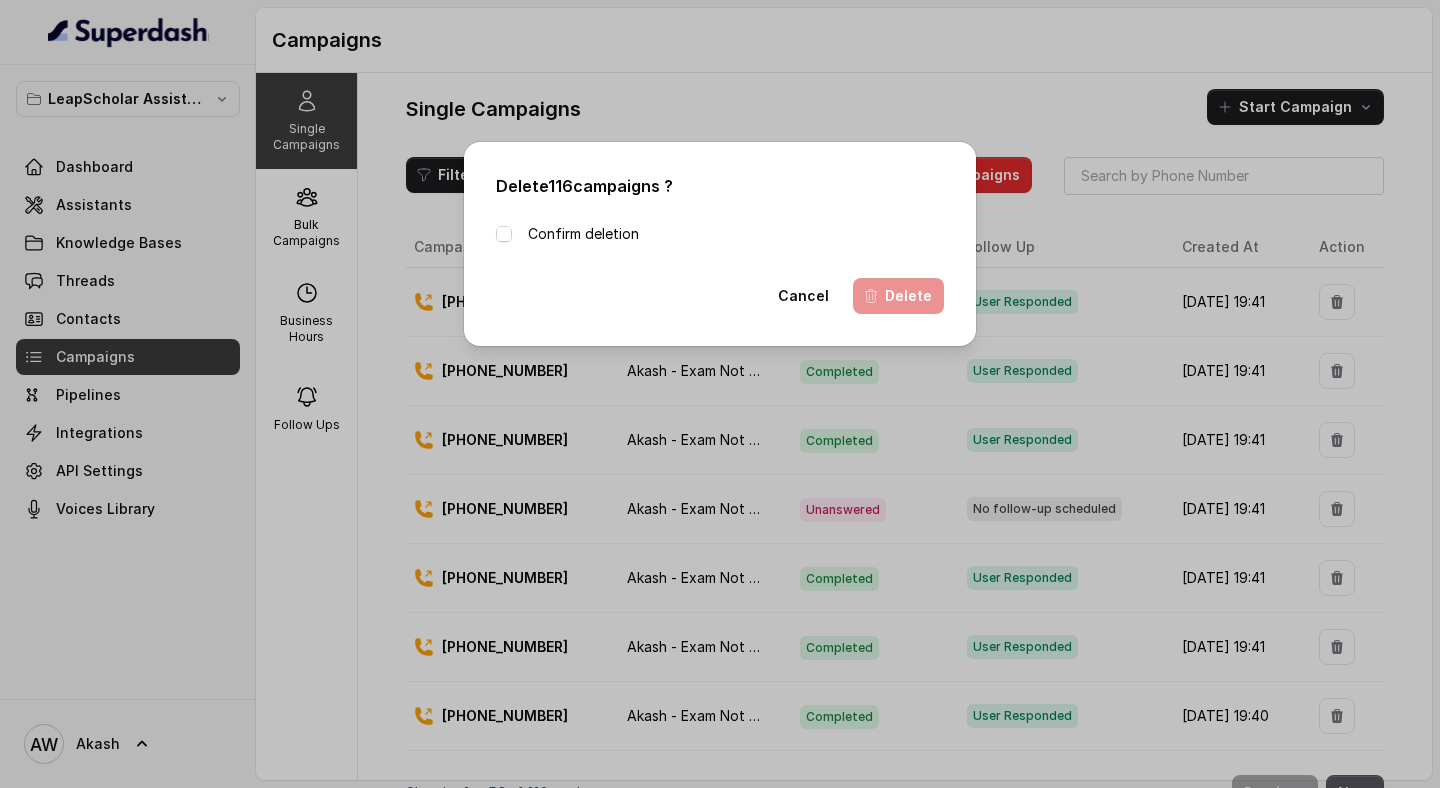 click on "Confirm deletion" at bounding box center [583, 234] 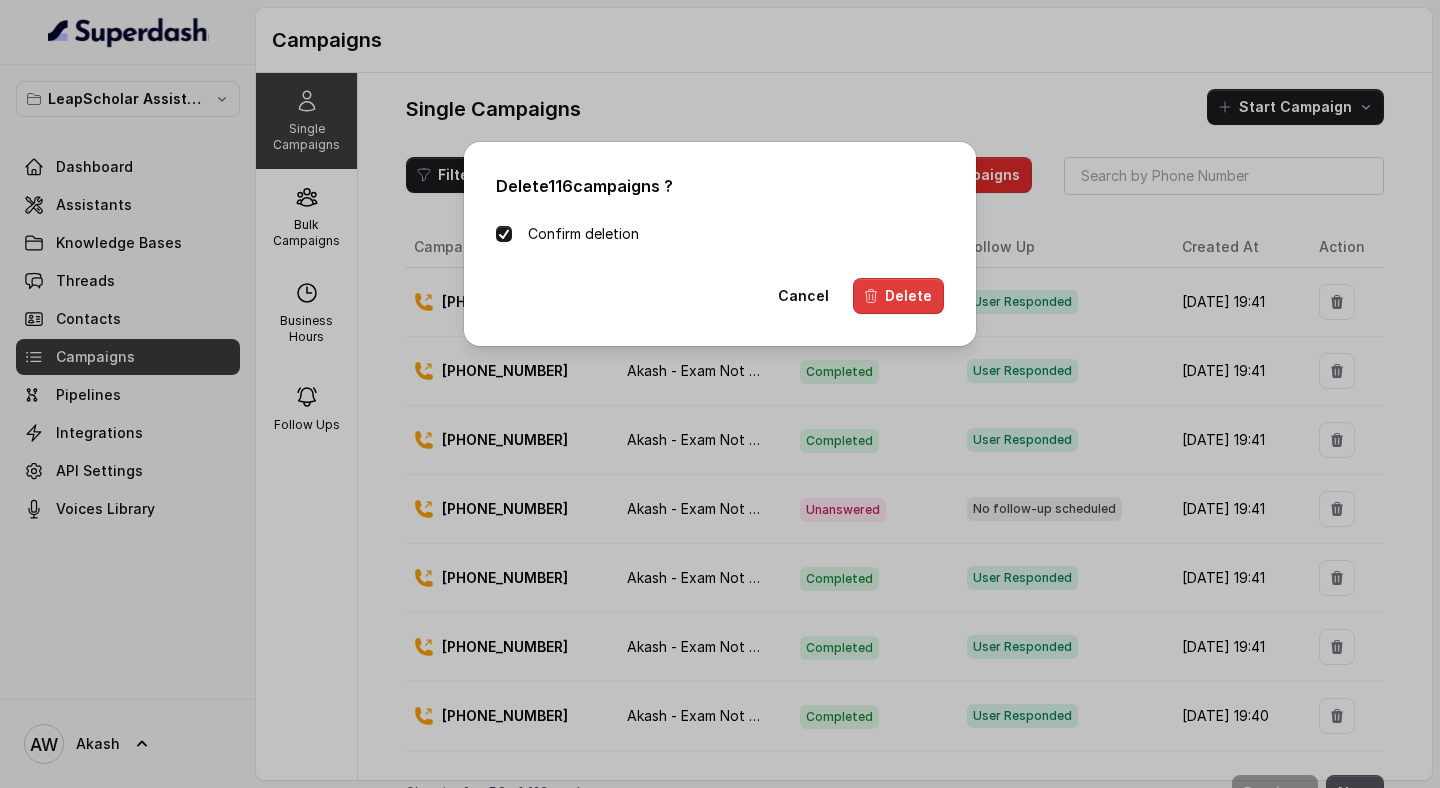 click on "Delete" at bounding box center [898, 296] 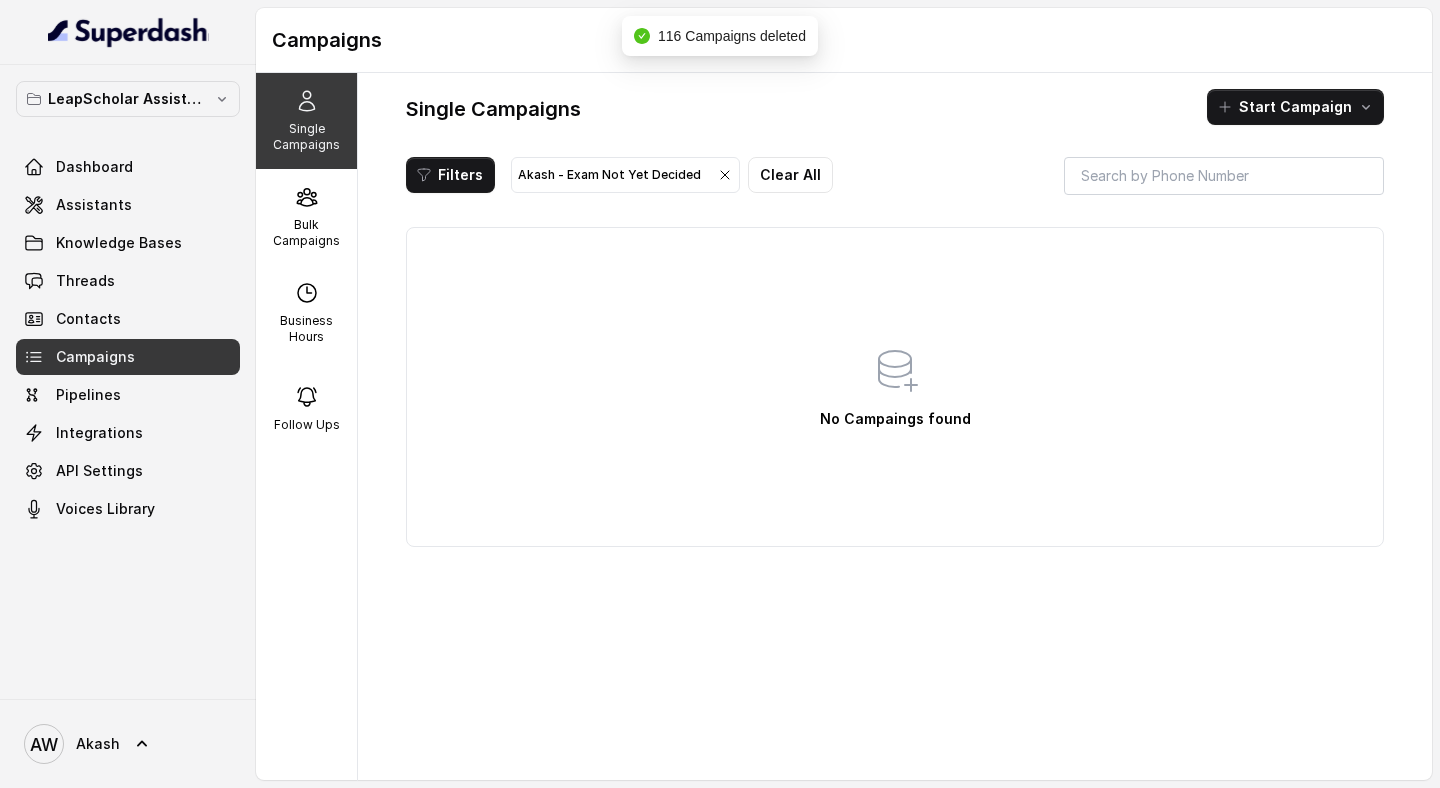 click on "Akash - Exam Not Yet Decided" at bounding box center [625, 175] 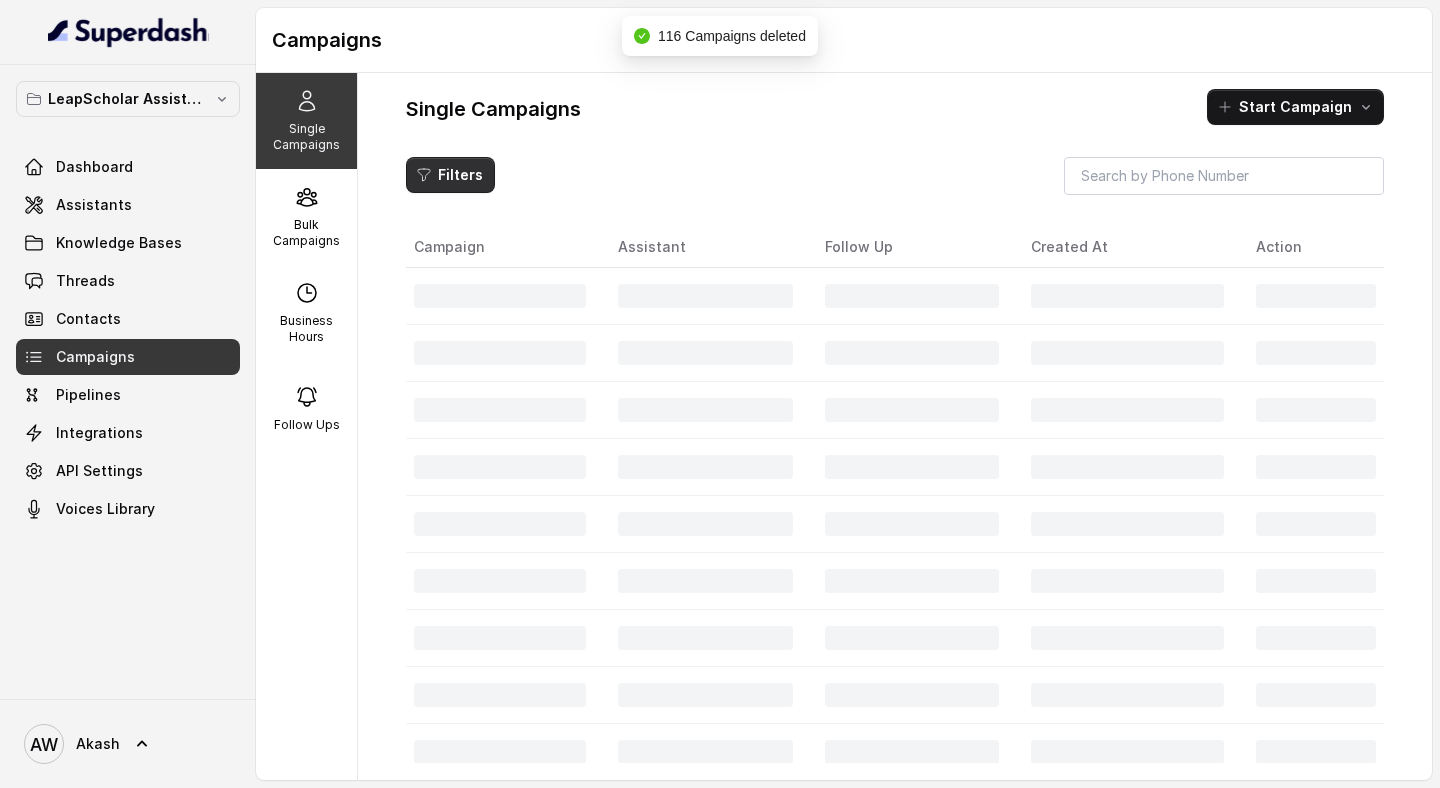click on "Filters" at bounding box center [450, 175] 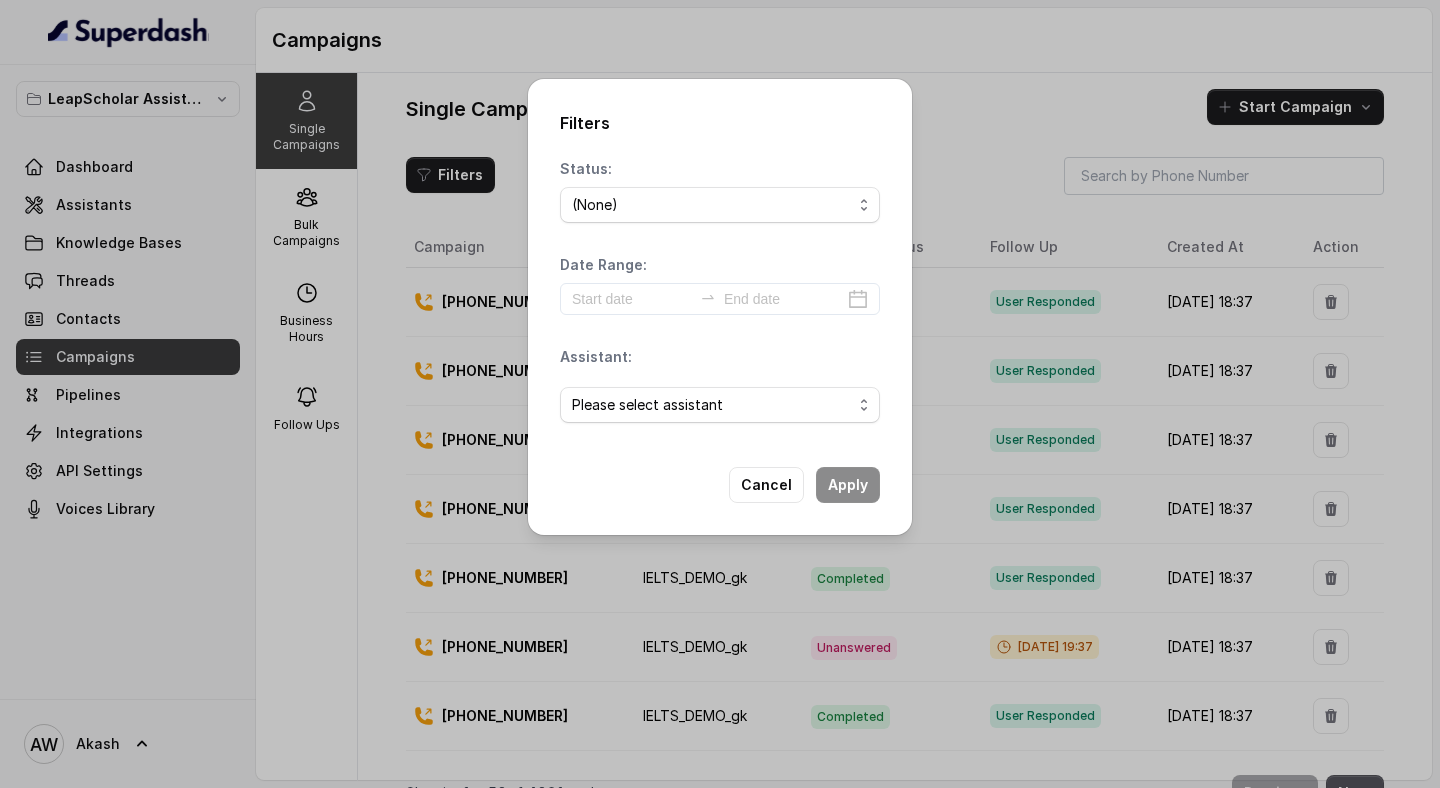 click on "Please select assistant OC-new approach Geebee-Test Akash - Not Sure | PP Cohort 2 - IELTS Booked Akash - Not Sure | C2I Session AI Calling for Masterclass - #RK Cohort 9 - Future Intake IELTS Given Cohort 5 - Webinar [DATE] Cohort 4 - Qualified but Meeting not attended Cohort 10 - Future Intake Non-IELTS Cohort 13 - IELTS Masterclass Attended Cohort 14 - Generic Cohort 11 - IELTS Demo Attended Cohort 12 - IELTS Demo Not Attended AI-IELTS (Testing) Akash- Exam booked Akash - Exam Given  Akash - Exam Not Yet Decided Deferral BoFu IELTS_DEMO_gk" at bounding box center [720, 405] 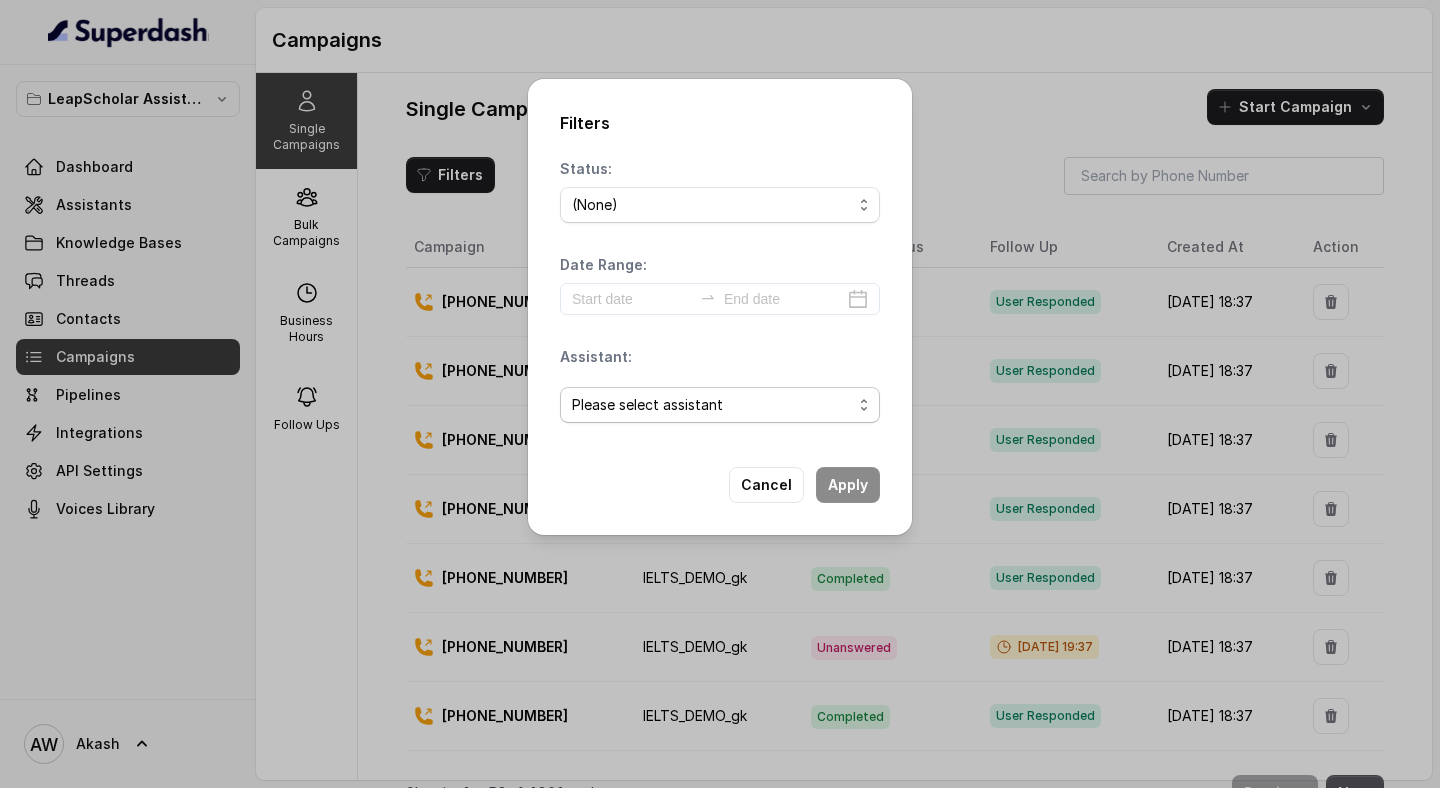 click on "Please select assistant OC-new approach Geebee-Test Akash - Not Sure | PP Cohort 2 - IELTS Booked Akash - Not Sure | C2I Session AI Calling for Masterclass - #RK Cohort 9 - Future Intake IELTS Given Cohort 5 - Webinar [DATE] Cohort 4 - Qualified but Meeting not attended Cohort 10 - Future Intake Non-IELTS Cohort 13 - IELTS Masterclass Attended Cohort 14 - Generic Cohort 11 - IELTS Demo Attended Cohort 12 - IELTS Demo Not Attended AI-IELTS (Testing) Akash- Exam booked Akash - Exam Given  Akash - Exam Not Yet Decided Deferral BoFu IELTS_DEMO_gk" at bounding box center [720, 405] 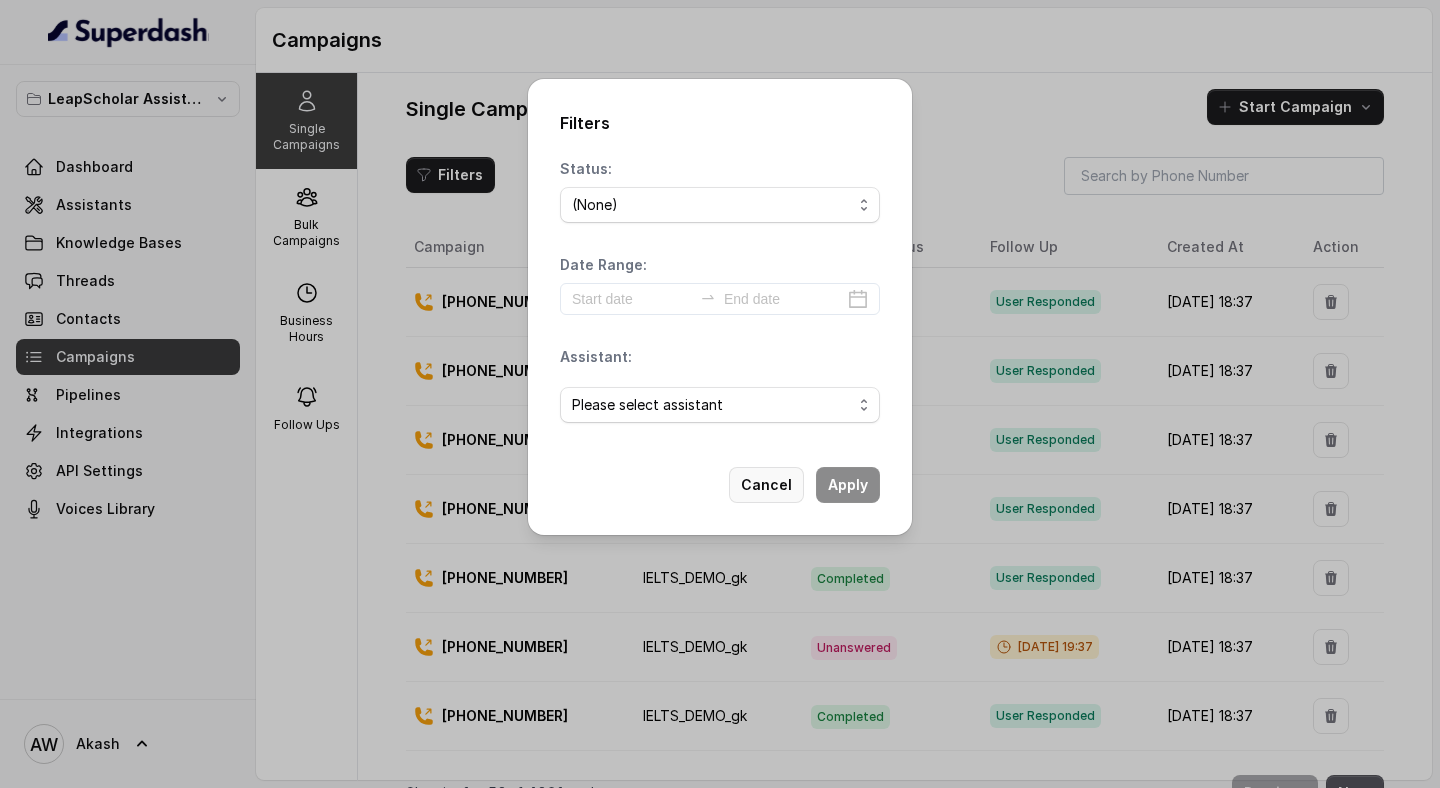 click on "Cancel" at bounding box center (766, 485) 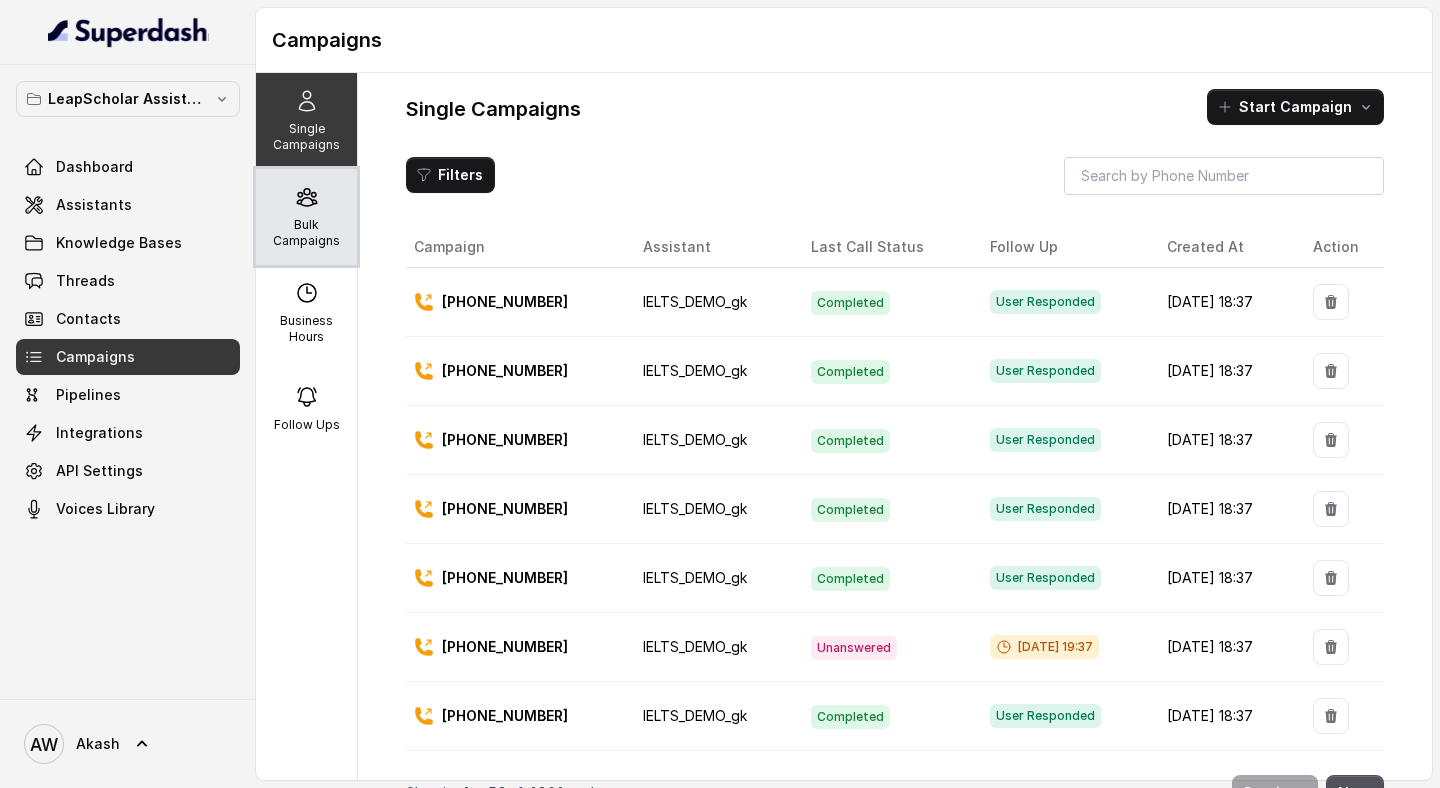 click on "Bulk Campaigns" at bounding box center (306, 233) 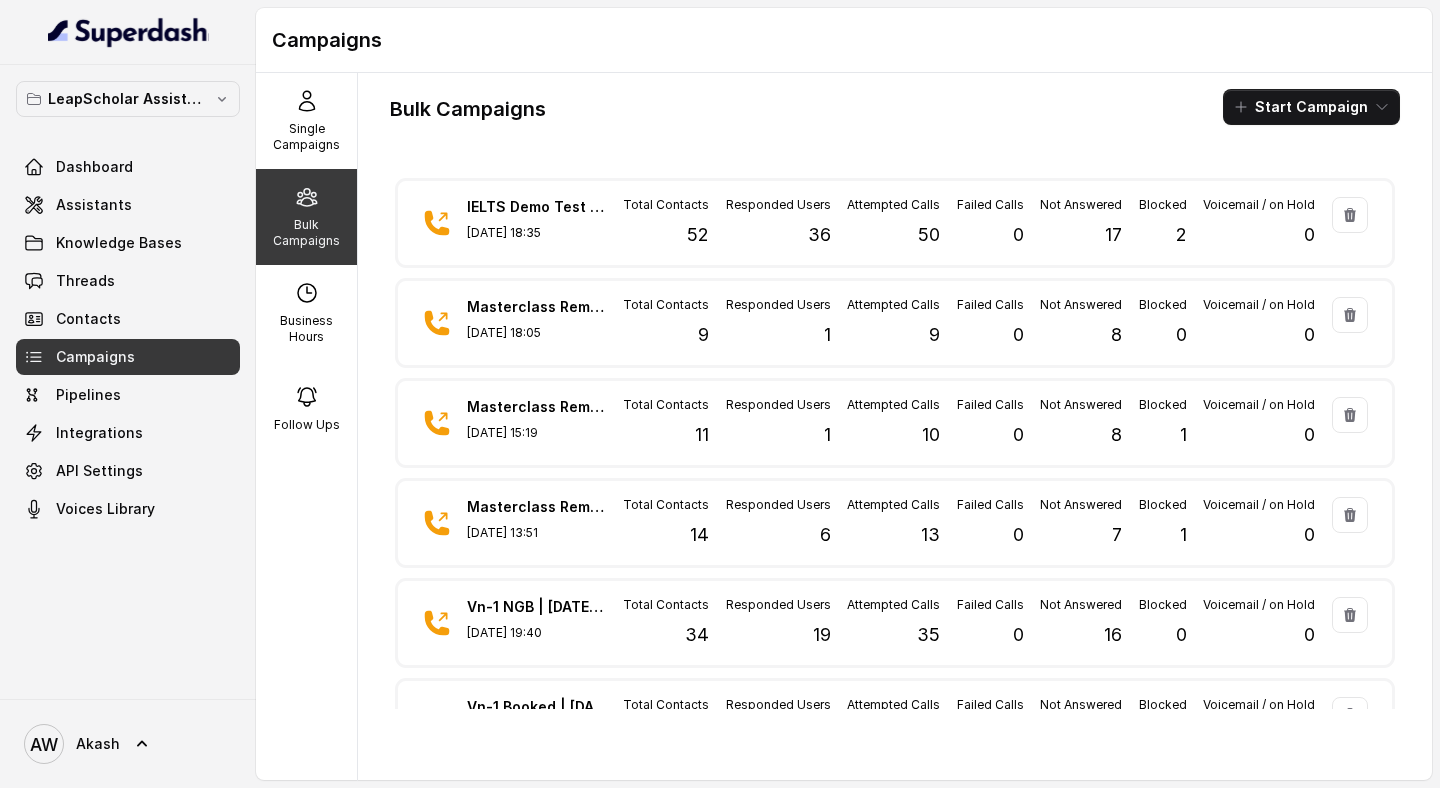 click on "Bulk Campaigns  Start Campaign IELTS Demo Test 3rd july Jul 03, 2025, 18:35 Total Contacts 52 Responded Users 36 Attempted Calls 50 Failed Calls 0 Not Answered 17 Blocked 2 Voicemail / on Hold 0 Masterclass Reminder 3rd July 6pm call  Jul 03, 2025, 18:05 Total Contacts 9 Responded Users 1 Attempted Calls 9 Failed Calls 0 Not Answered 8 Blocked 0 Voicemail / on Hold 0 Masterclass Reminder 3rd July (2nd call) Jul 03, 2025, 15:19 Total Contacts 11 Responded Users 1 Attempted Calls 10 Failed Calls 0 Not Answered 8 Blocked 1 Voicemail / on Hold 0 Masterclass Reminder campaign Jul 03, 2025, 13:51 Total Contacts 14 Responded Users 6 Attempted Calls 13 Failed Calls 0 Not Answered 7 Blocked 1 Voicemail / on Hold 0 Vn-1 NGB | 01st July 2nd Followup Jul 02, 2025, 19:40 Total Contacts 34 Responded Users 19 Attempted Calls 35 Failed Calls 0 Not Answered 16 Blocked 0 Voicemail / on Hold 0 Vn-1 Booked | 02nd July Jul 02, 2025, 19:34 Total Contacts 5 Responded Users 1 Attempted Calls 5 Failed Calls 0 Not Answered 3 Blocked 0" at bounding box center [895, 414] 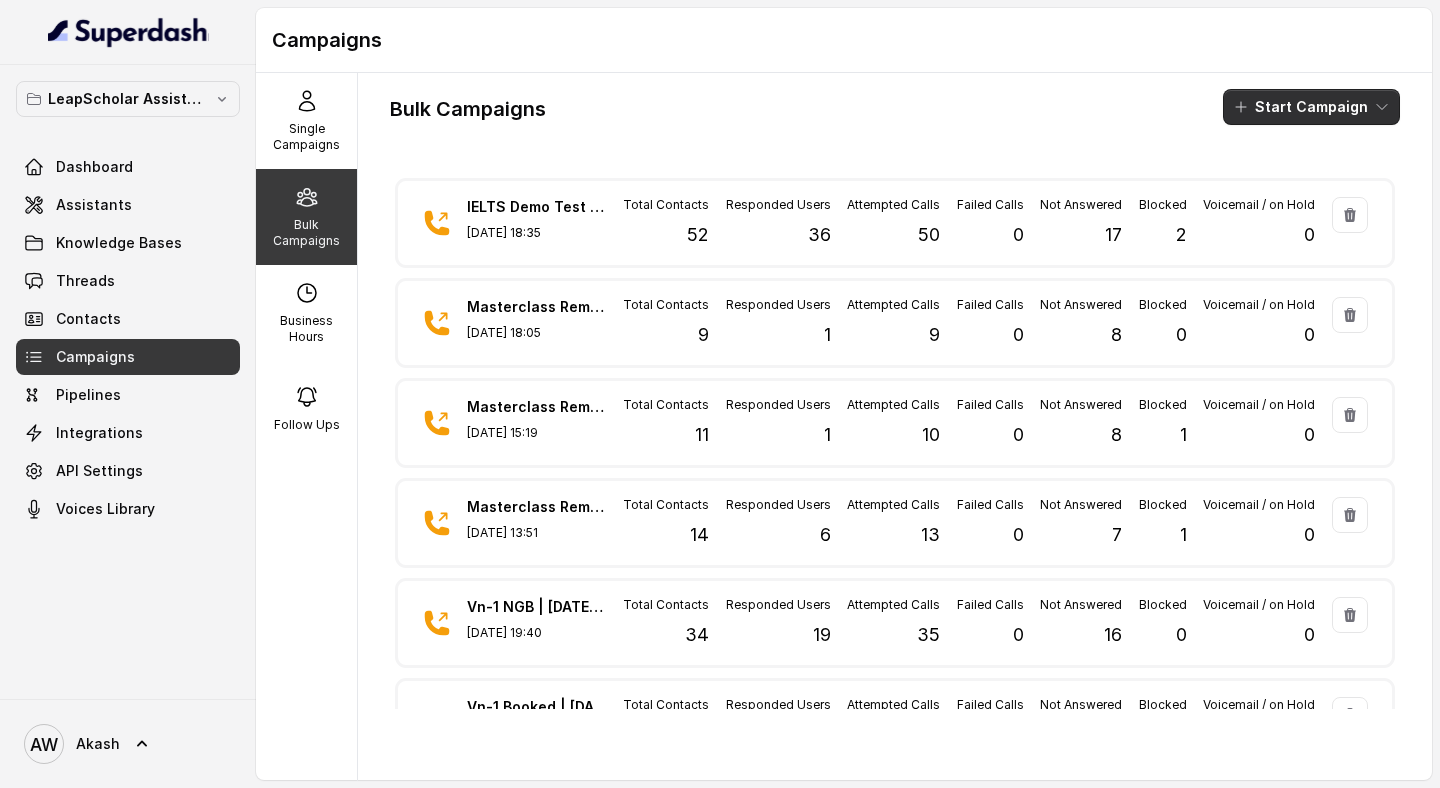 click on "Start Campaign" at bounding box center [1311, 107] 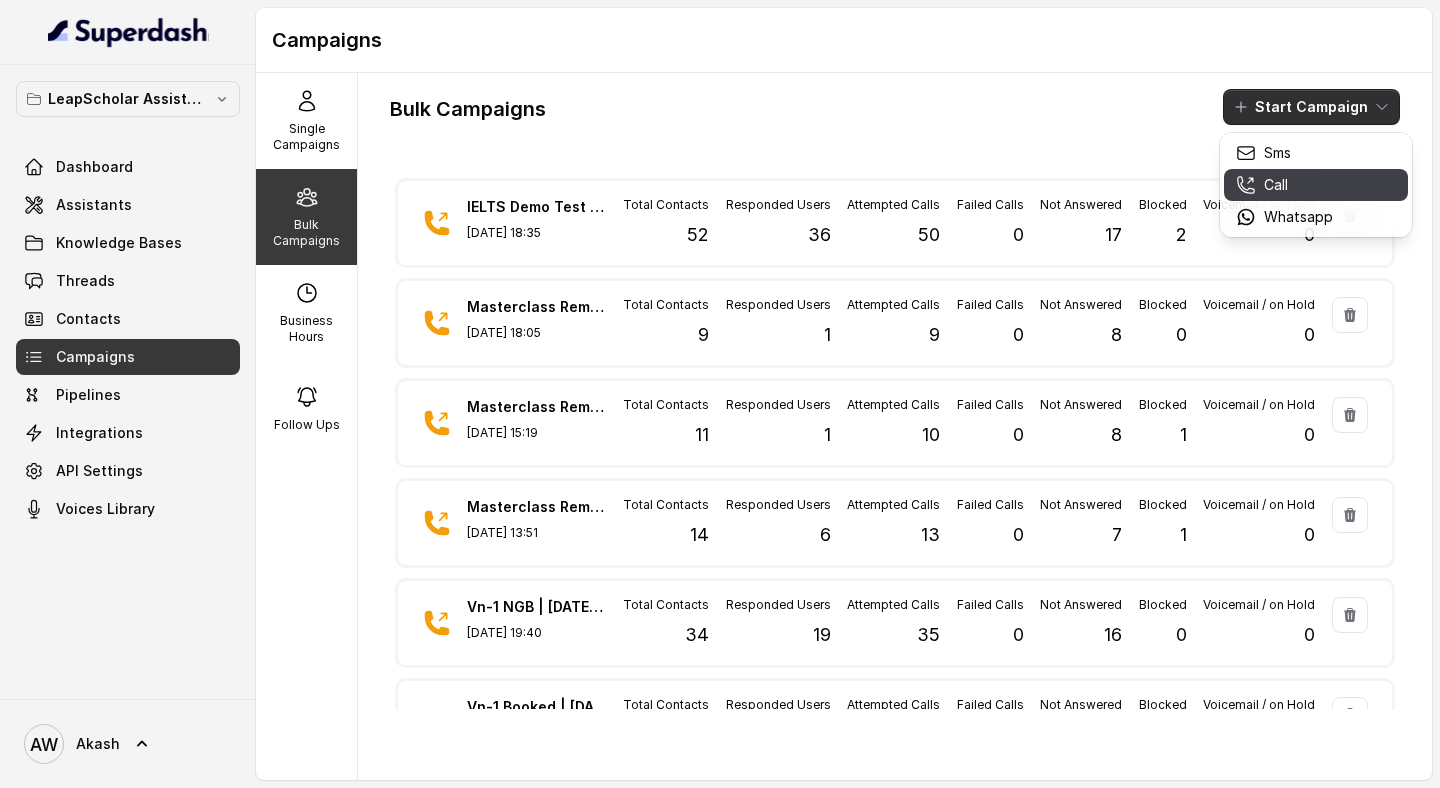click on "Call" at bounding box center [1276, 185] 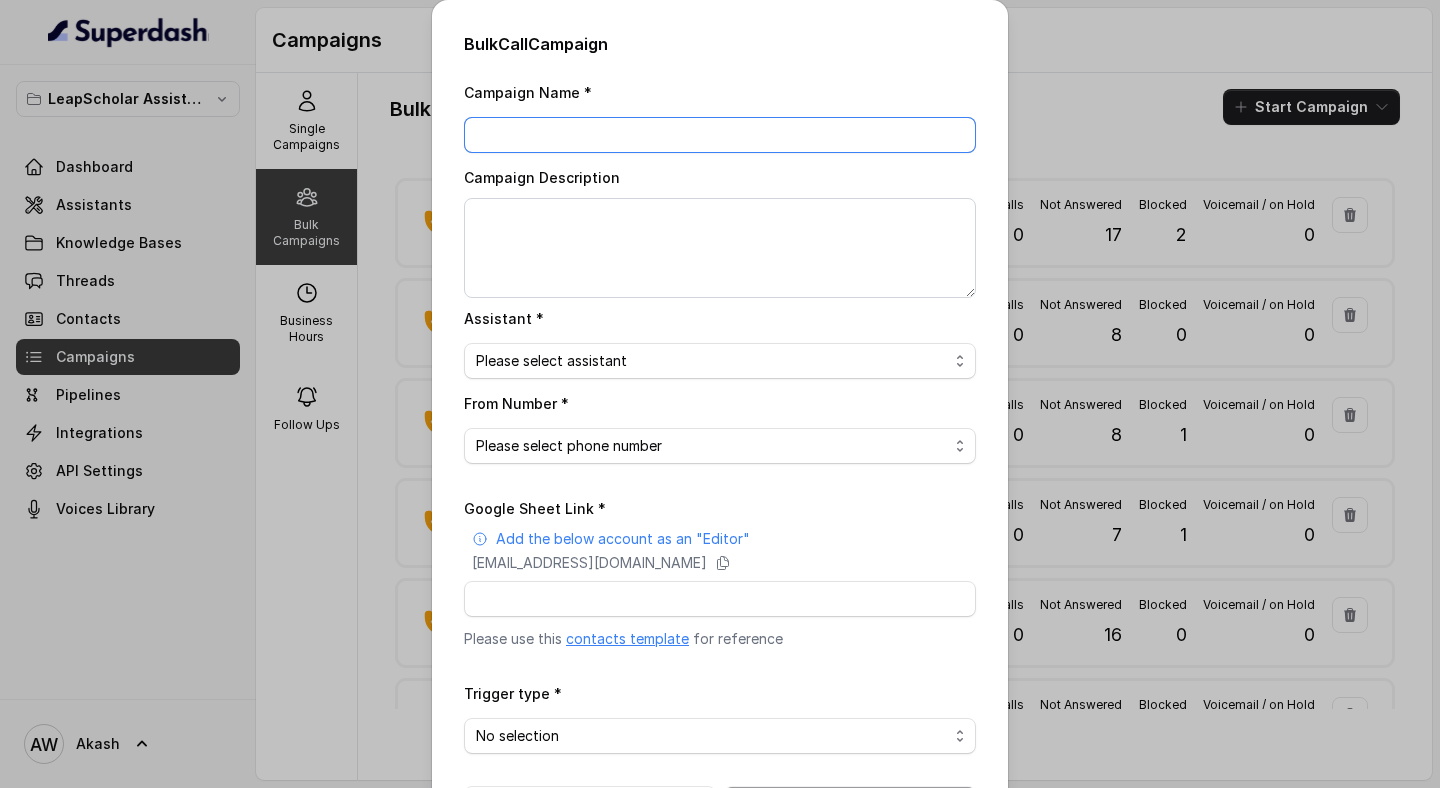 click on "Campaign Name *" at bounding box center (720, 135) 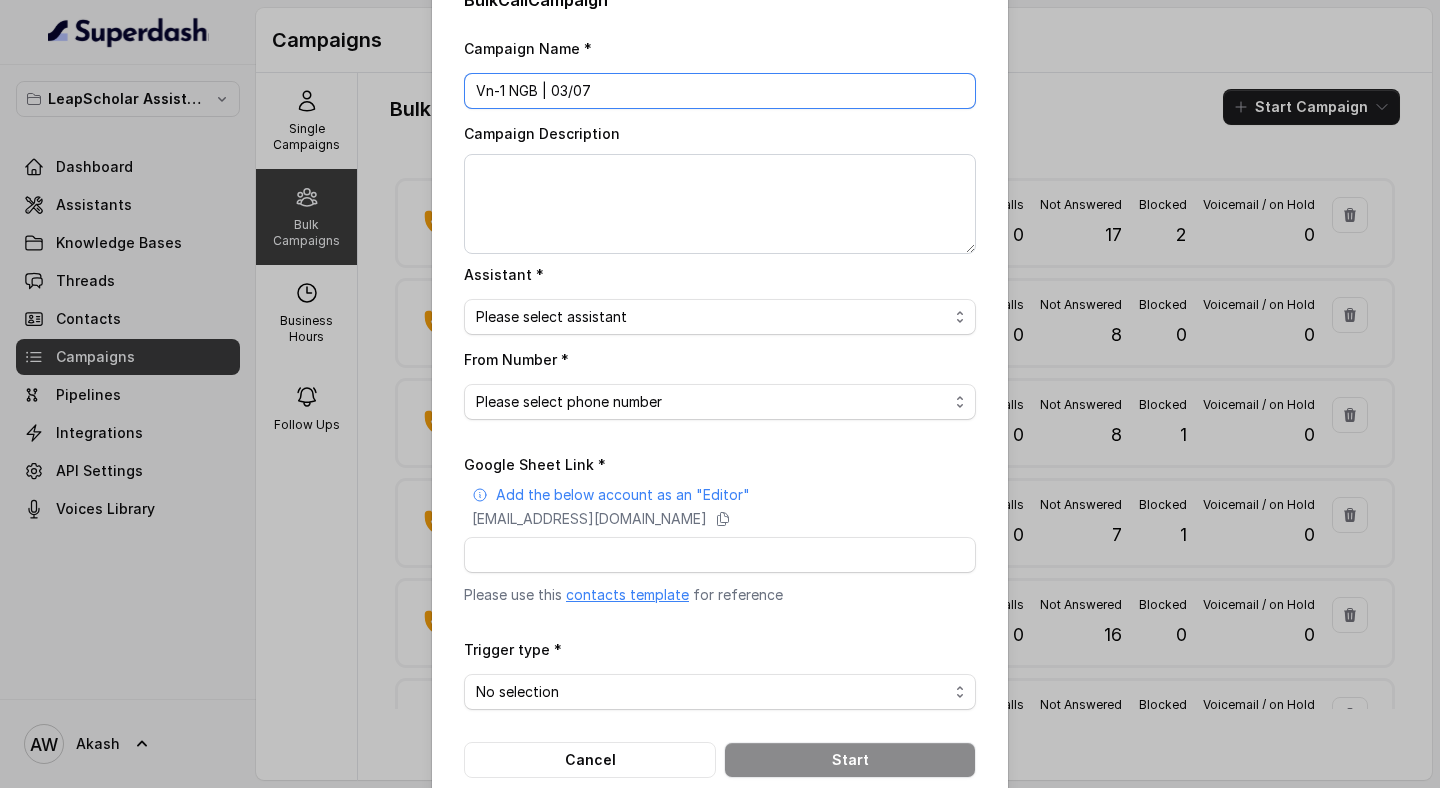 scroll, scrollTop: 79, scrollLeft: 0, axis: vertical 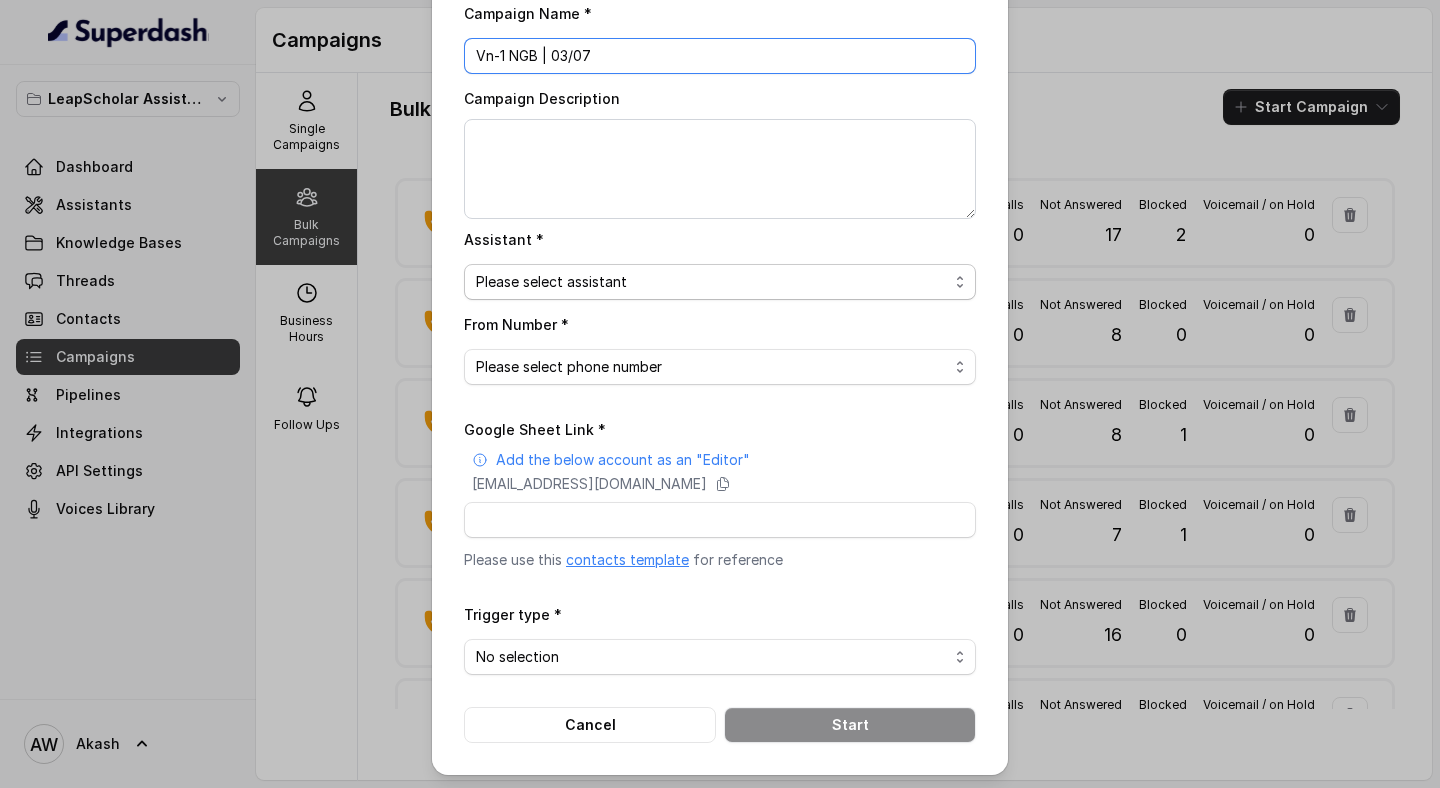 type on "Vn-1 NGB | 03/07" 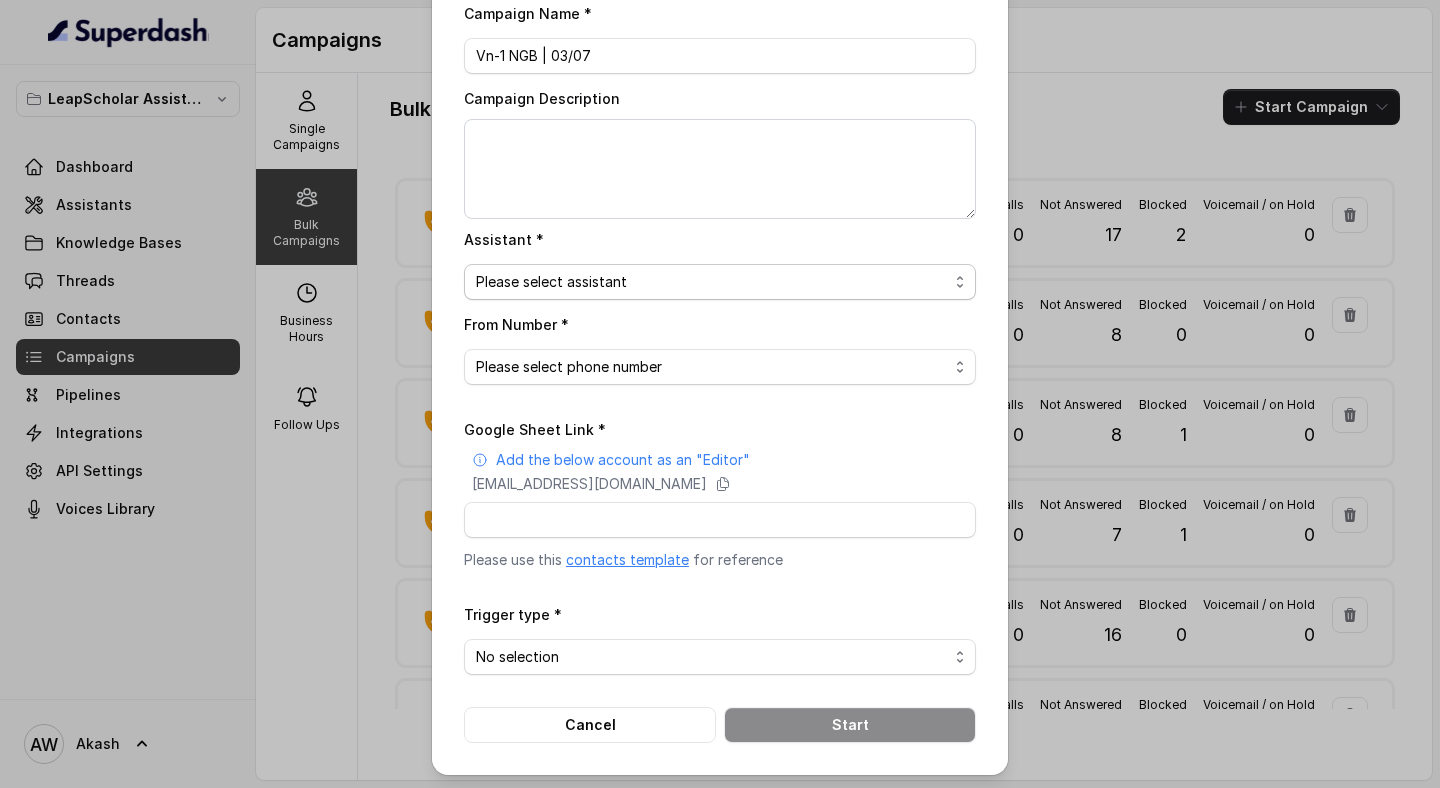 click on "Please select assistant OC-new approach Geebee-Test Akash - Not Sure | PP Cohort 2 - IELTS Booked Akash - Not Sure | C2I Session AI Calling for Masterclass - #RK Cohort 9 - Future Intake IELTS Given Cohort 5 - Webinar Within 1 month Cohort 4 - Qualified but Meeting not attended Cohort 10 - Future Intake Non-IELTS Cohort 13 - IELTS Masterclass Attended Cohort 14 - Generic Cohort 11 - IELTS Demo Attended Cohort 12 - IELTS Demo Not Attended AI-IELTS (Testing) Akash- Exam booked Akash - Exam Given  Akash - Exam Not Yet Decided Deferral BoFu IELTS_DEMO_gk" at bounding box center (720, 282) 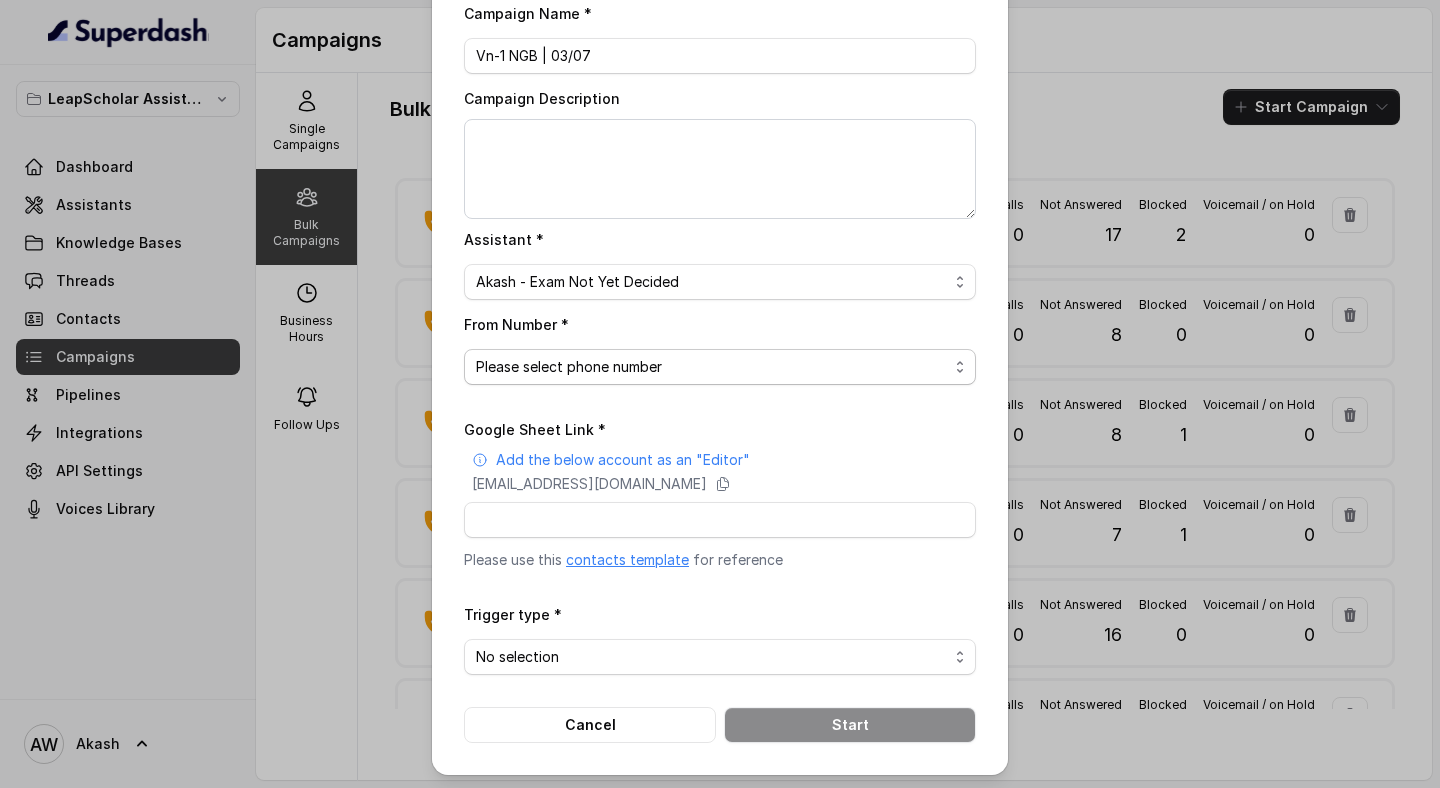 click on "Please select phone number" at bounding box center (720, 367) 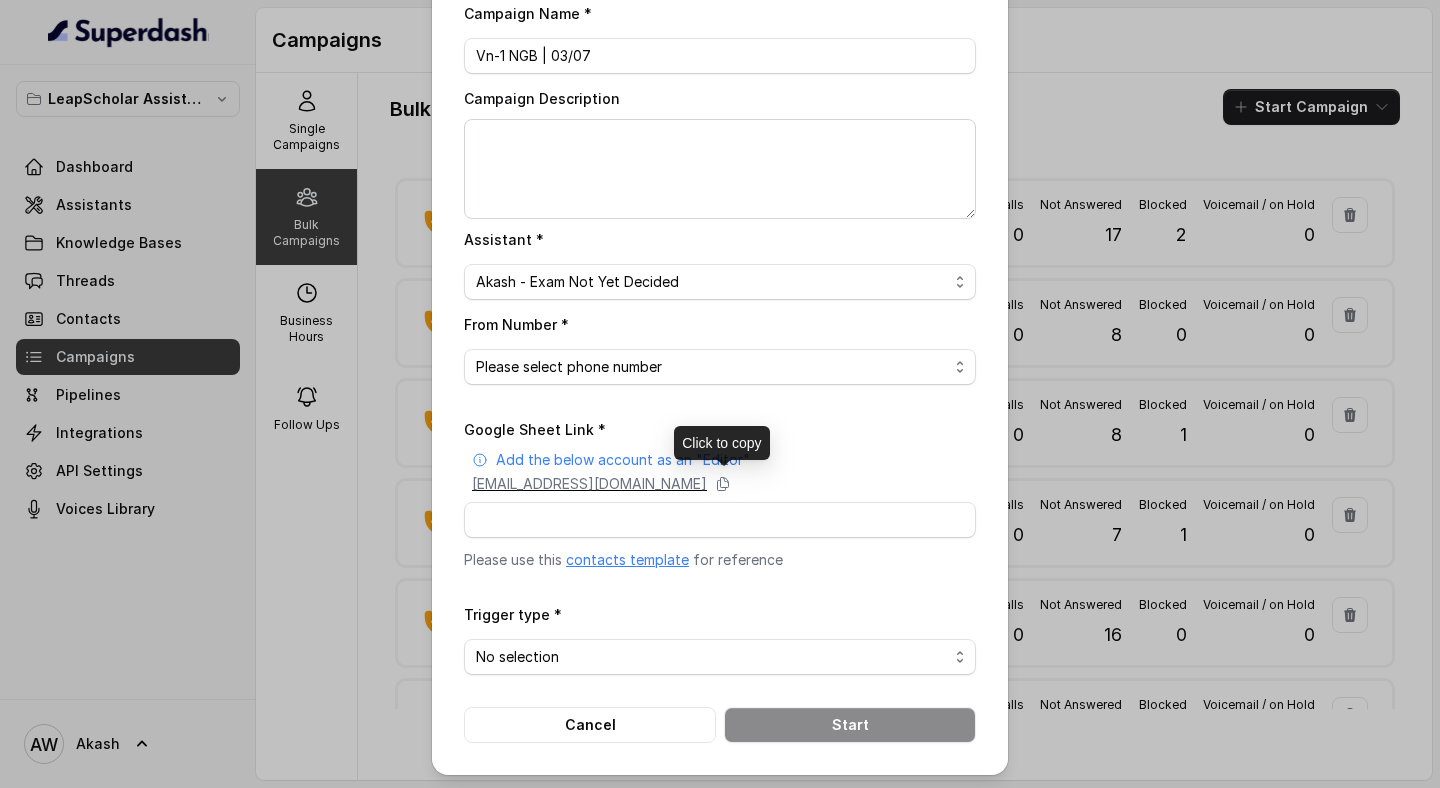 click on "superdash@superdash-382709.iam.gserviceaccount.com" at bounding box center [589, 484] 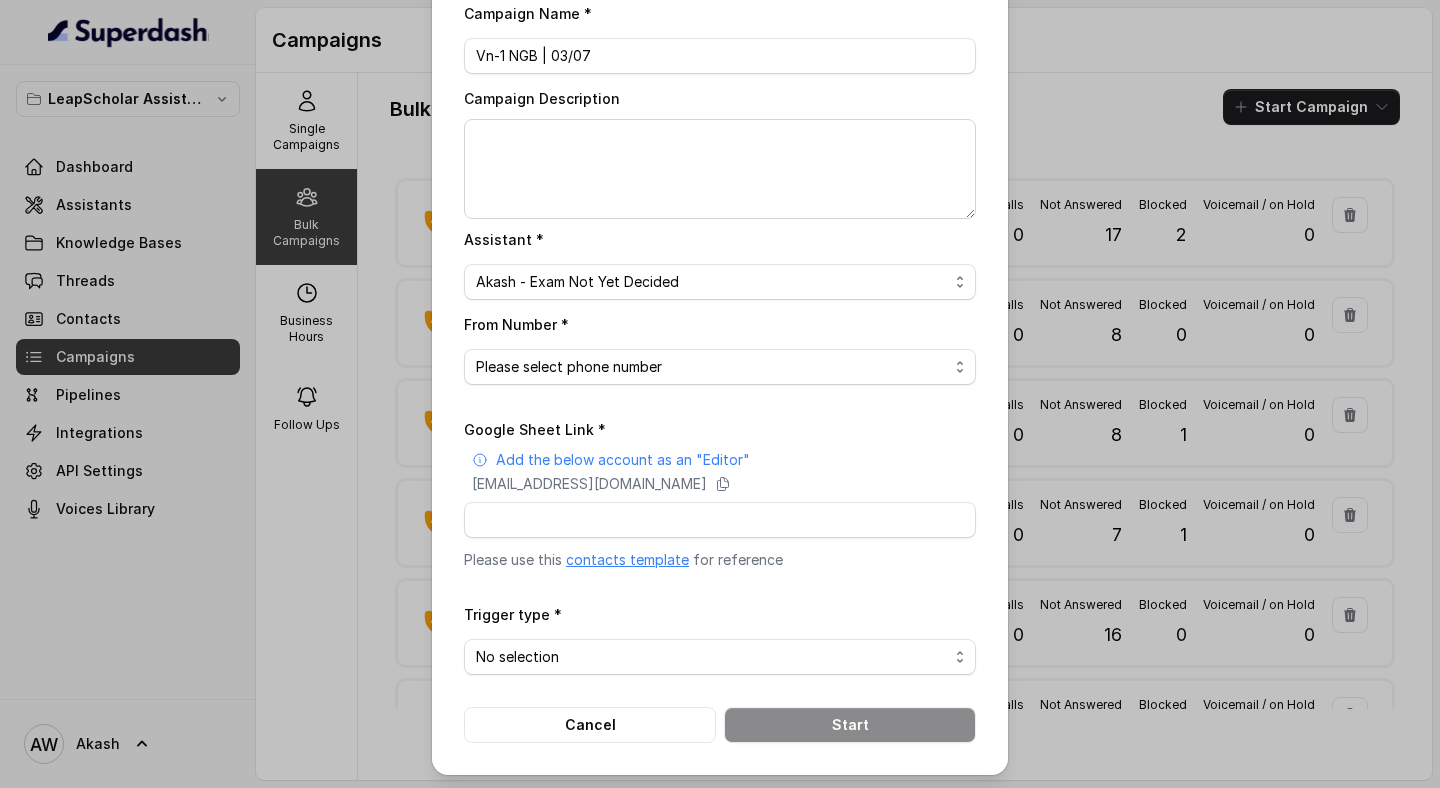 click on "Google Sheet Link * Add the below account as an "Editor" superdash@superdash-382709.iam.gserviceaccount.com Please use this   contacts template   for reference" at bounding box center (720, 493) 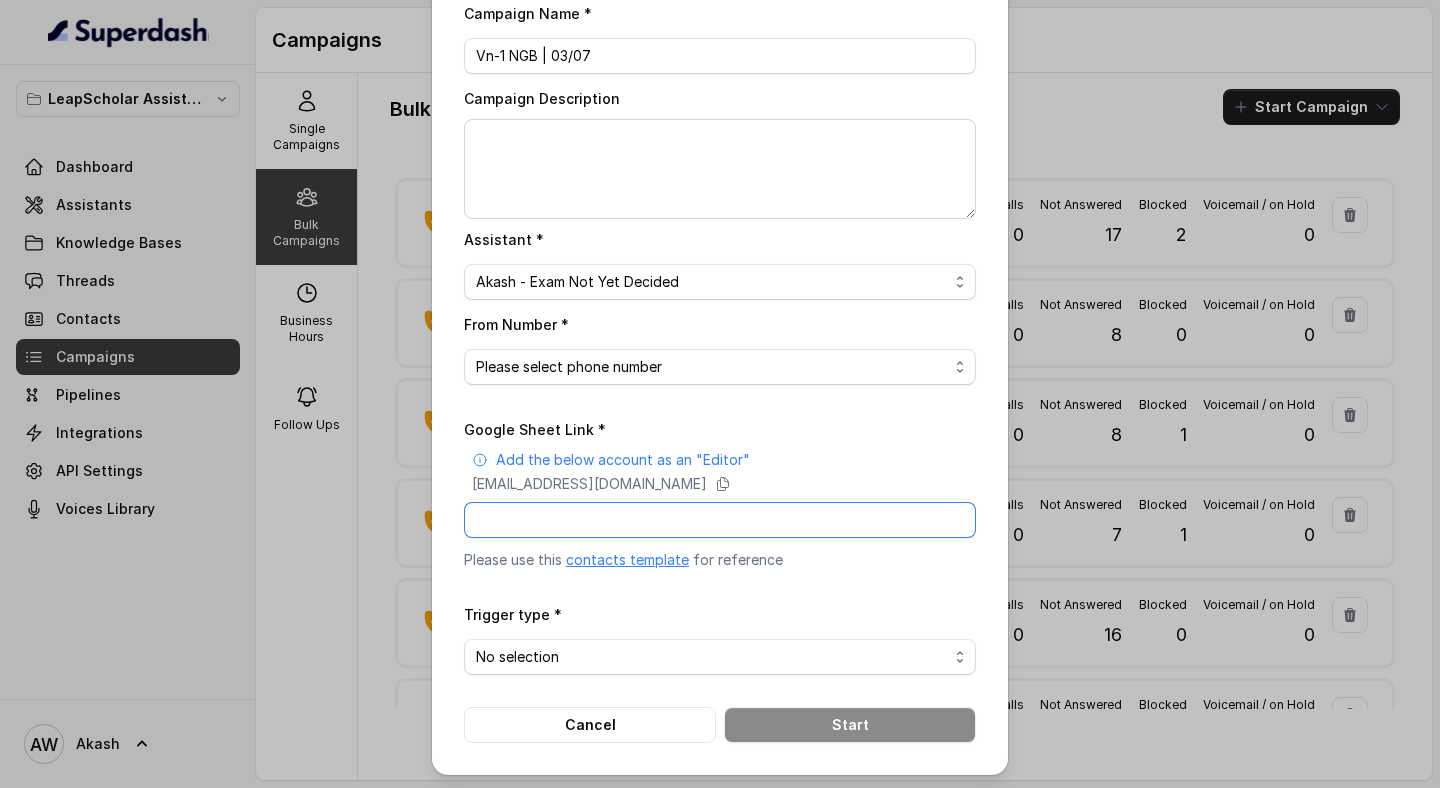 click on "Google Sheet Link *" at bounding box center [720, 520] 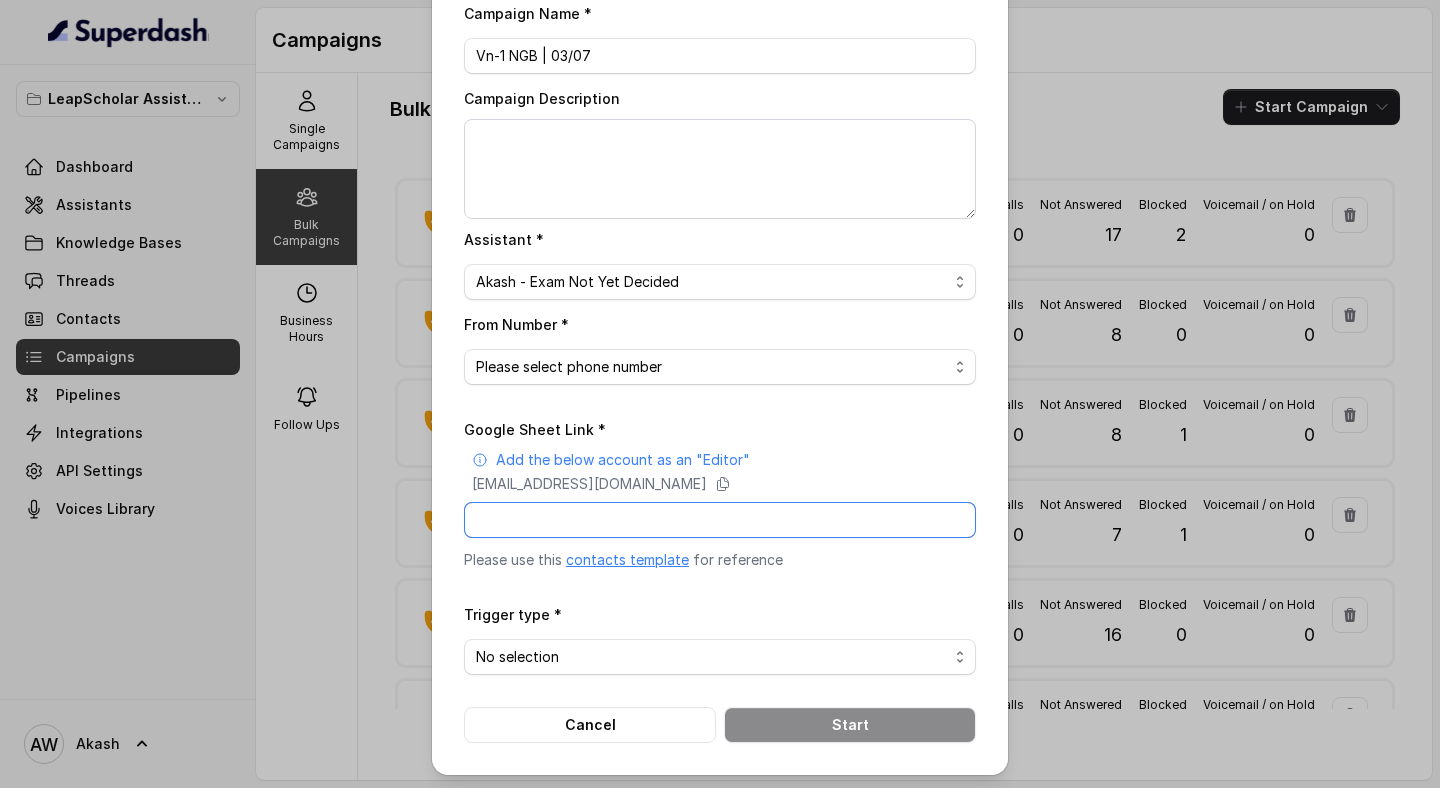 paste on "https://docs.google.com/spreadsheets/d/1fbqAkqNM8B0qhhvYBW4QdMw6MtOjySRzc16vX0O_p98/edit?gid=0#gid=0" 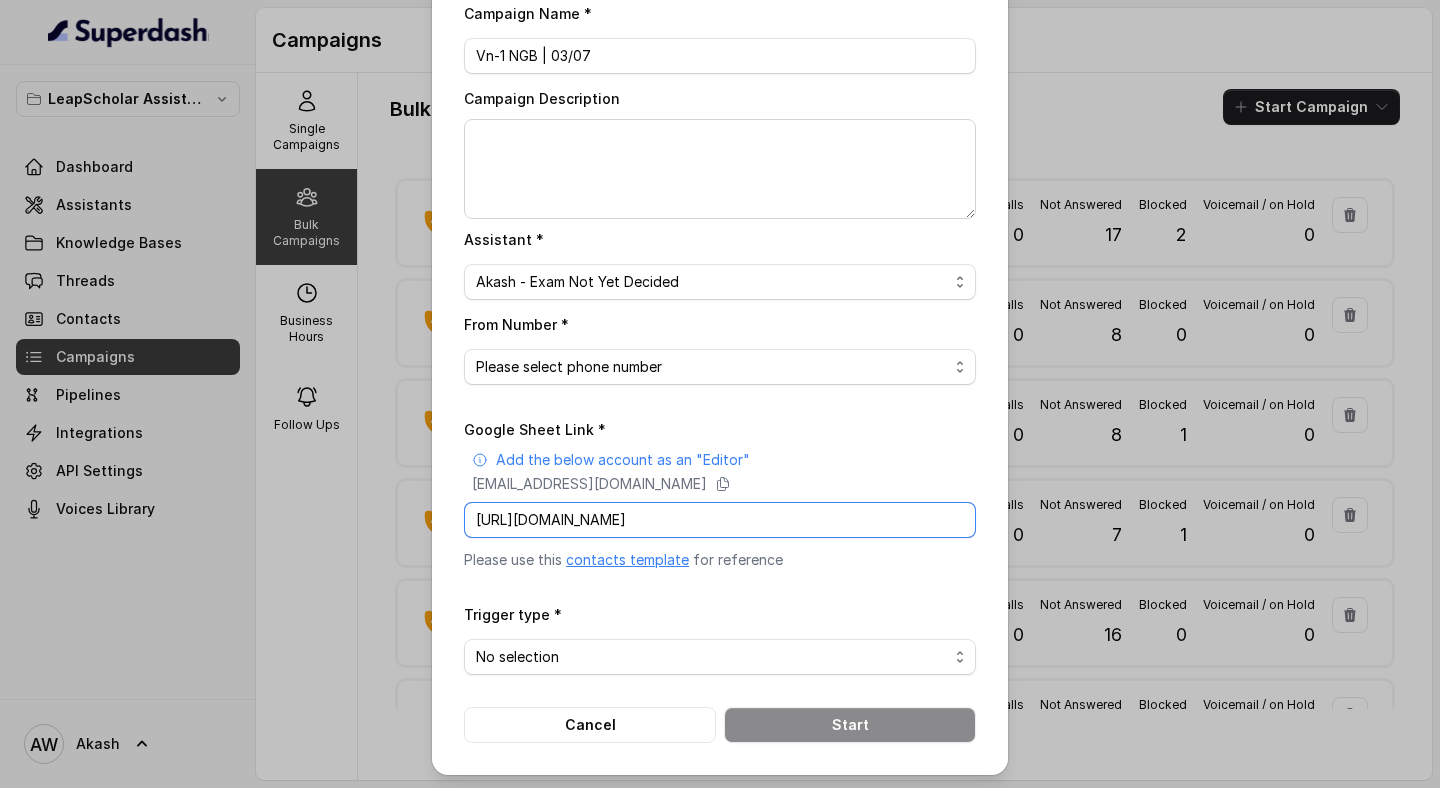 scroll, scrollTop: 0, scrollLeft: 294, axis: horizontal 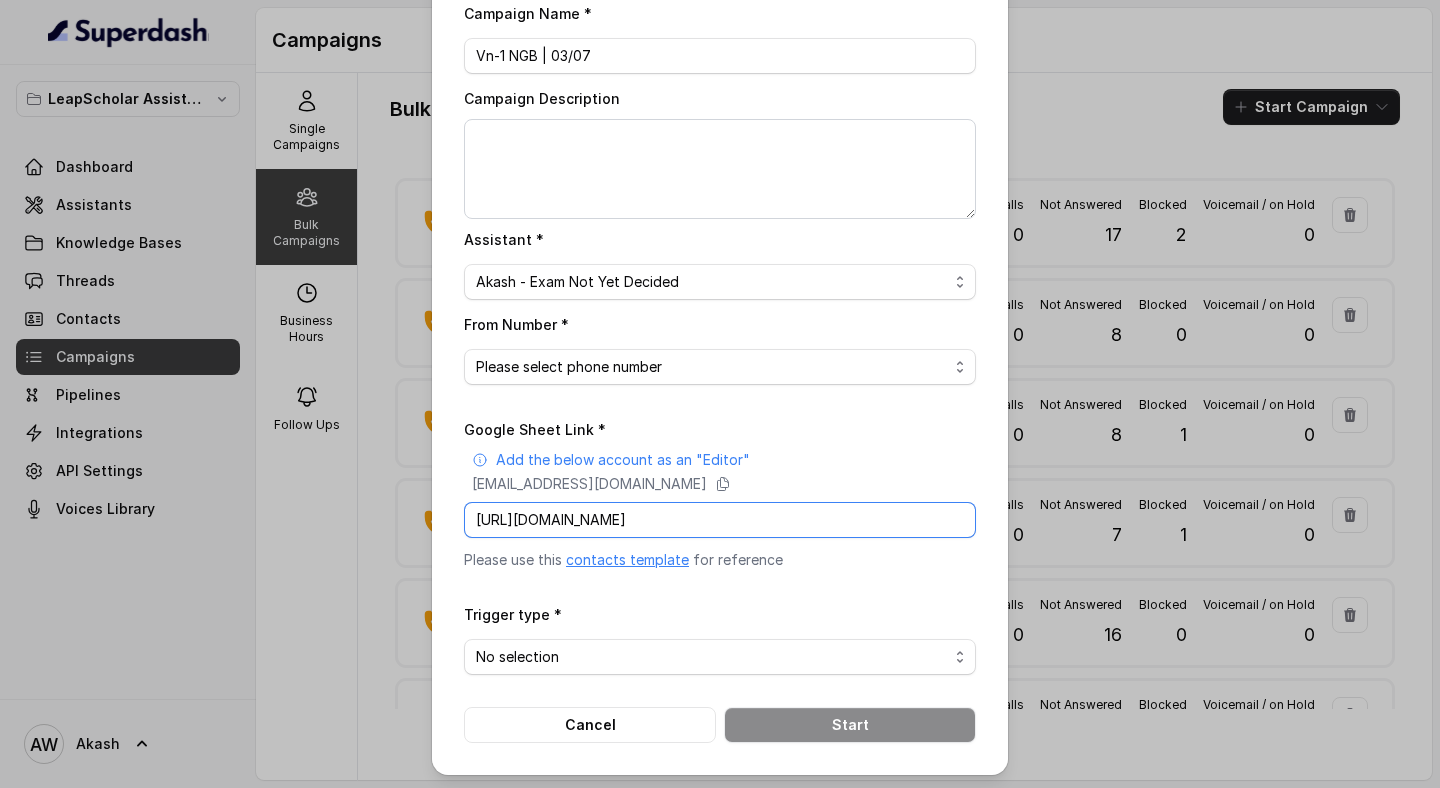 type on "https://docs.google.com/spreadsheets/d/1fbqAkqNM8B0qhhvYBW4QdMw6MtOjySRzc16vX0O_p98/edit?gid=0#gid=0" 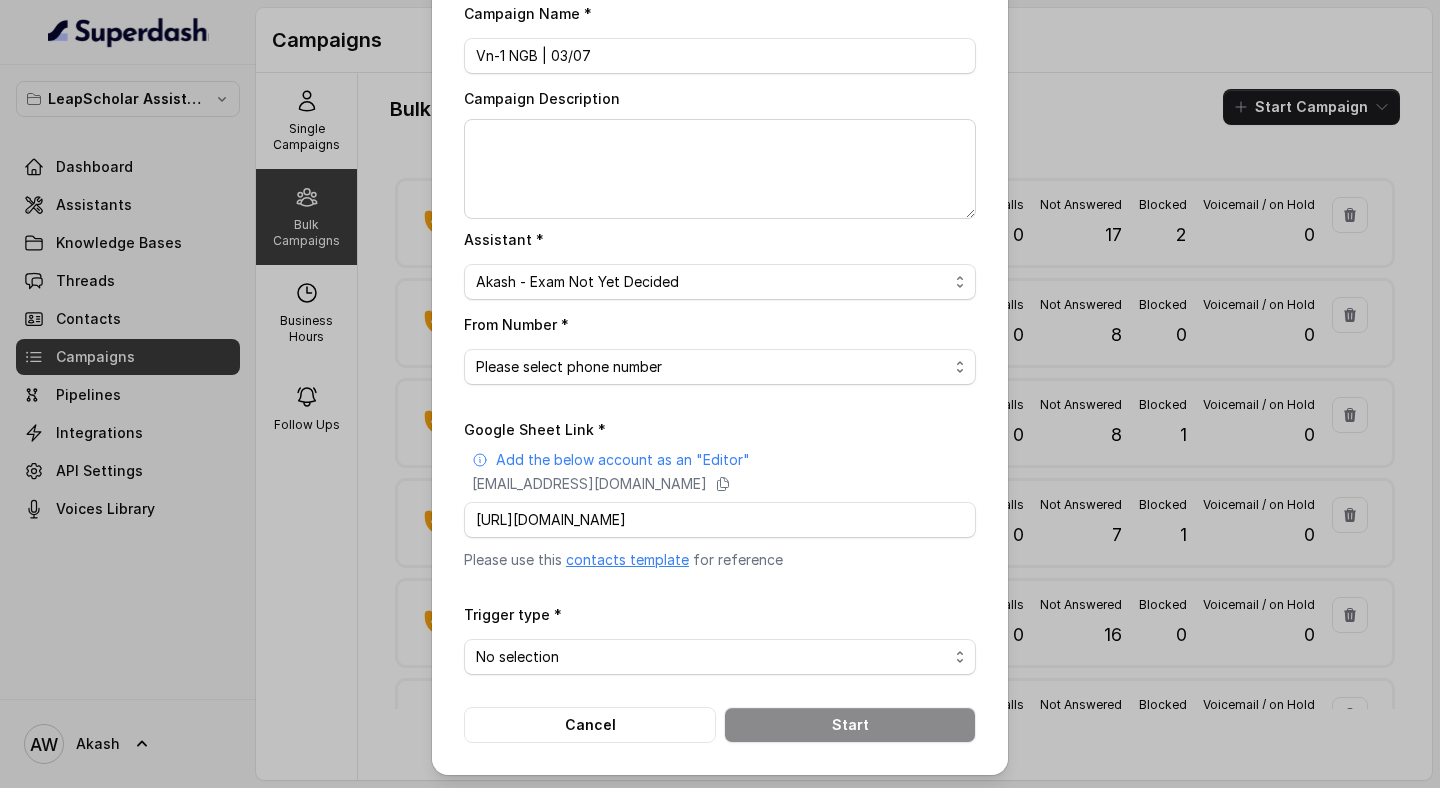 click on "No selection Trigger Immediately Trigger based on campaign configuration" at bounding box center (720, 657) 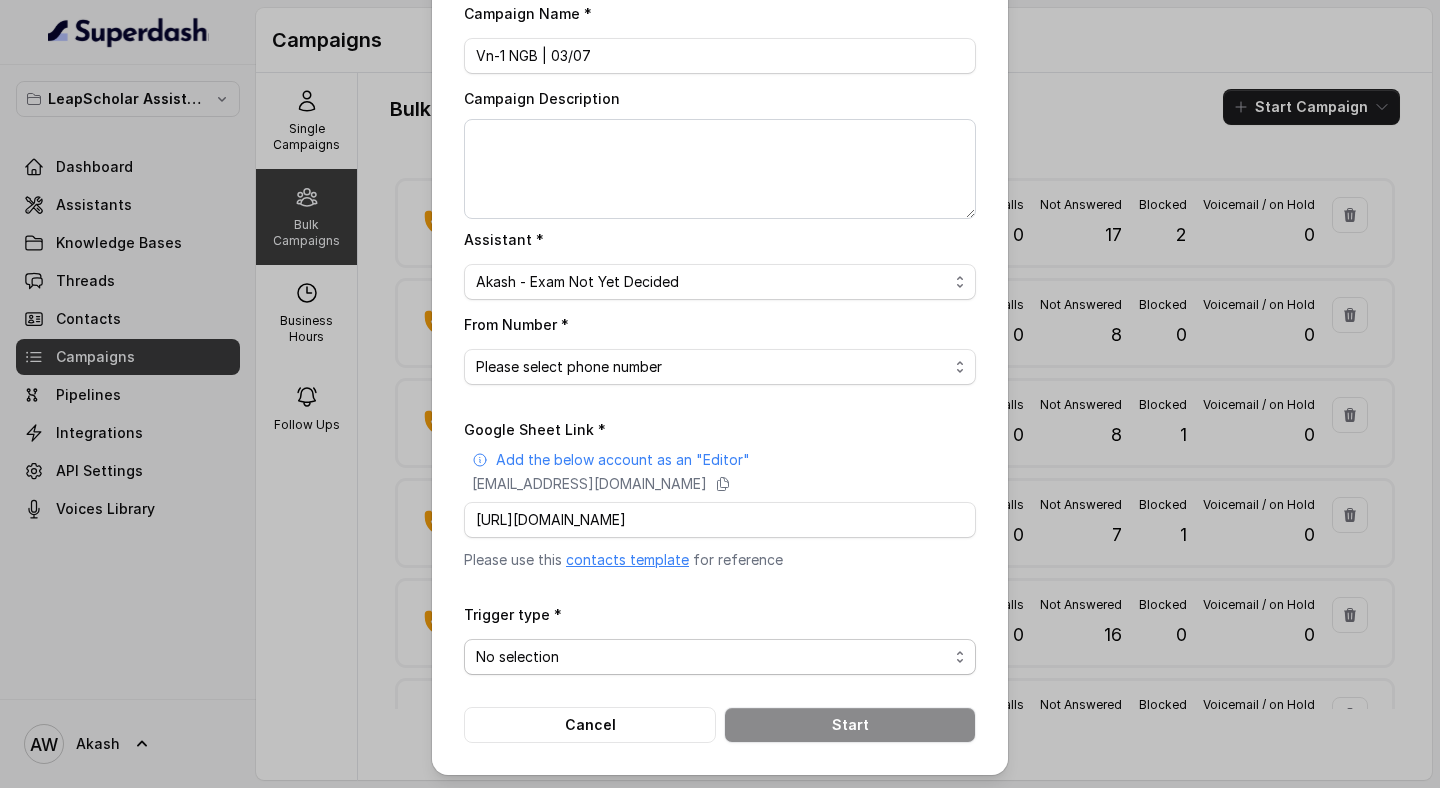 scroll, scrollTop: 0, scrollLeft: 0, axis: both 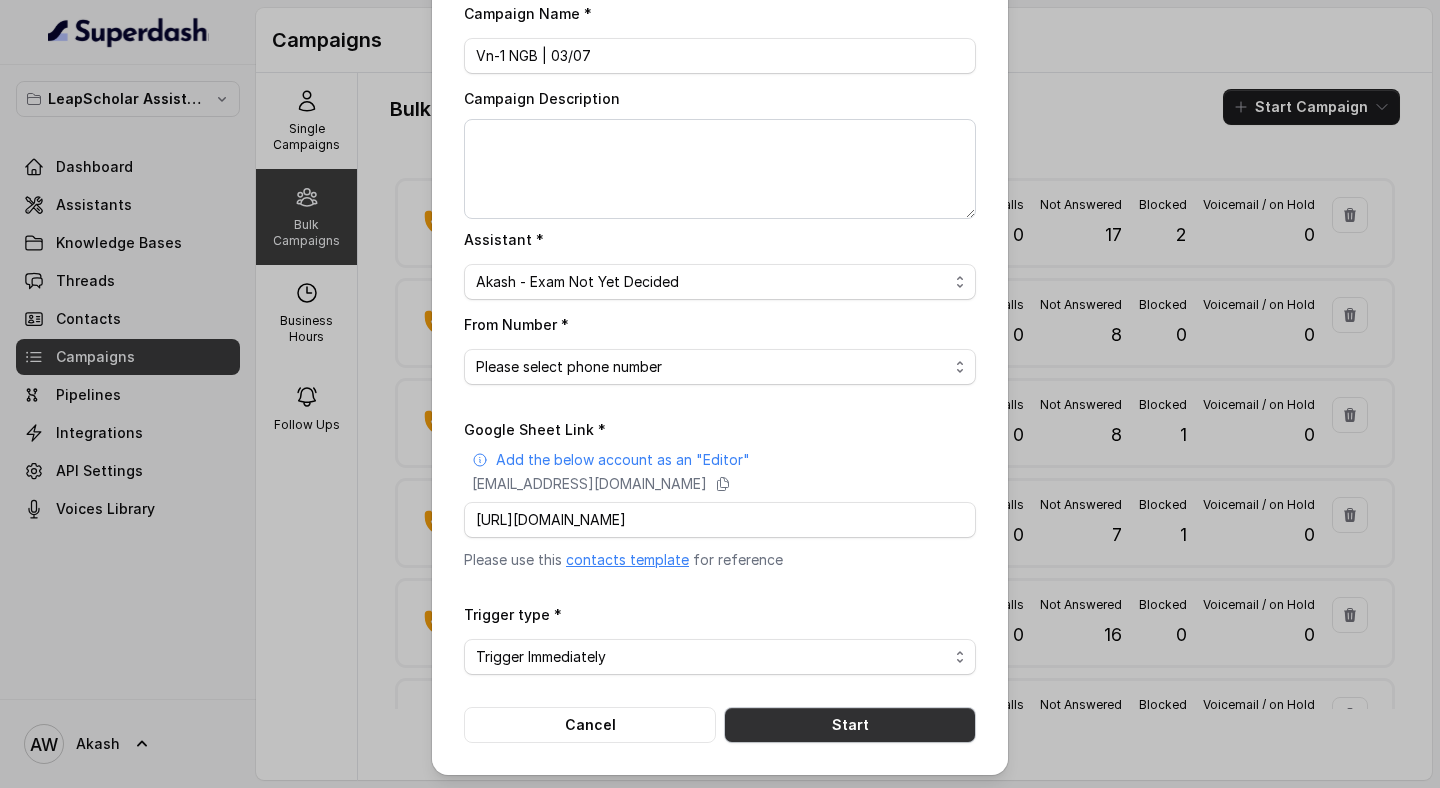 click on "Start" at bounding box center (850, 725) 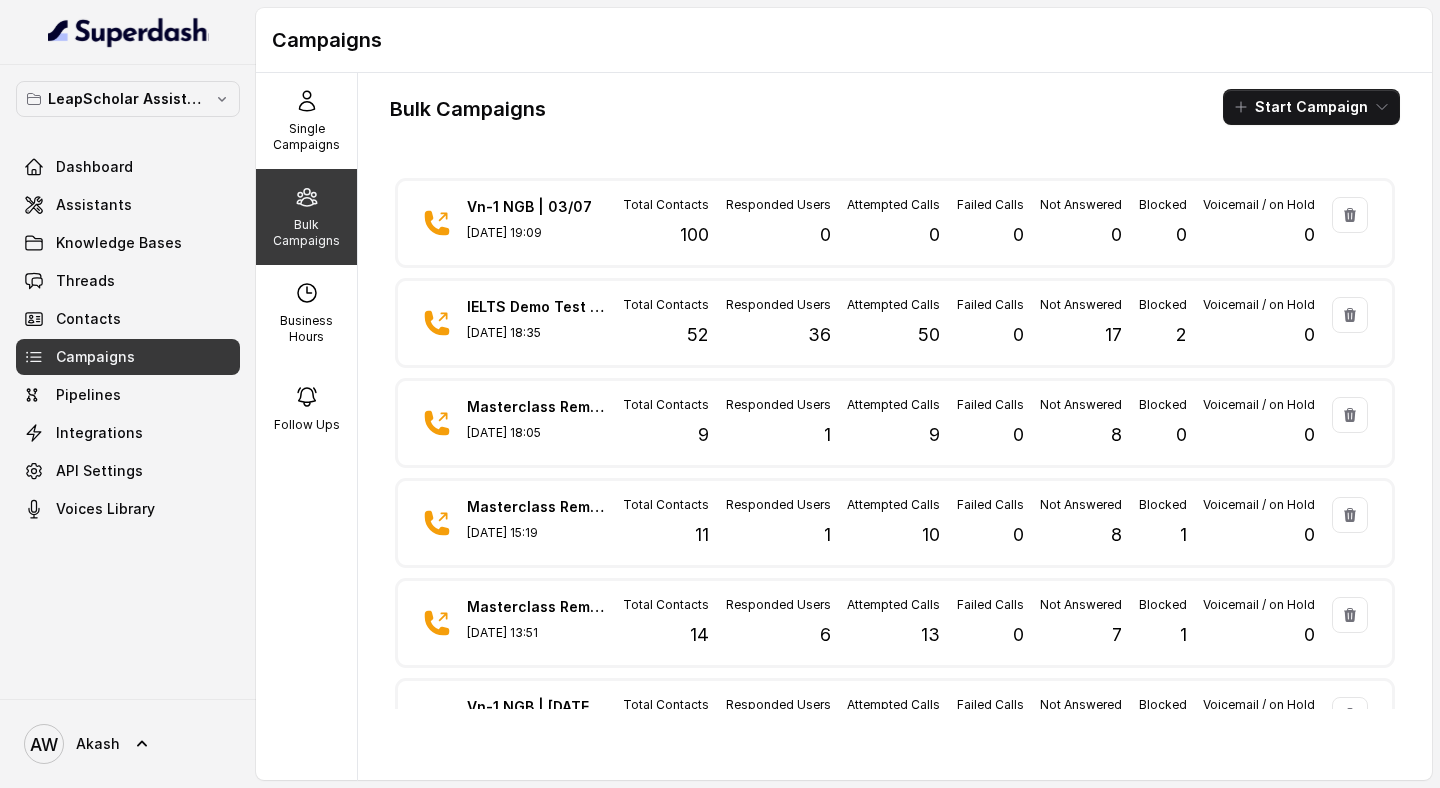 type 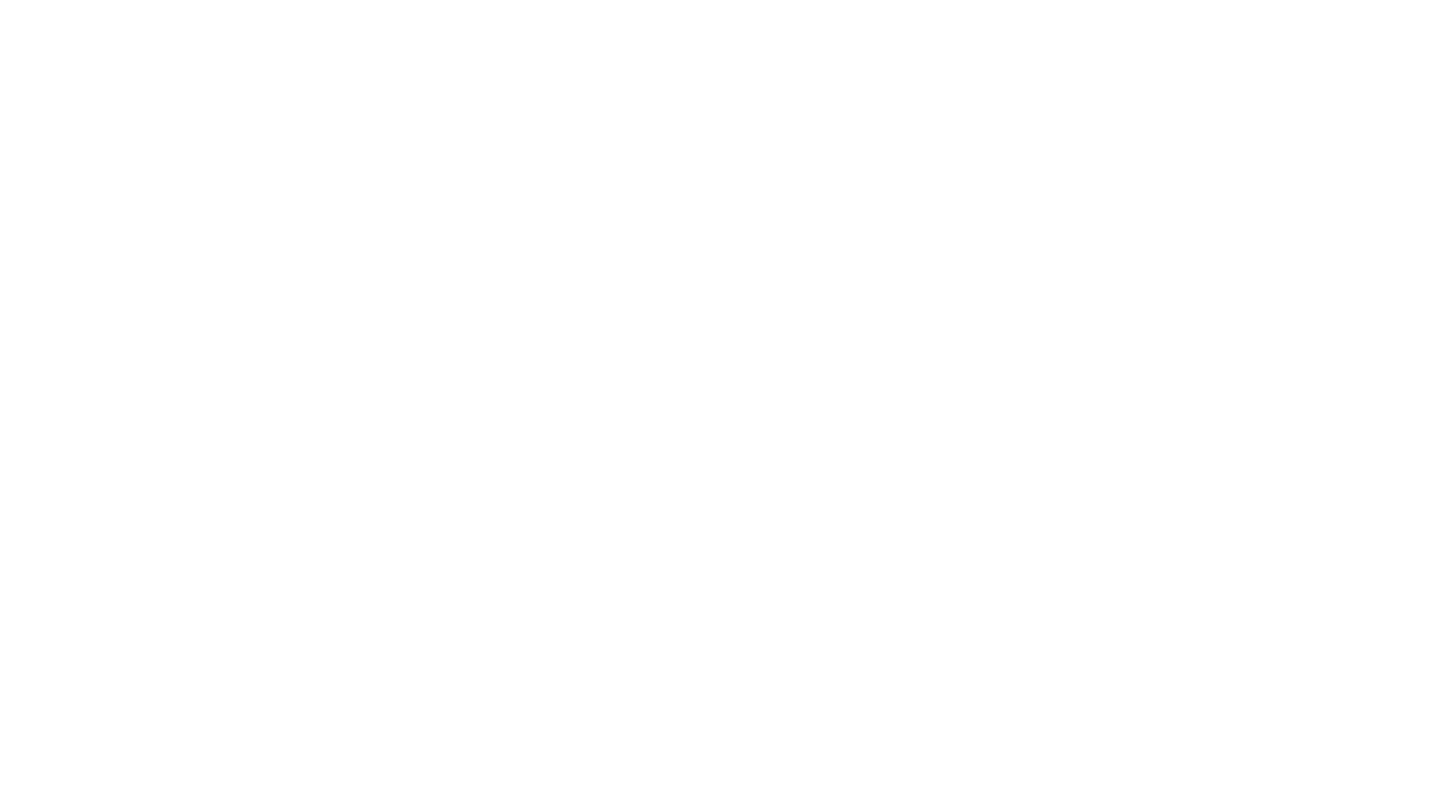 scroll, scrollTop: 0, scrollLeft: 0, axis: both 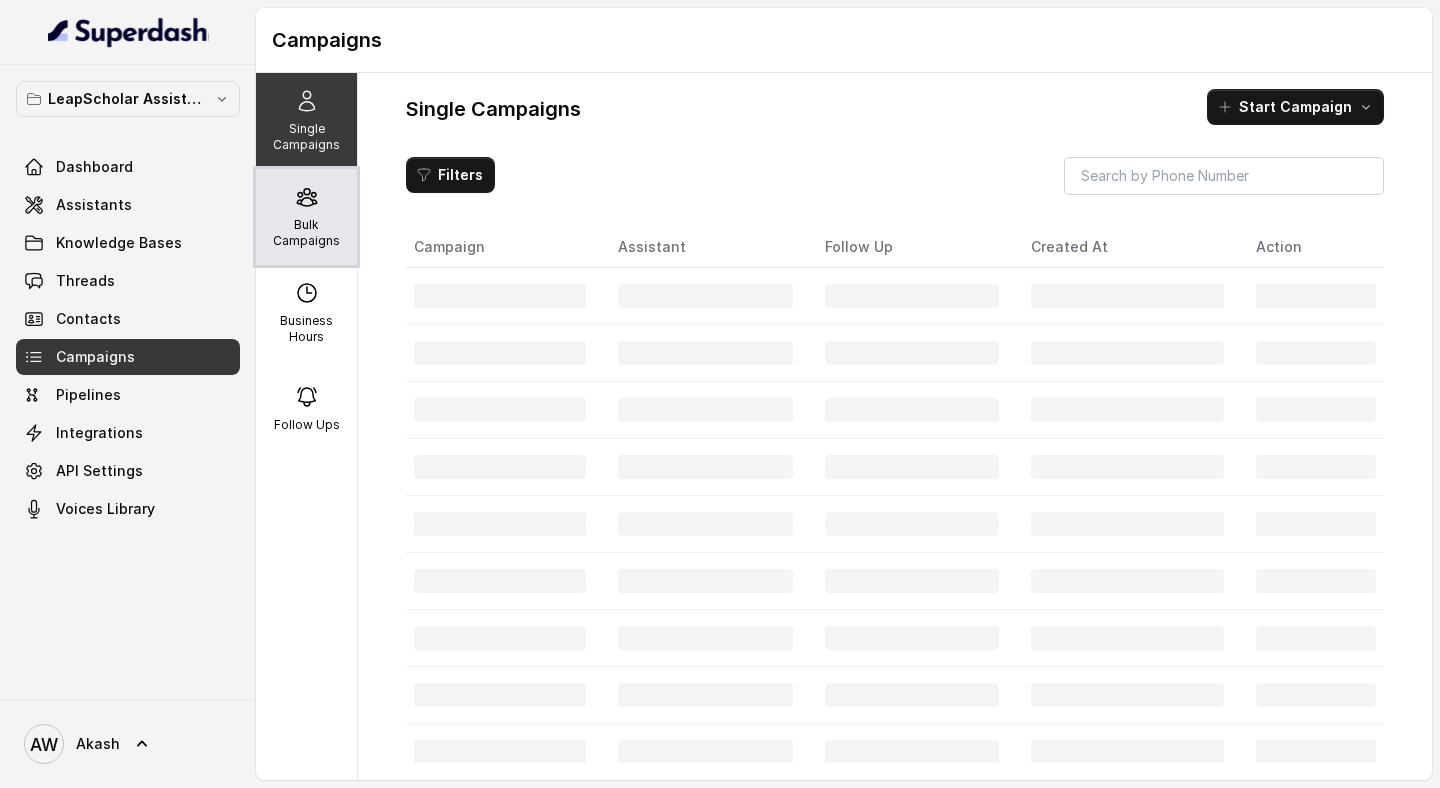click on "Bulk Campaigns" at bounding box center (306, 217) 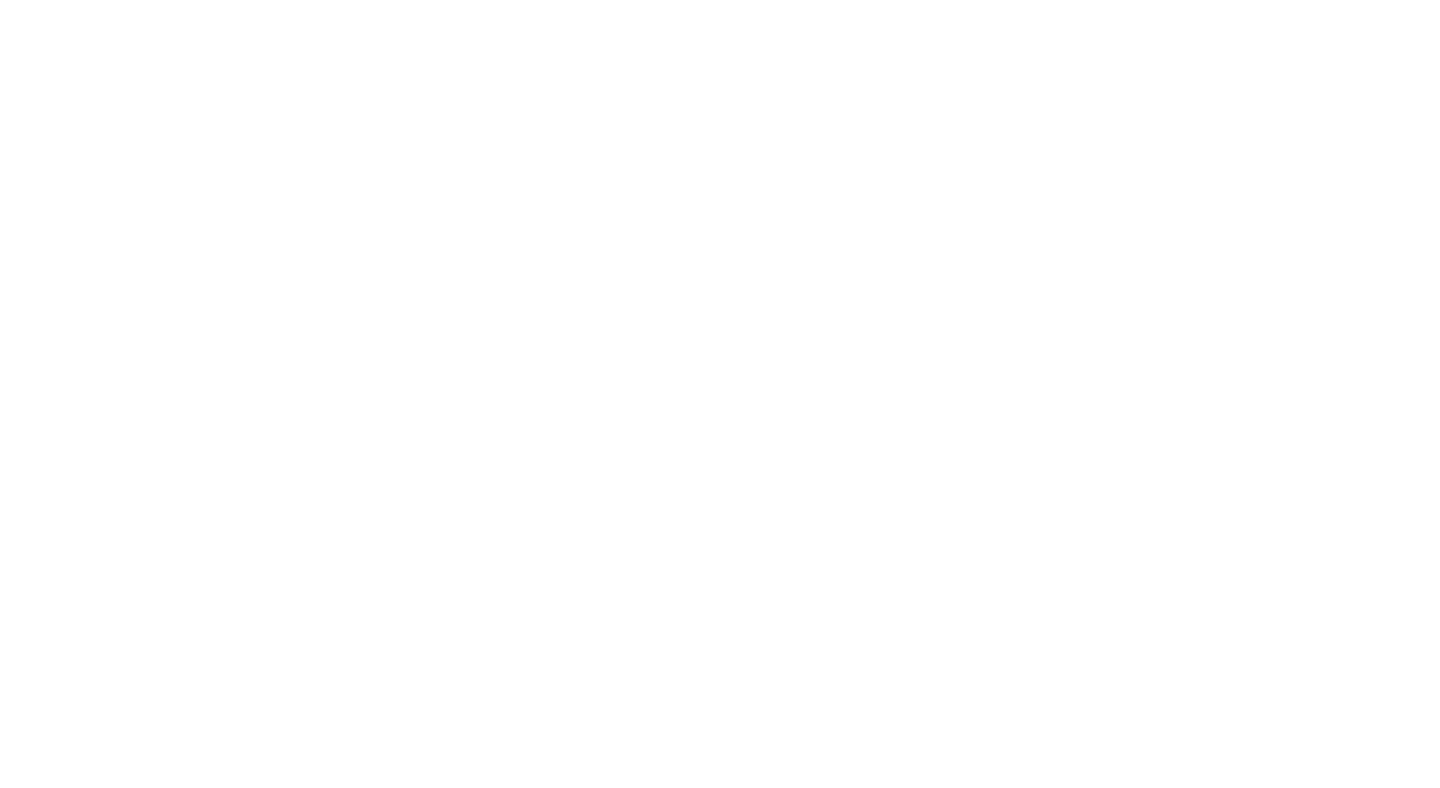 scroll, scrollTop: 0, scrollLeft: 0, axis: both 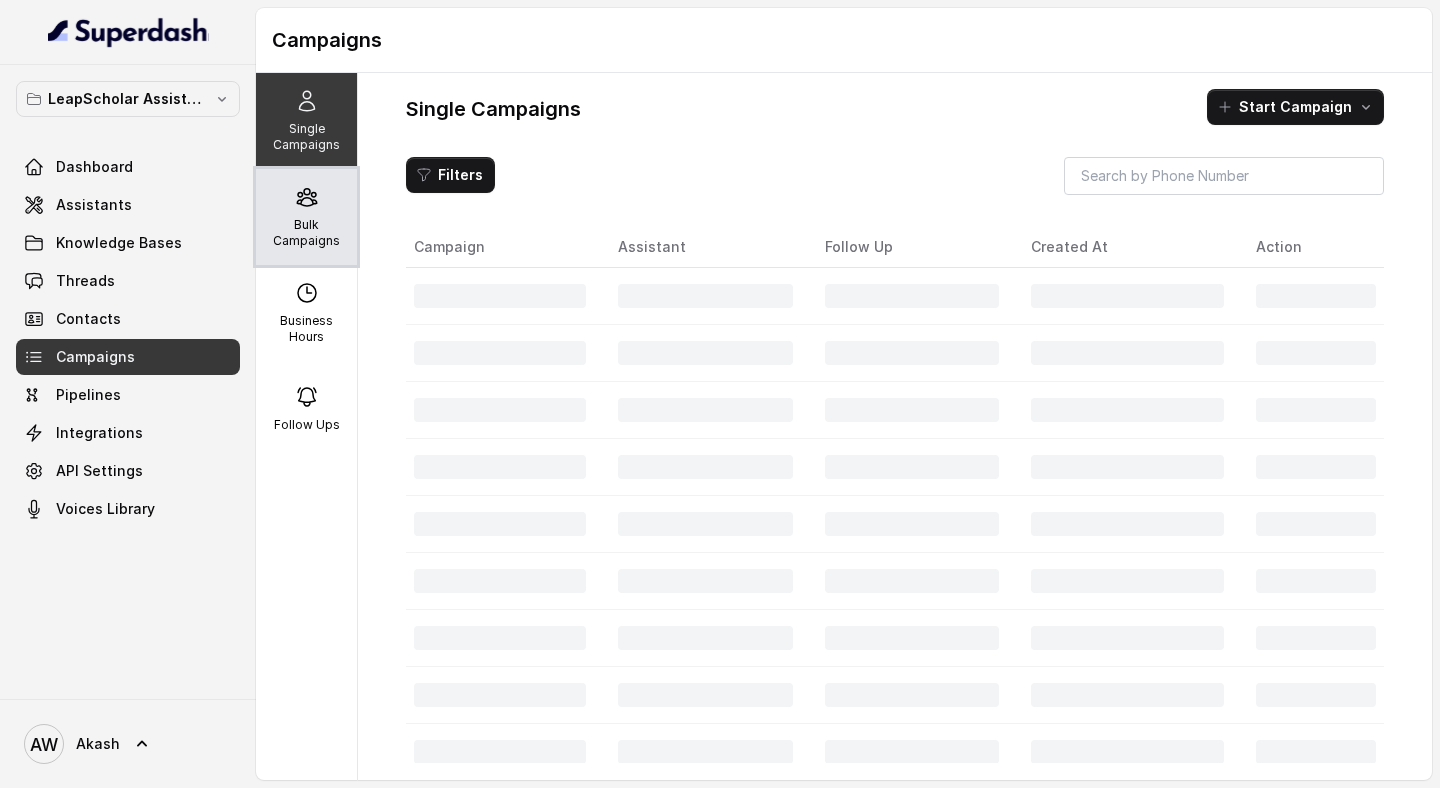 click on "Bulk Campaigns" at bounding box center (306, 217) 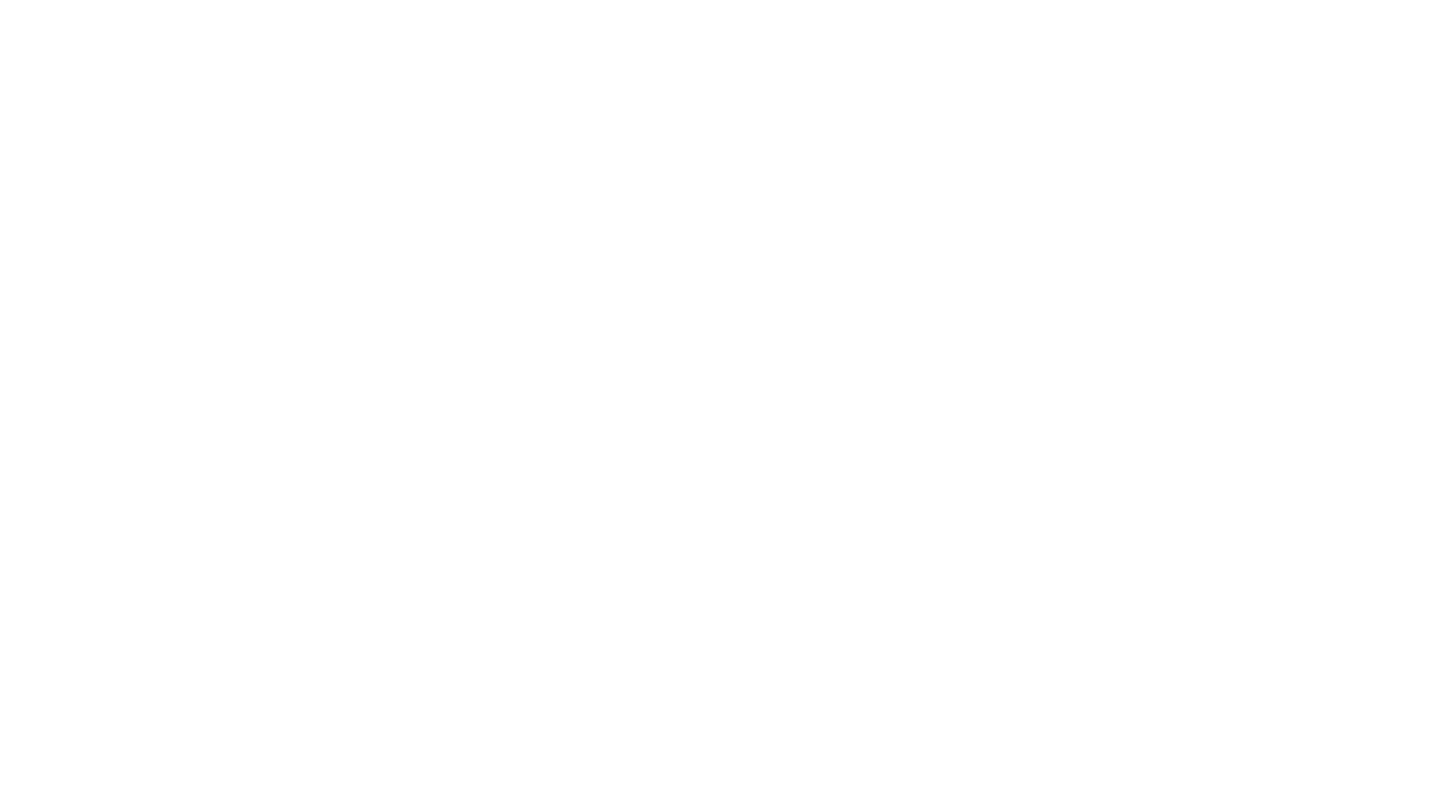 scroll, scrollTop: 0, scrollLeft: 0, axis: both 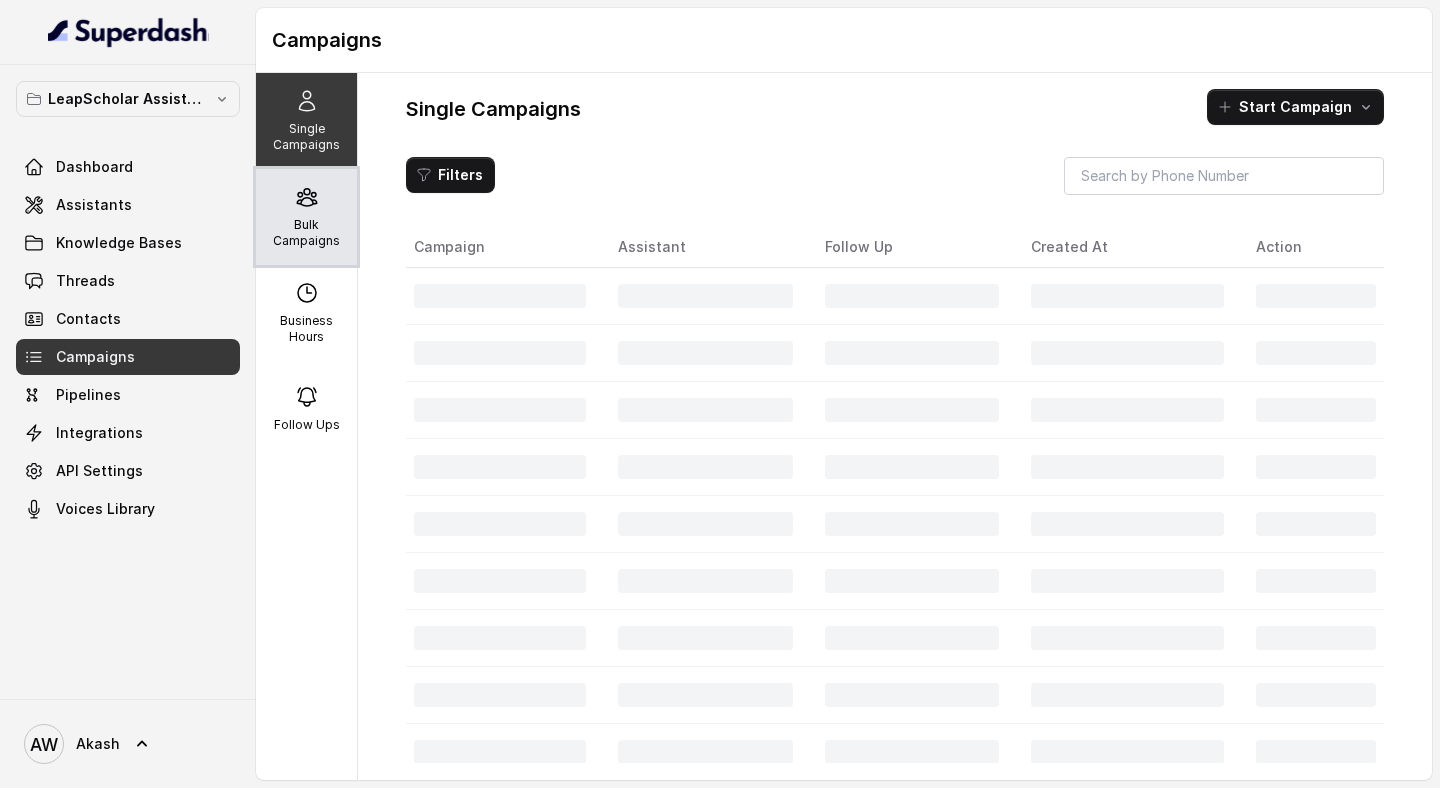 click on "Bulk Campaigns" at bounding box center (306, 217) 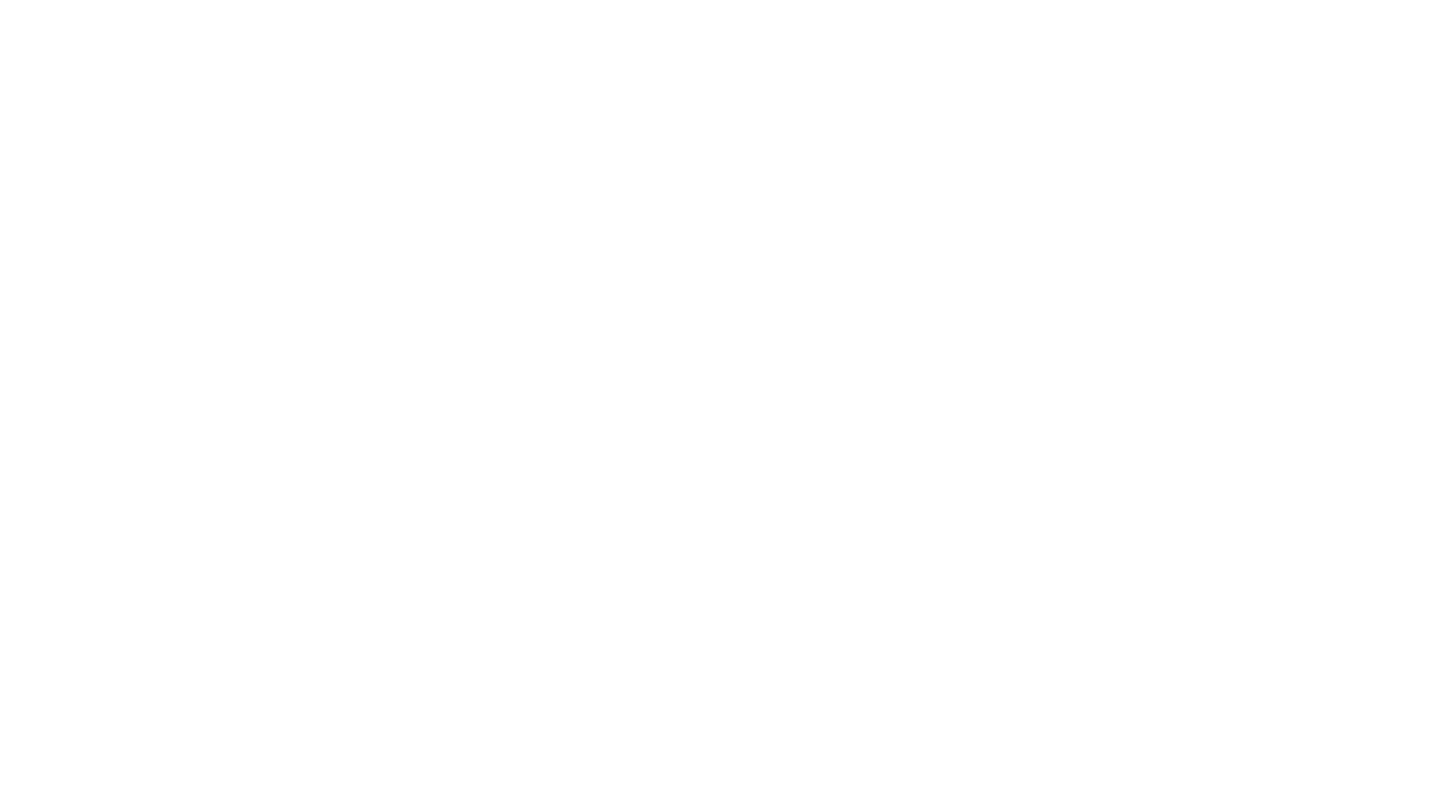 scroll, scrollTop: 0, scrollLeft: 0, axis: both 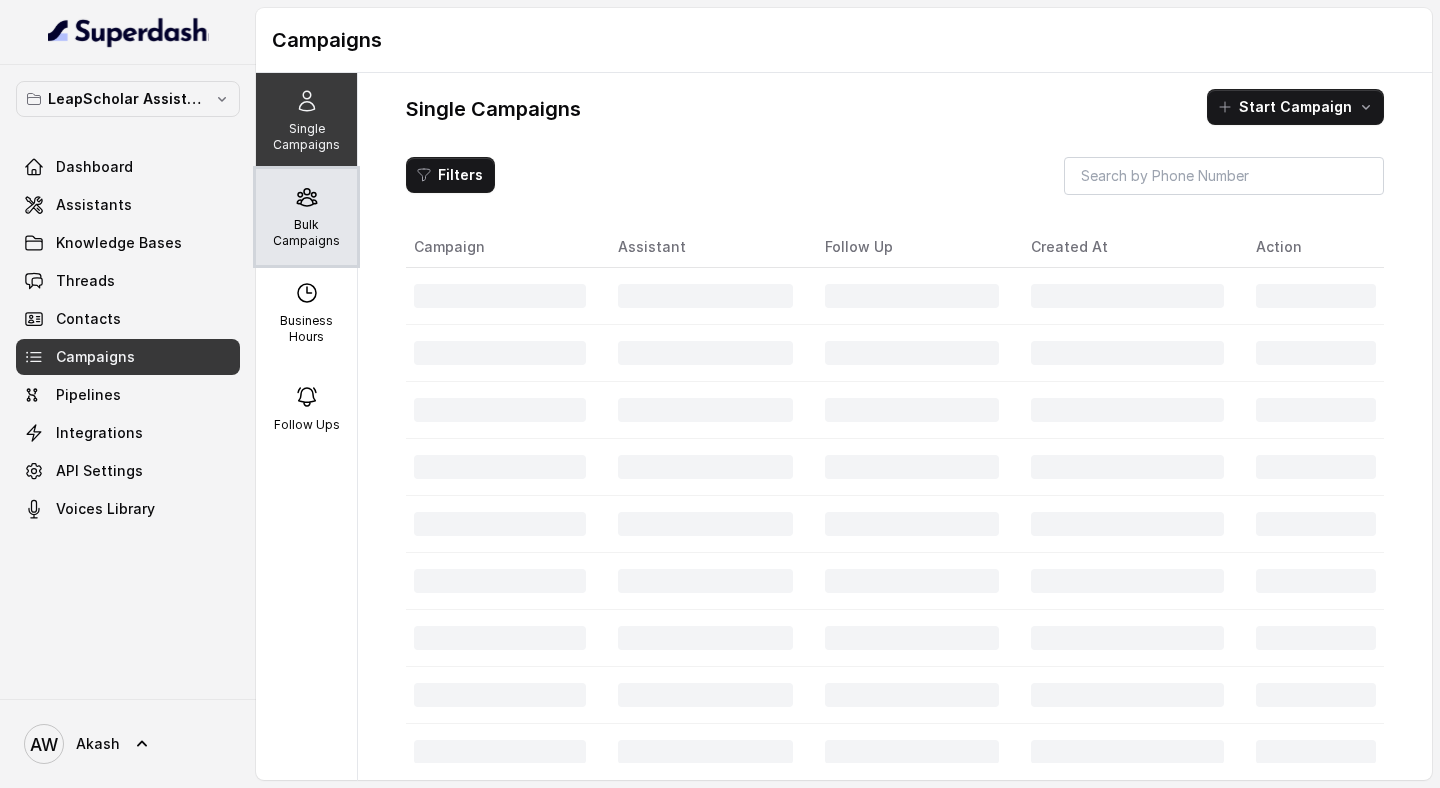 click 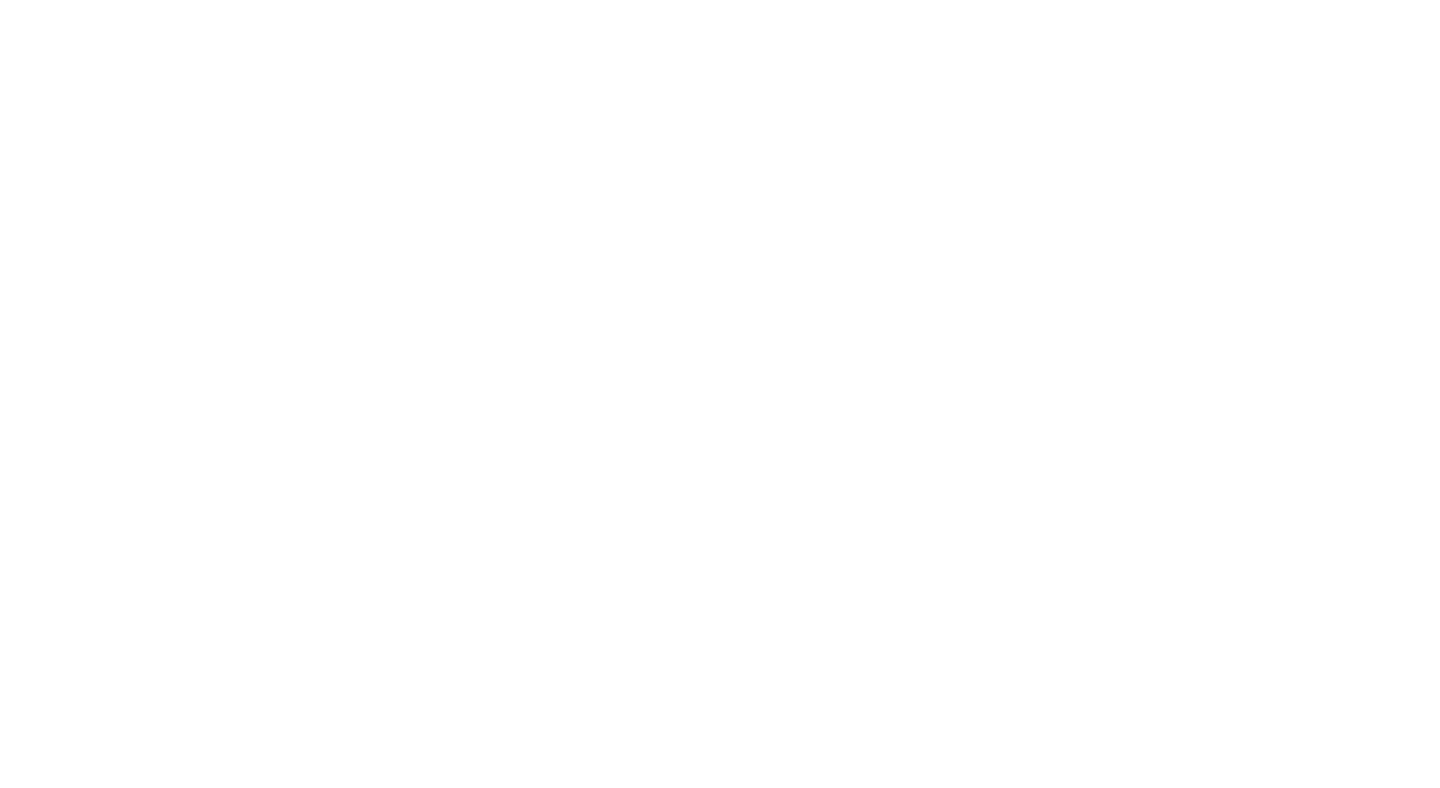 scroll, scrollTop: 0, scrollLeft: 0, axis: both 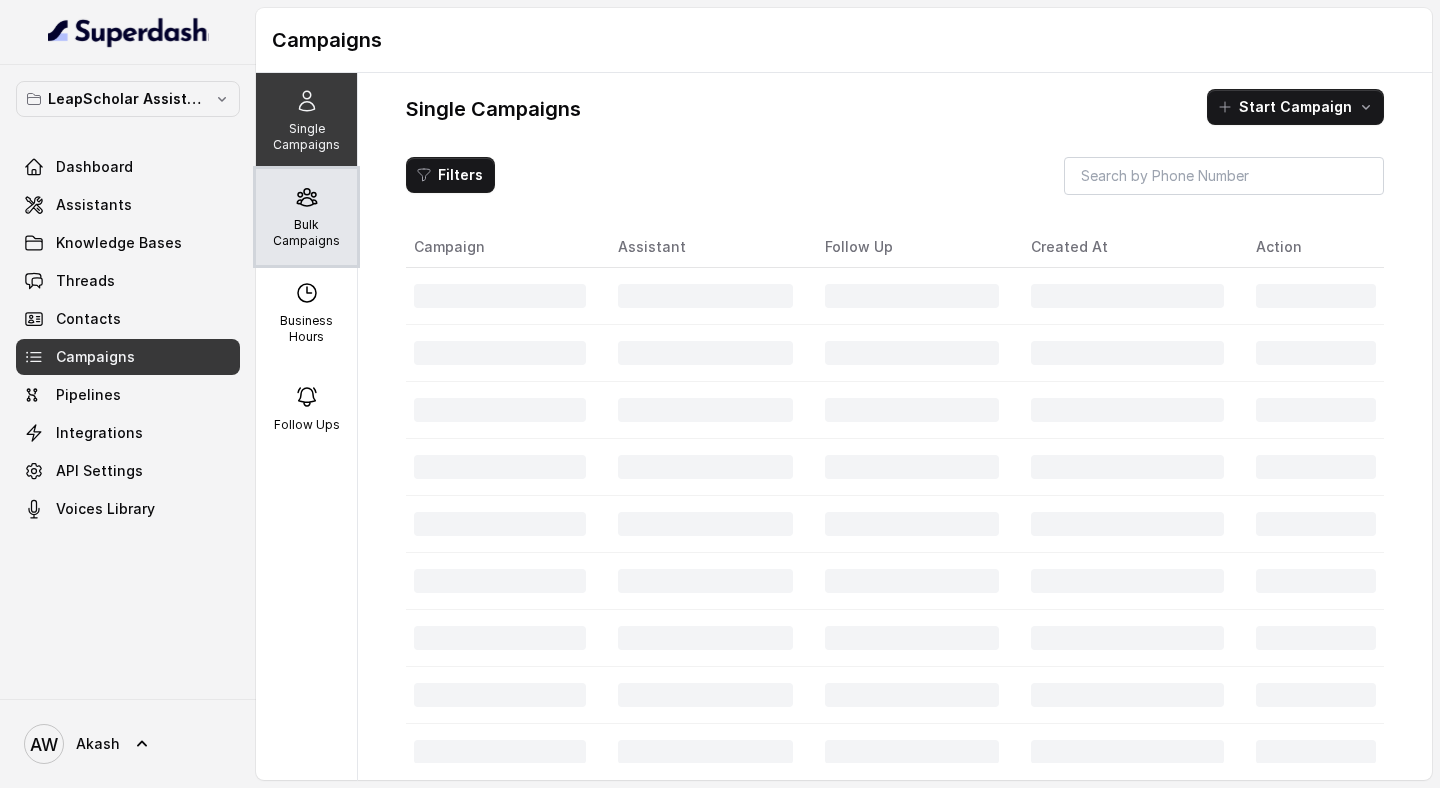 click 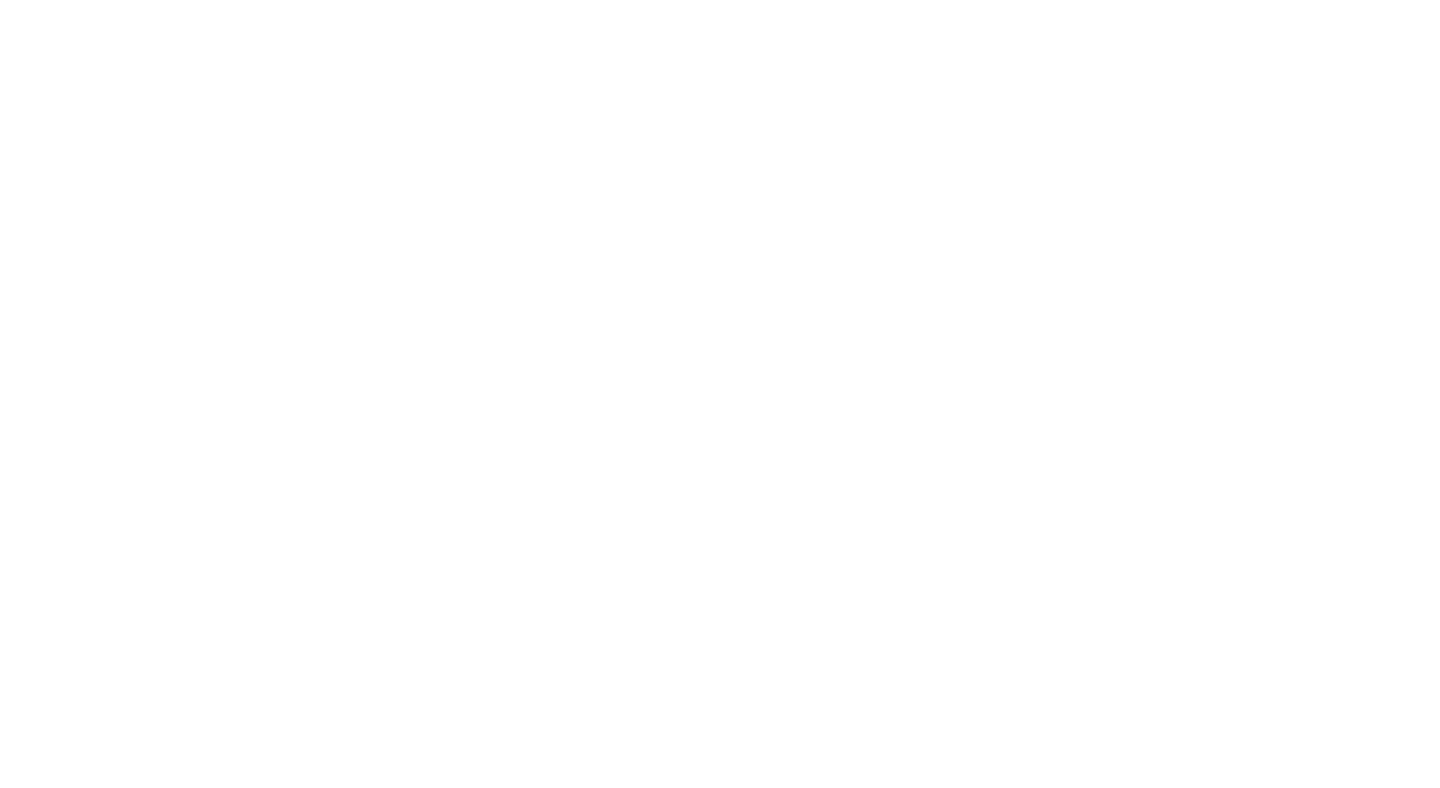 scroll, scrollTop: 0, scrollLeft: 0, axis: both 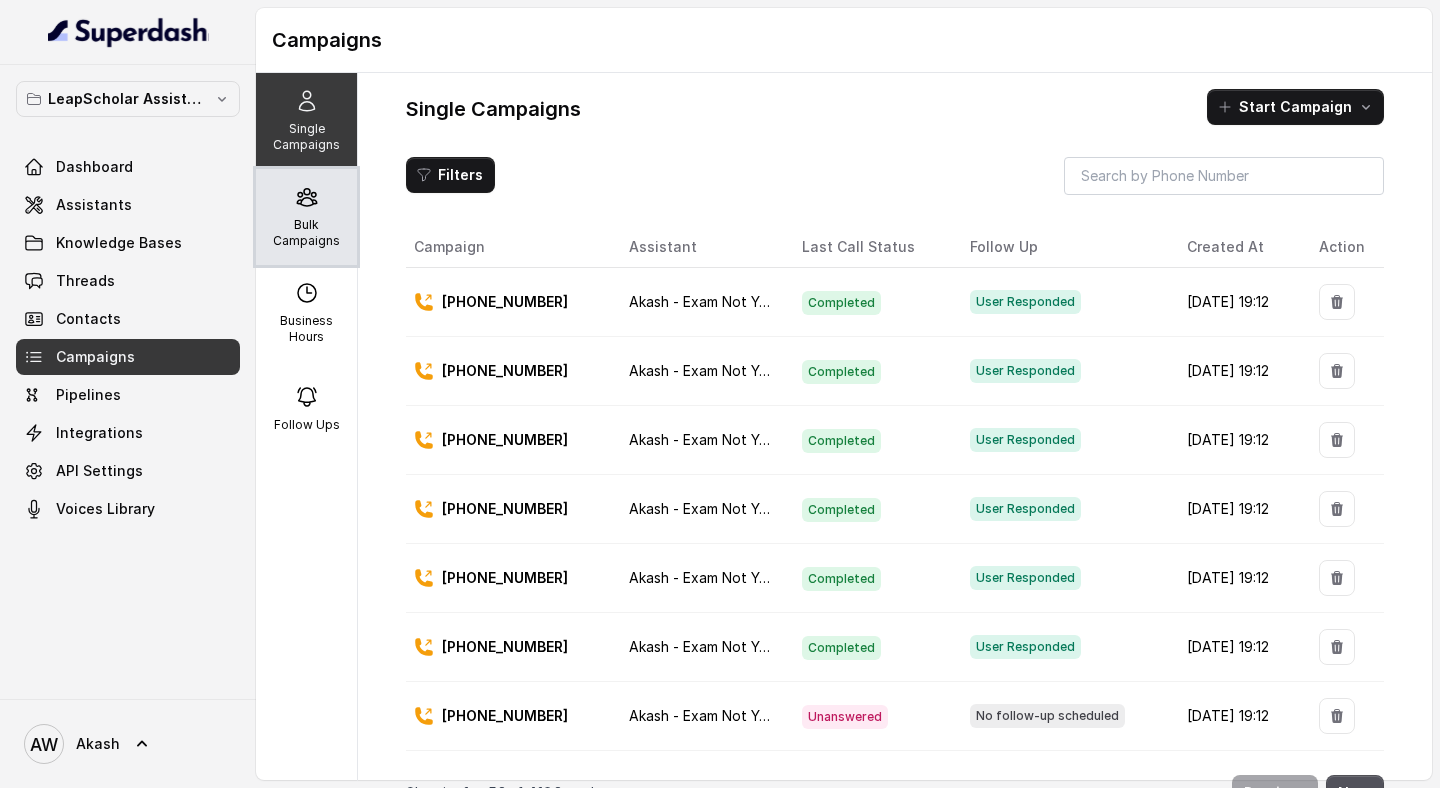 click on "Bulk Campaigns" at bounding box center (306, 233) 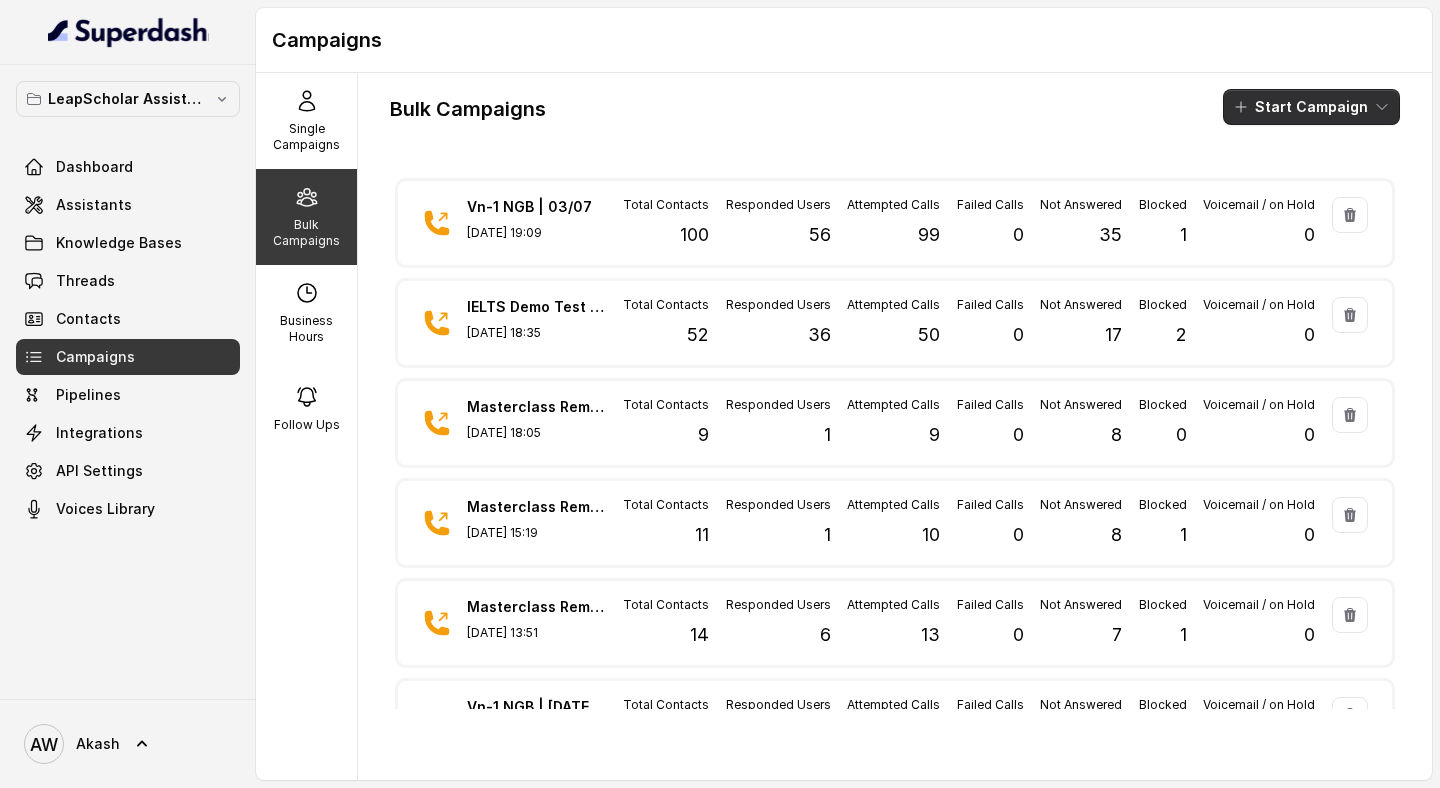 click on "Start Campaign" at bounding box center [1311, 107] 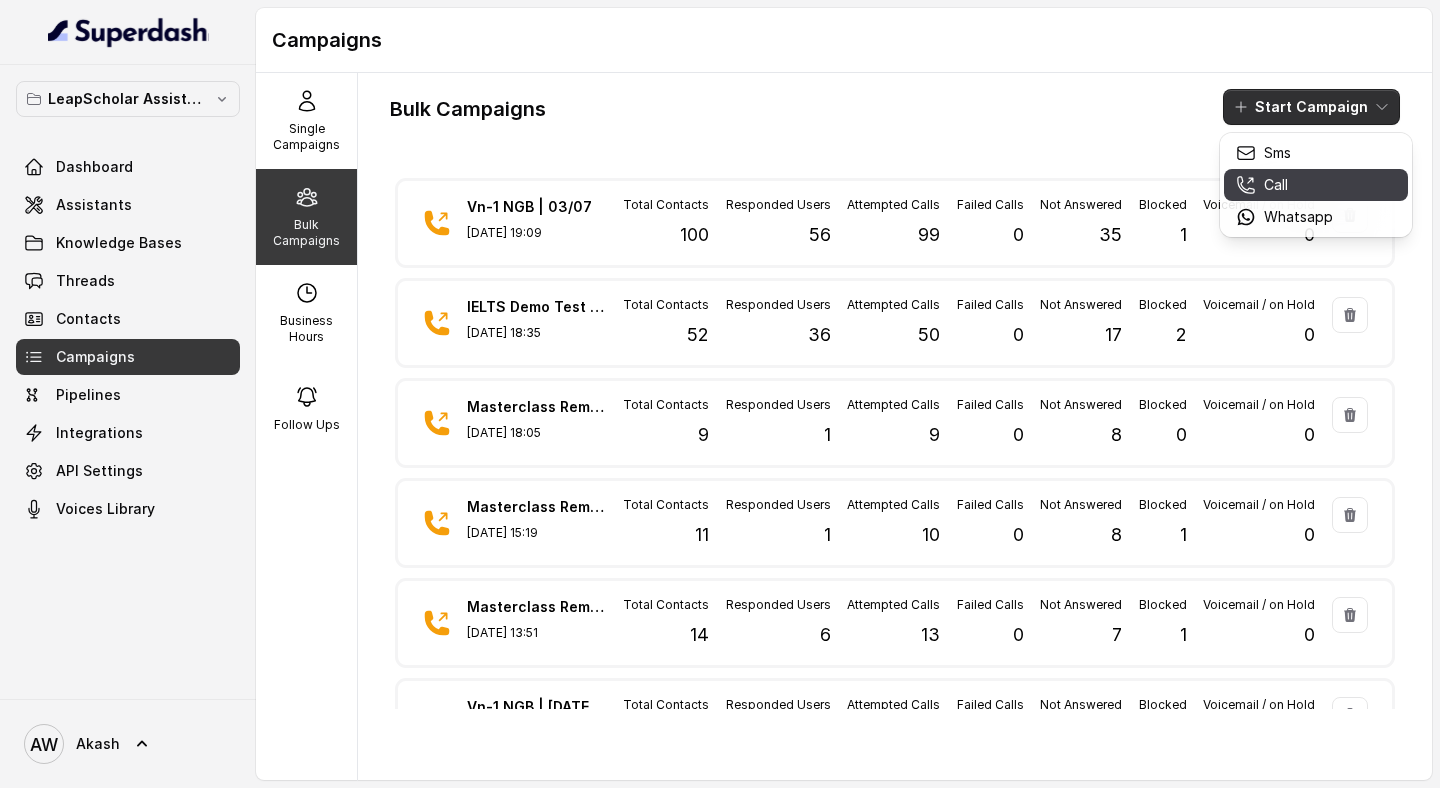 click on "Call" at bounding box center [1276, 185] 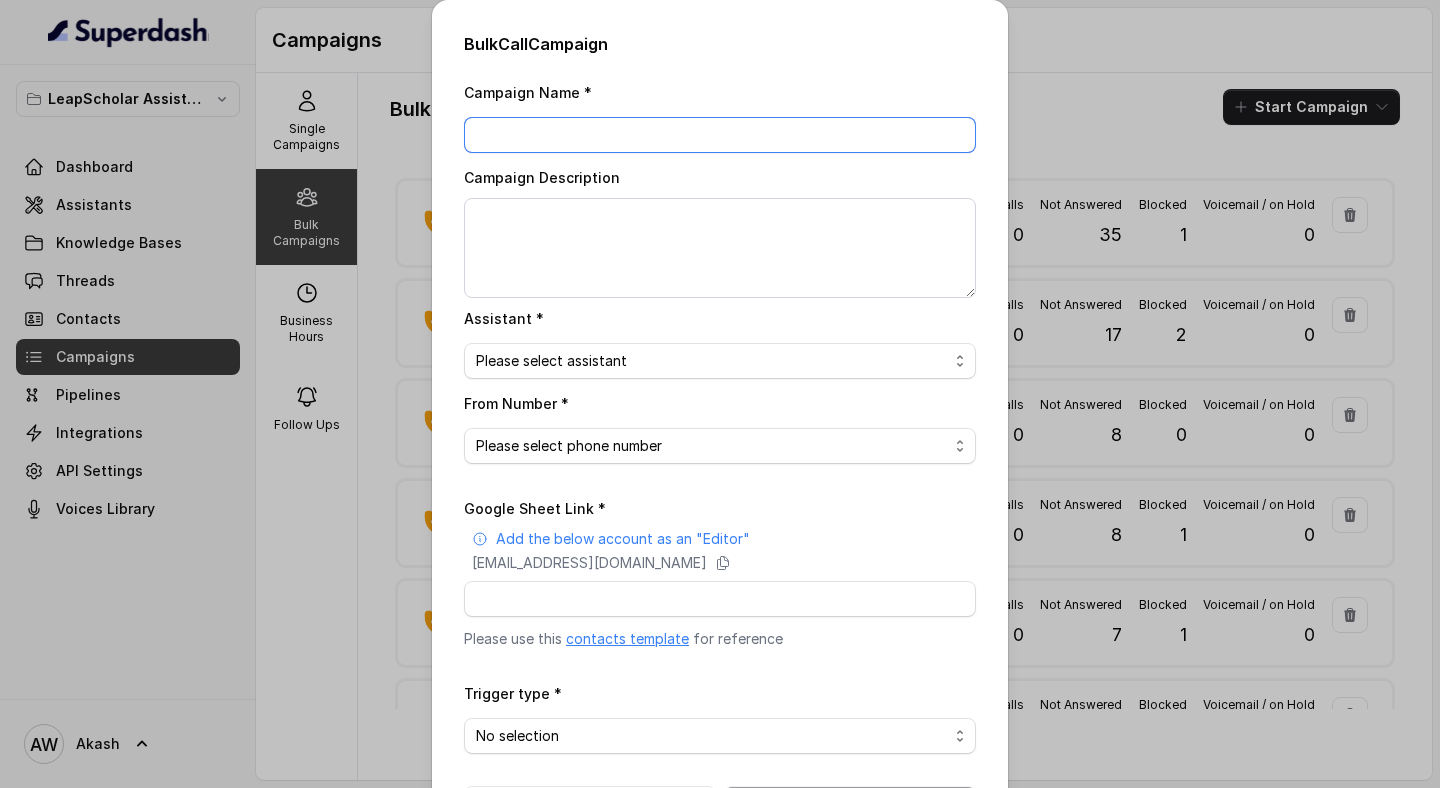 click on "Campaign Name *" at bounding box center [720, 135] 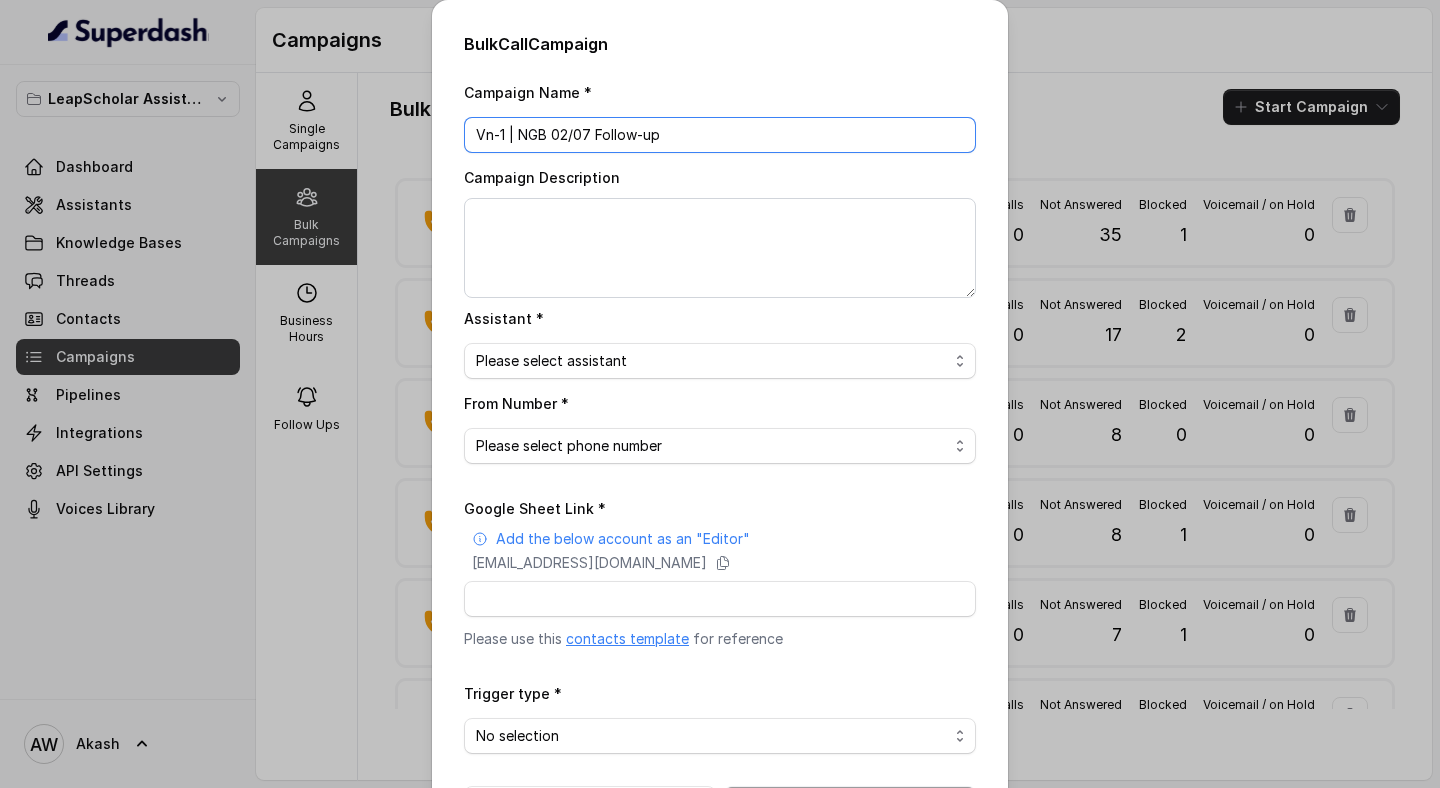 type on "Vn-1 | NGB 02/07 Follow-up" 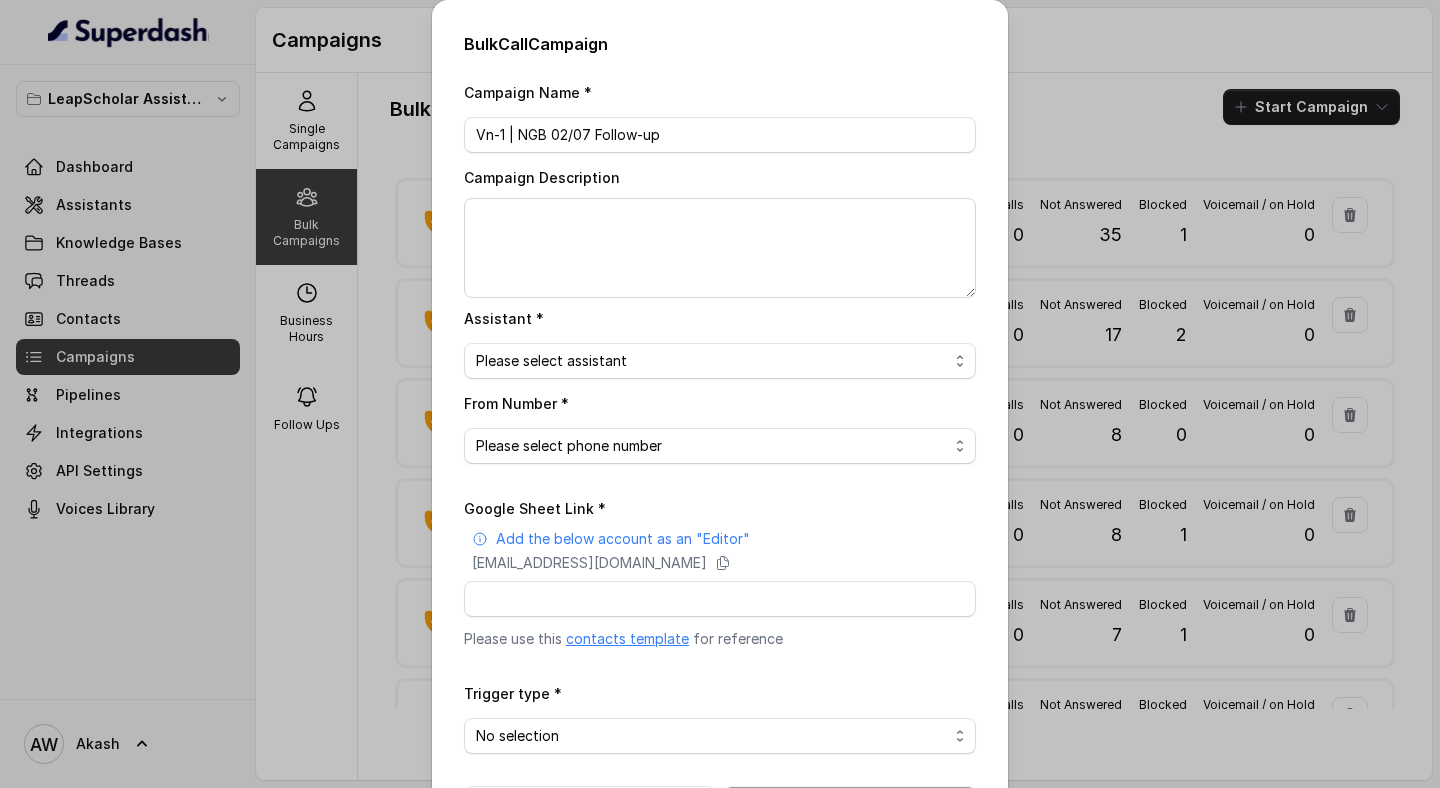 click on "Please select assistant OC-new approach Geebee-Test Akash - Not Sure | PP Cohort 2 - IELTS Booked Akash - Not Sure | C2I Session AI Calling for Masterclass - #RK Cohort 9 - Future Intake IELTS Given Cohort 5 - Webinar Within 1 month Cohort 4 - Qualified but Meeting not attended Cohort 10 - Future Intake Non-IELTS Cohort 13 - IELTS Masterclass Attended Cohort 14 - Generic Cohort 11 - IELTS Demo Attended Cohort 12 - IELTS Demo Not Attended AI-IELTS (Testing) Akash- Exam booked Akash - Exam Given  Akash - Exam Not Yet Decided Deferral BoFu IELTS_DEMO_gk" at bounding box center [720, 361] 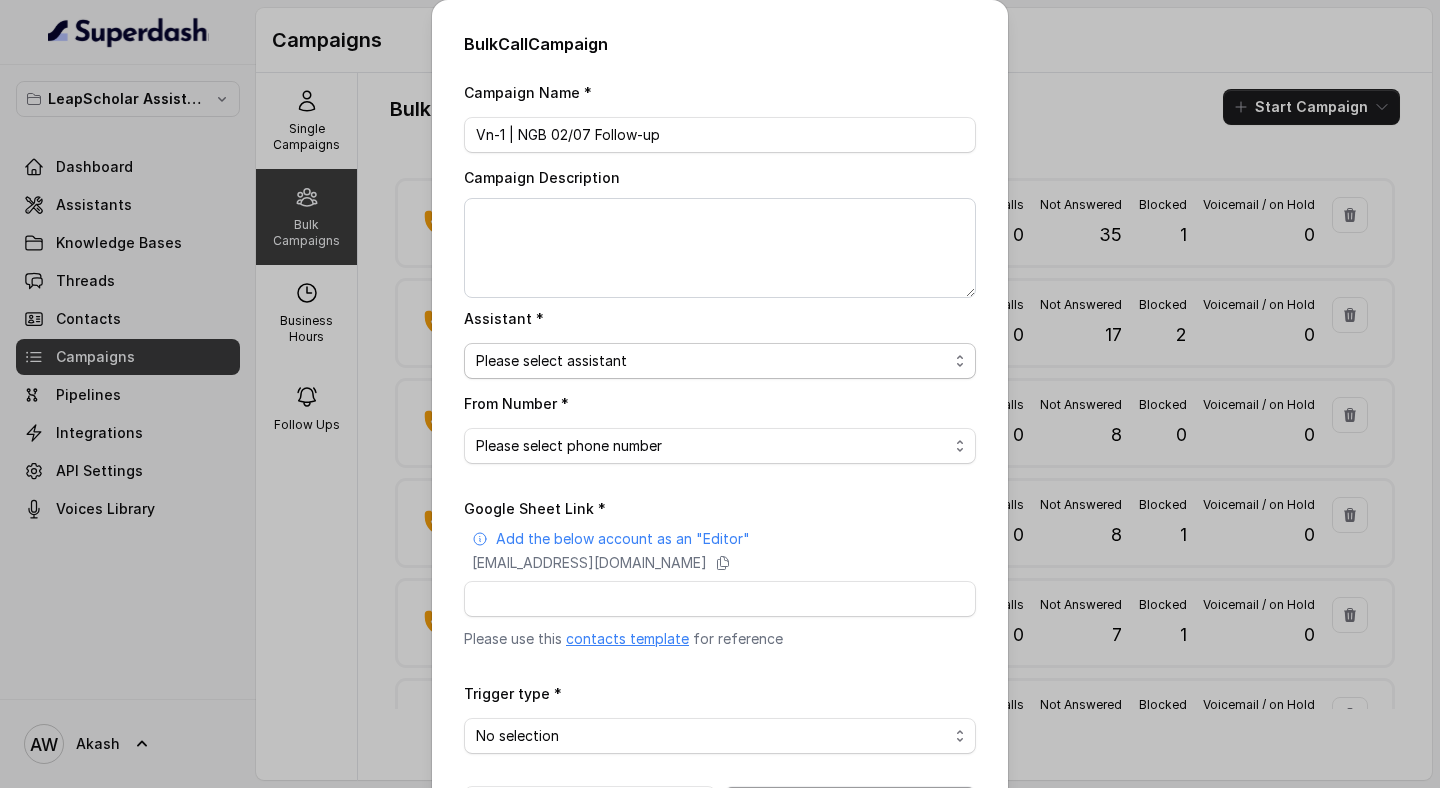 select on "67f756392dfedd505780f4da" 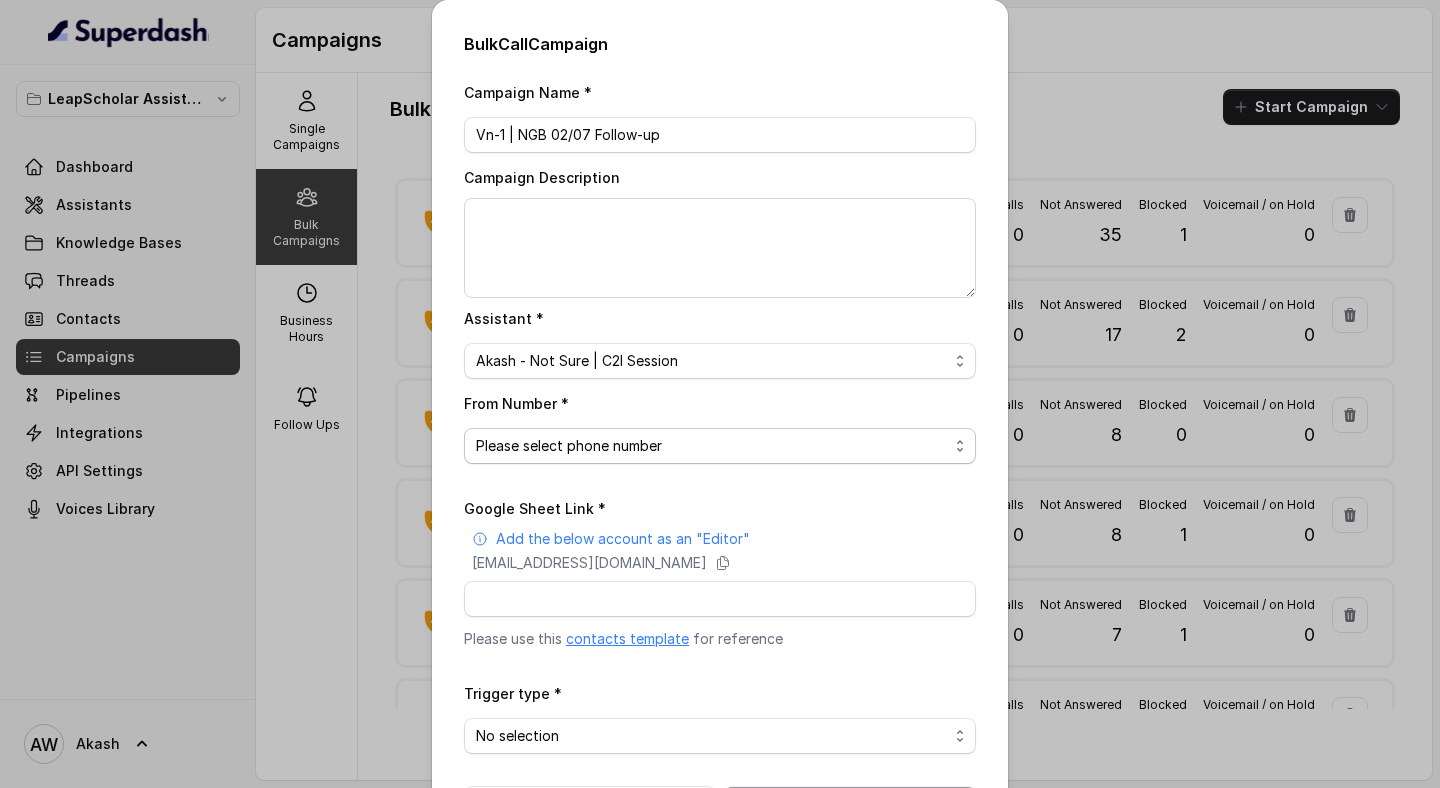 click on "Please select phone number +918035738004" at bounding box center (720, 446) 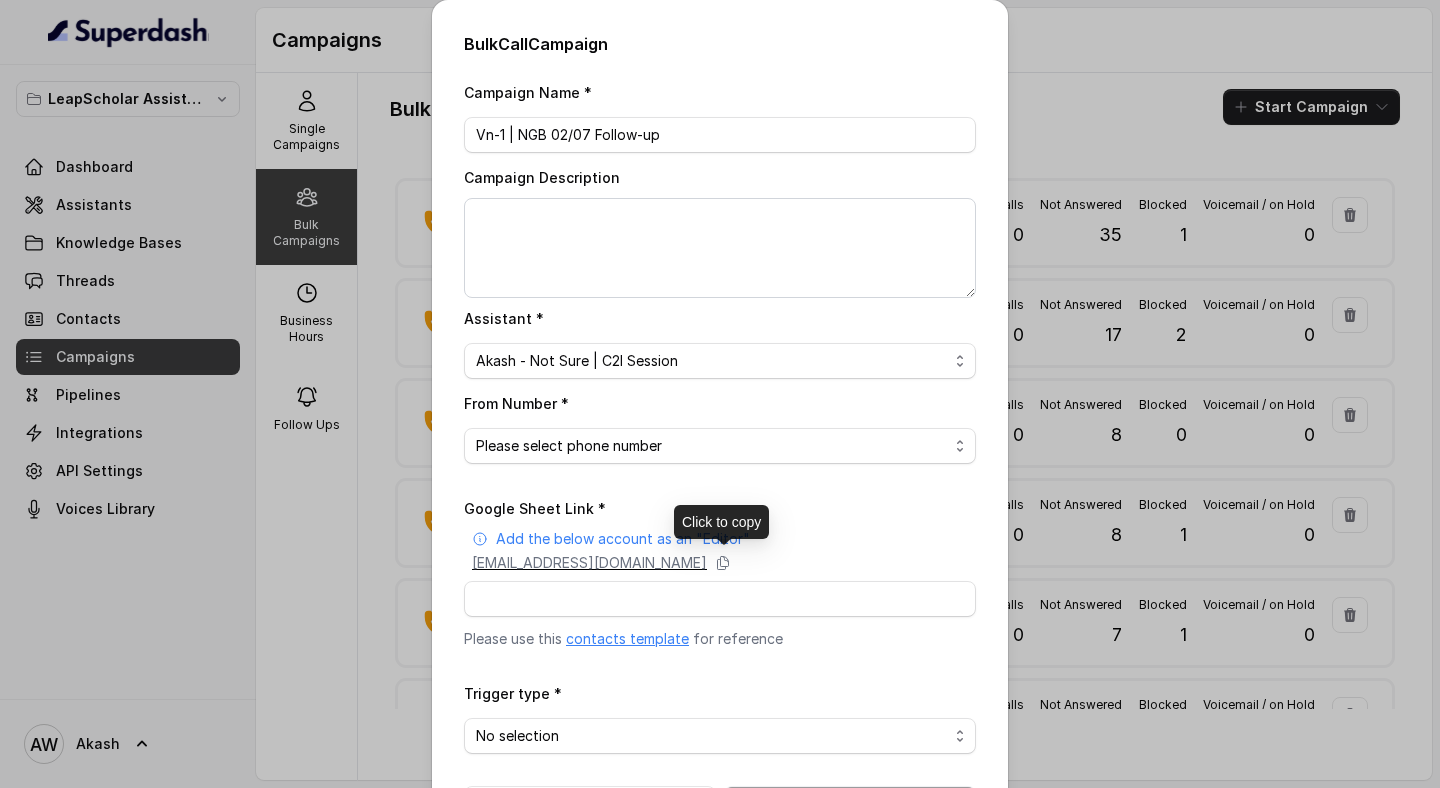 click on "[EMAIL_ADDRESS][DOMAIN_NAME]" at bounding box center (589, 563) 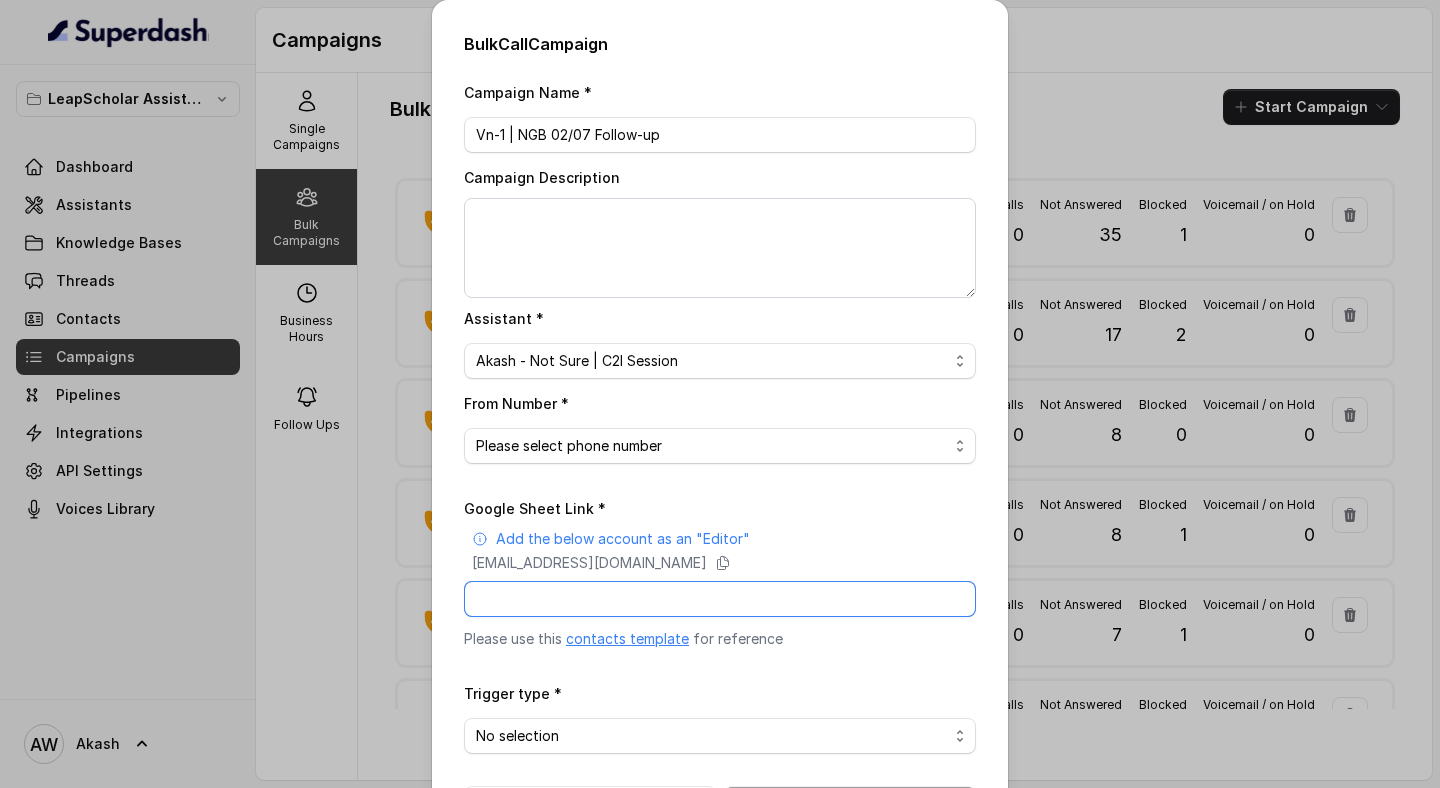 click on "Google Sheet Link *" at bounding box center (720, 599) 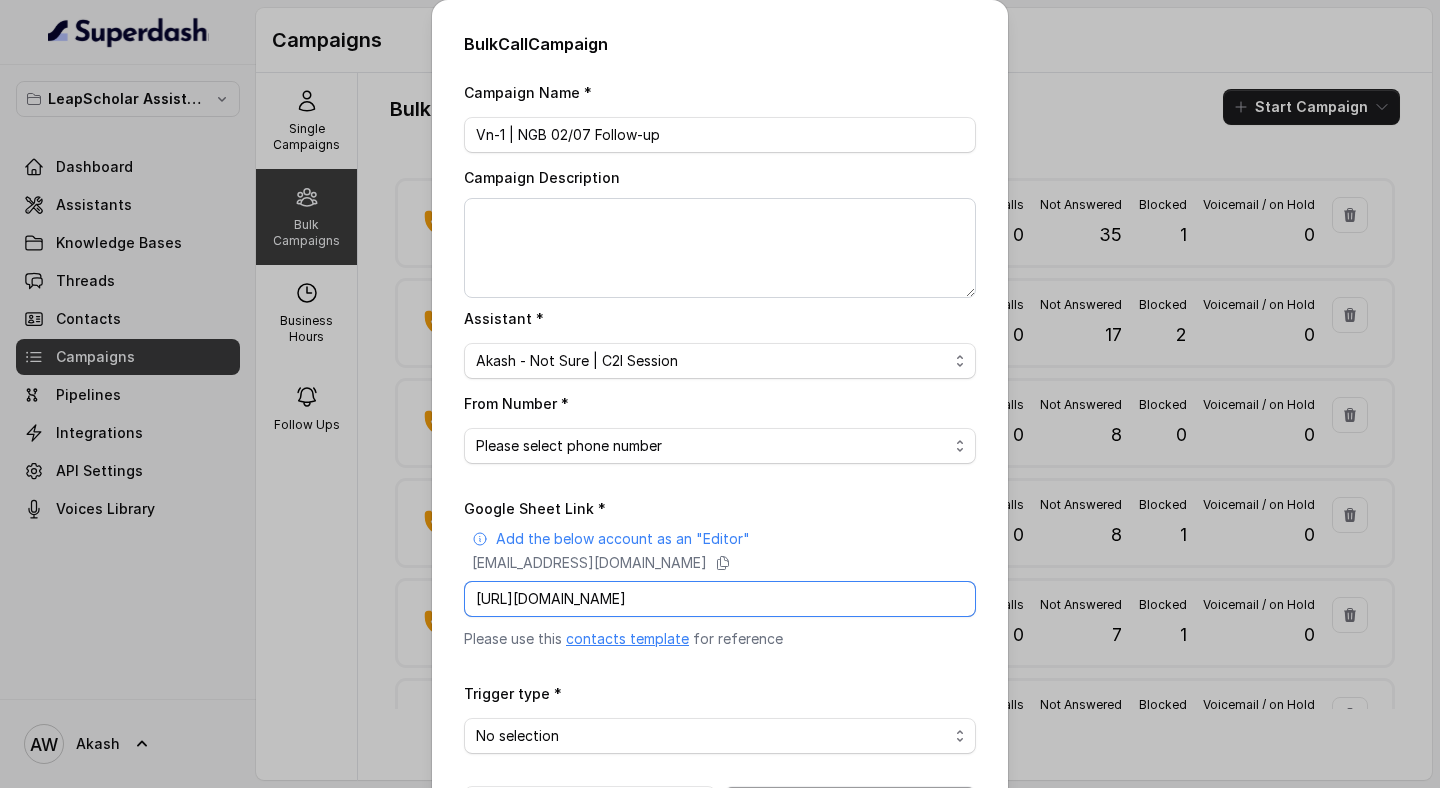 scroll, scrollTop: 0, scrollLeft: 271, axis: horizontal 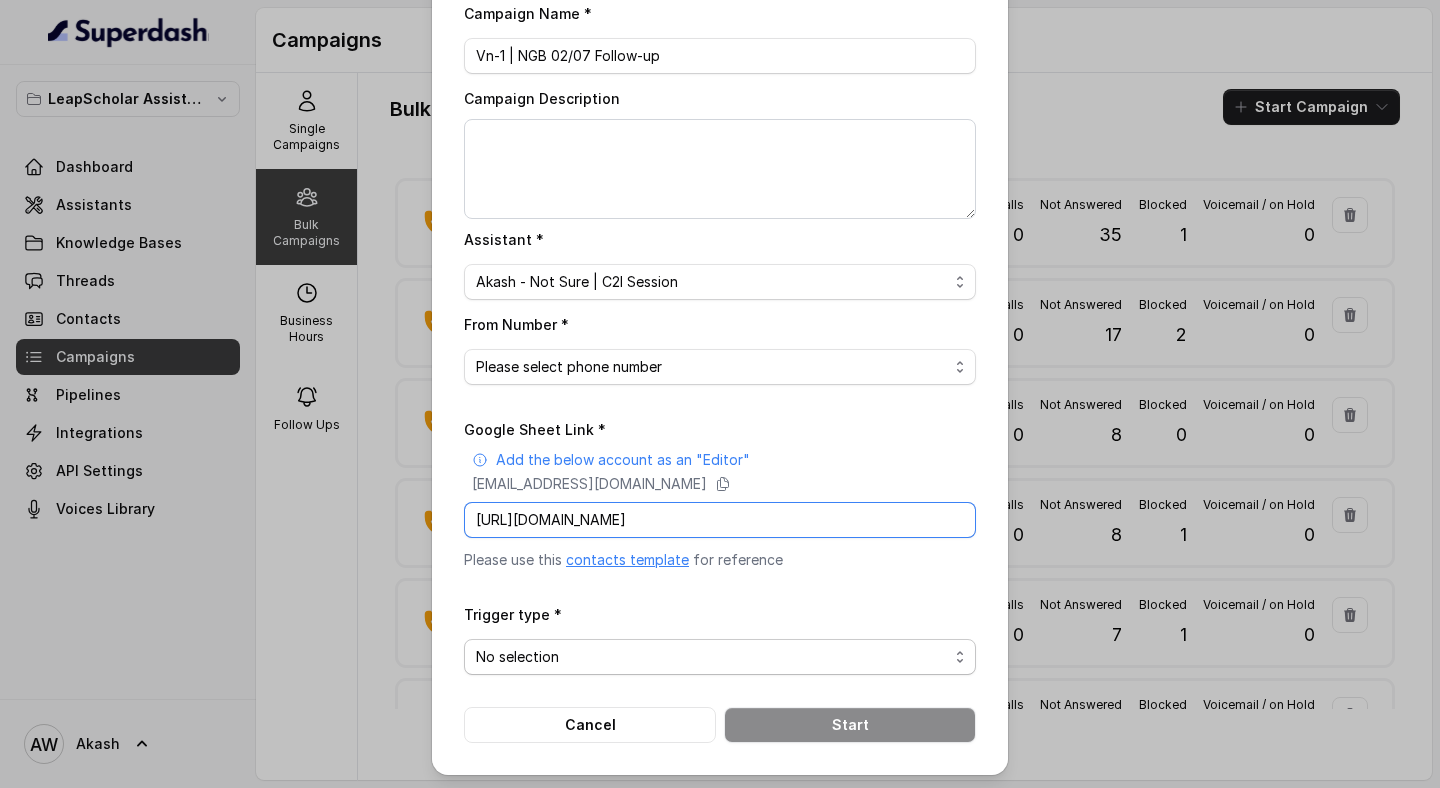 type on "https://docs.google.com/spreadsheets/d/1NUcR0mxn58oJ4RGRfUrIdoEl8I35fod4Uc5oAN0ArsA/edit?gid=0#gid=0" 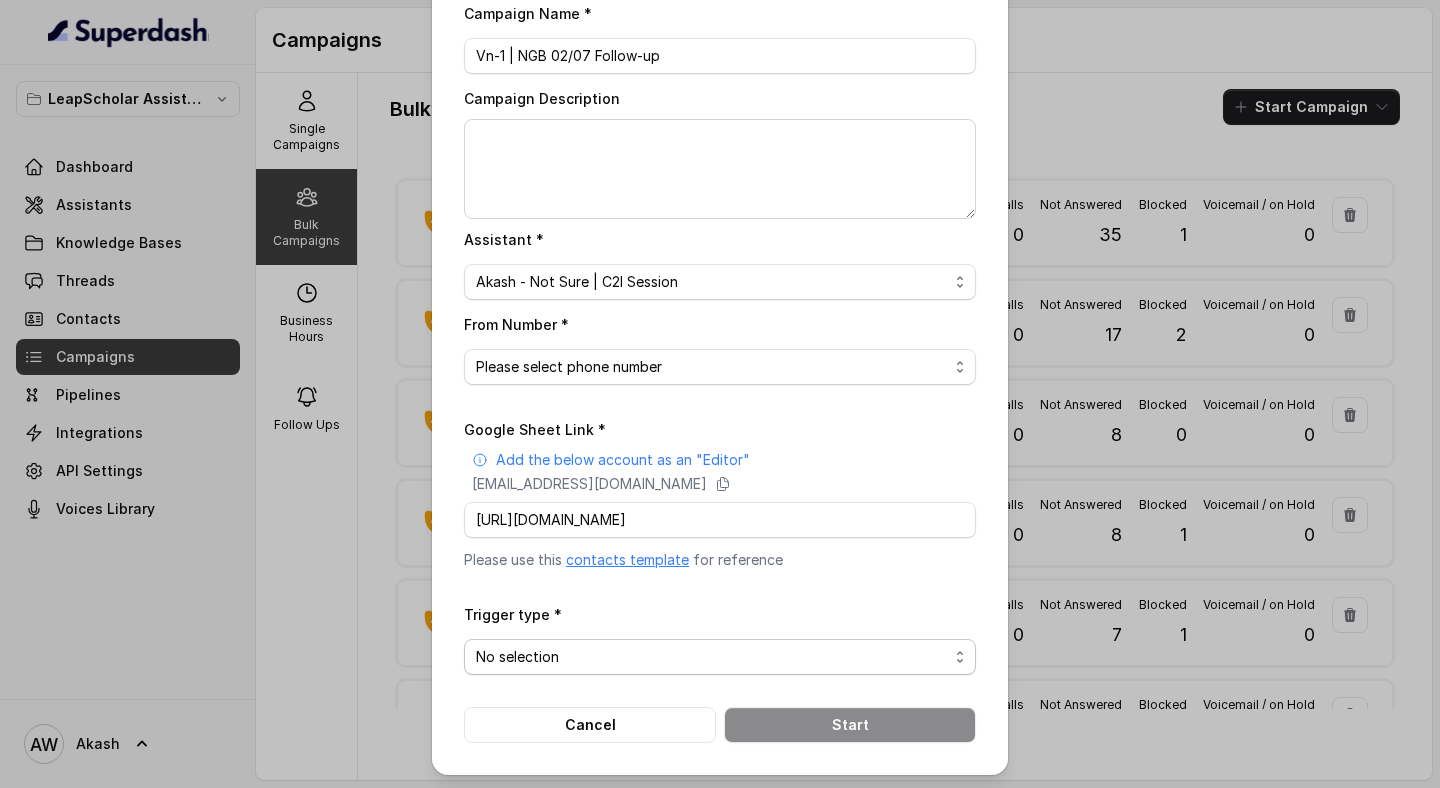 click on "No selection Trigger Immediately Trigger based on campaign configuration" at bounding box center (720, 657) 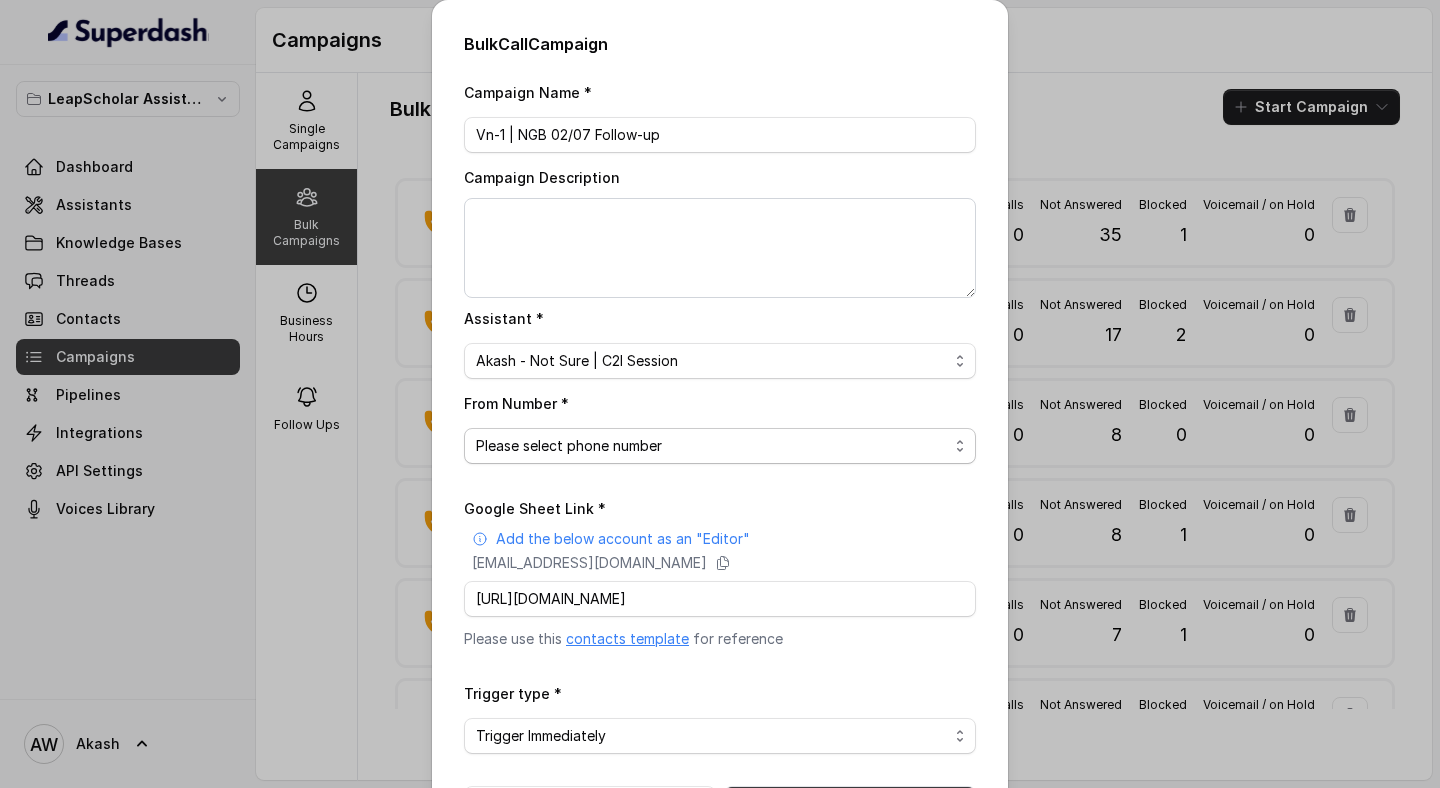 scroll, scrollTop: 79, scrollLeft: 0, axis: vertical 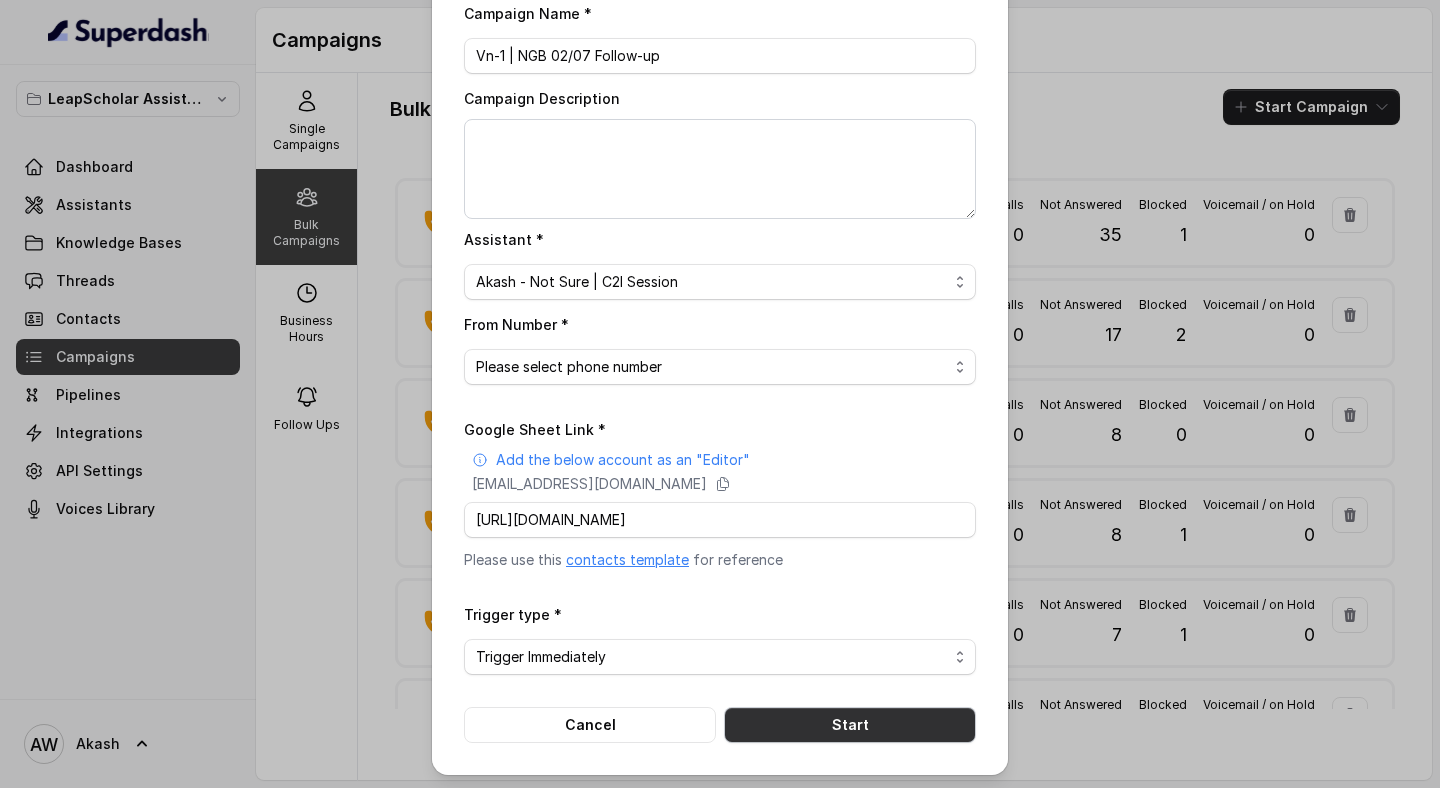 click on "Start" at bounding box center (850, 725) 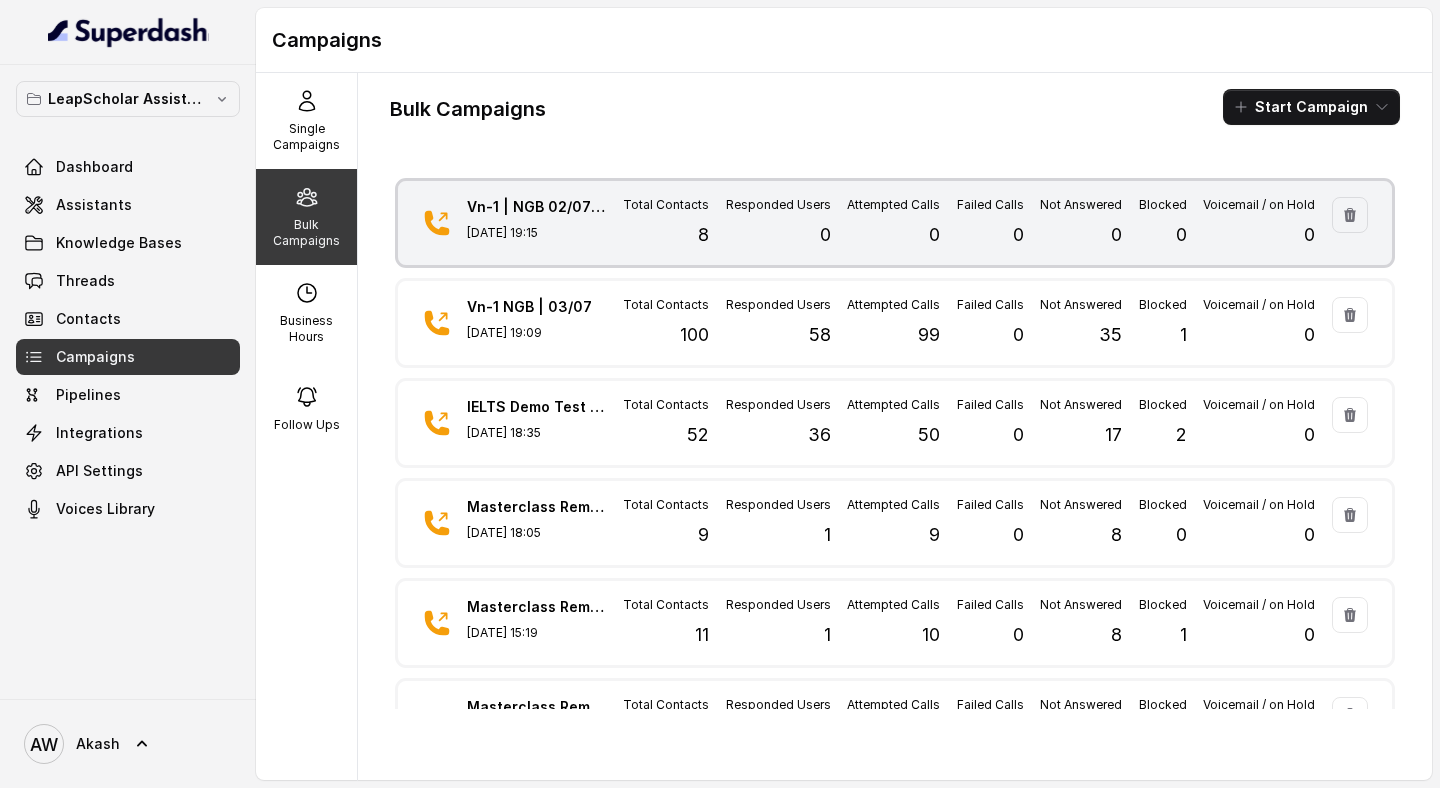 type 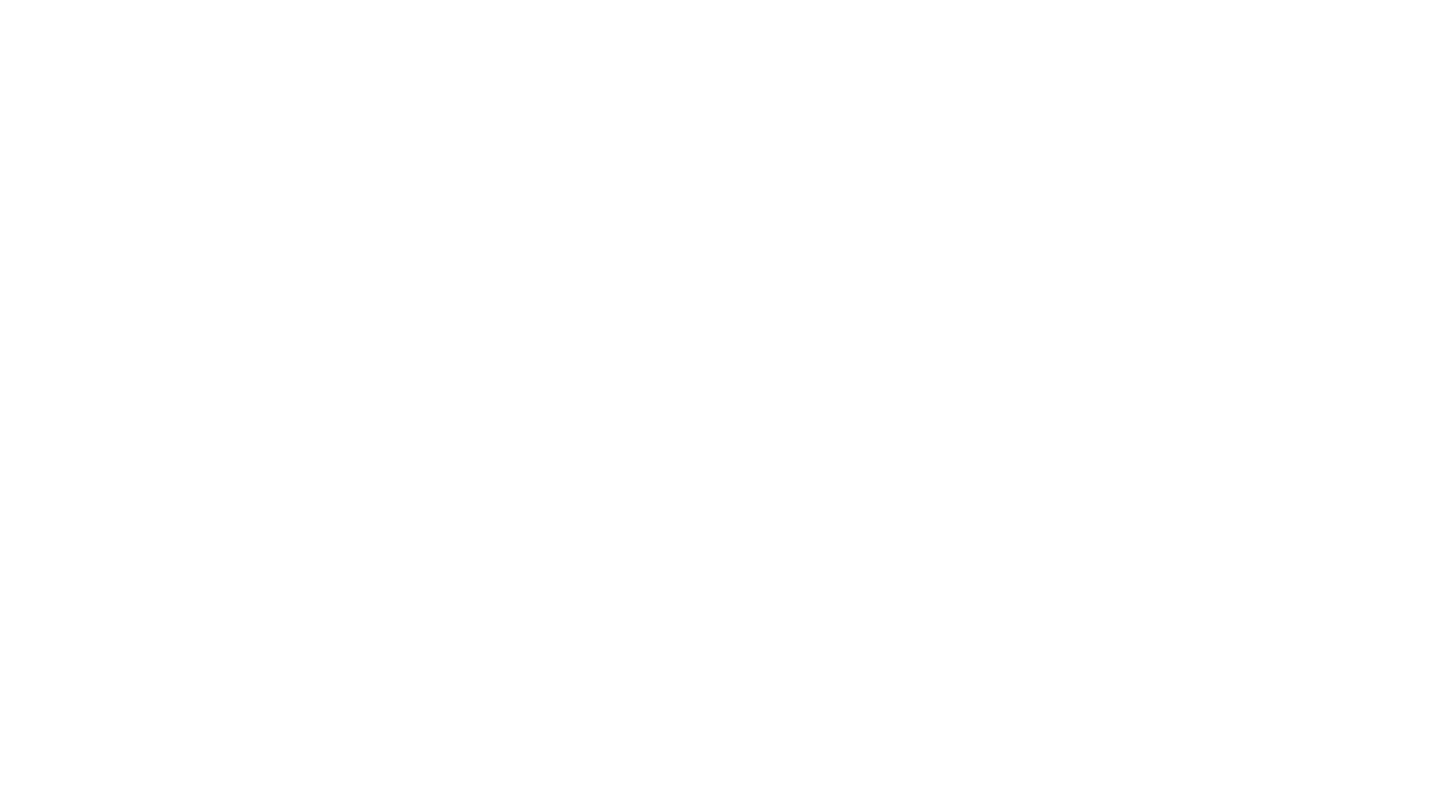 scroll, scrollTop: 0, scrollLeft: 0, axis: both 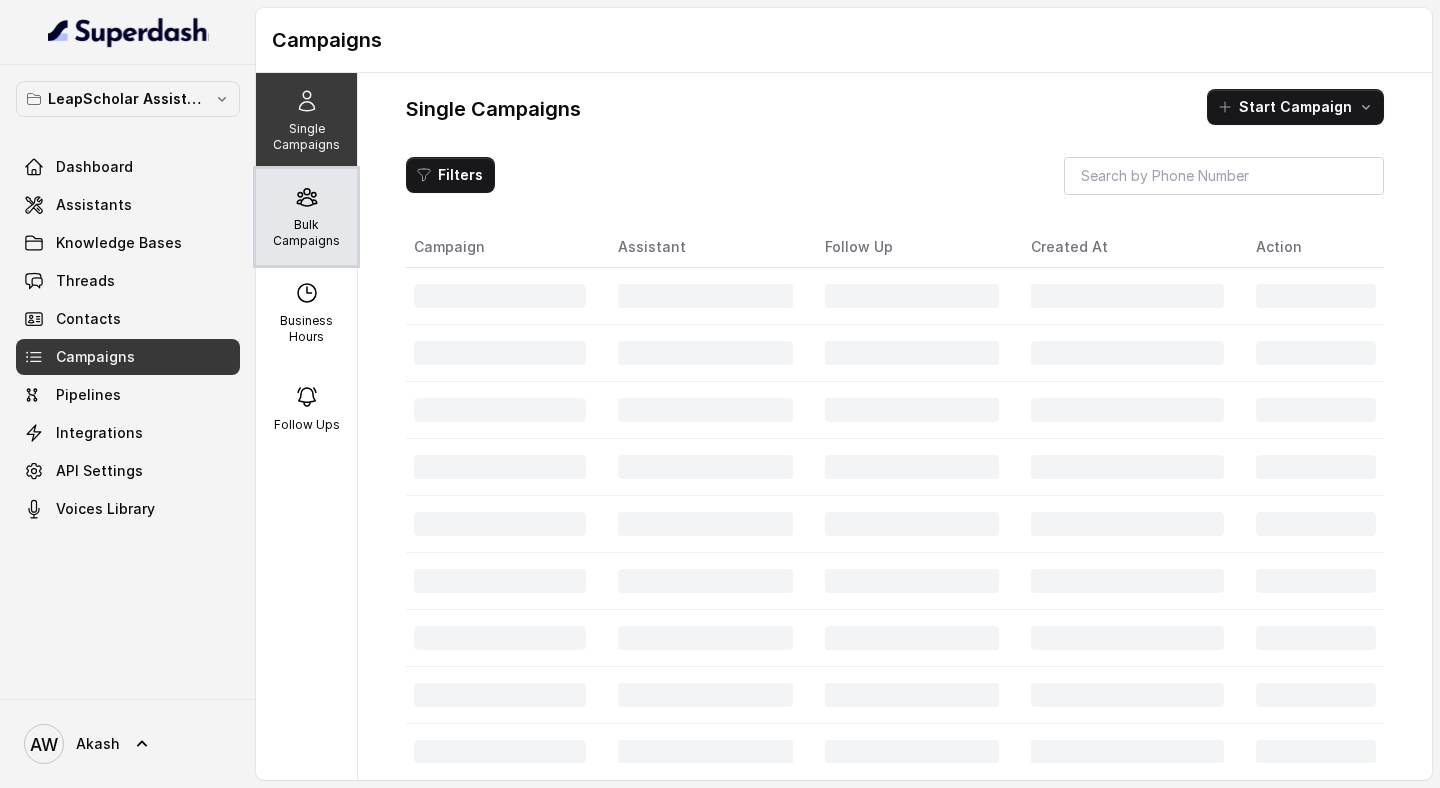 click on "Bulk Campaigns" at bounding box center [306, 233] 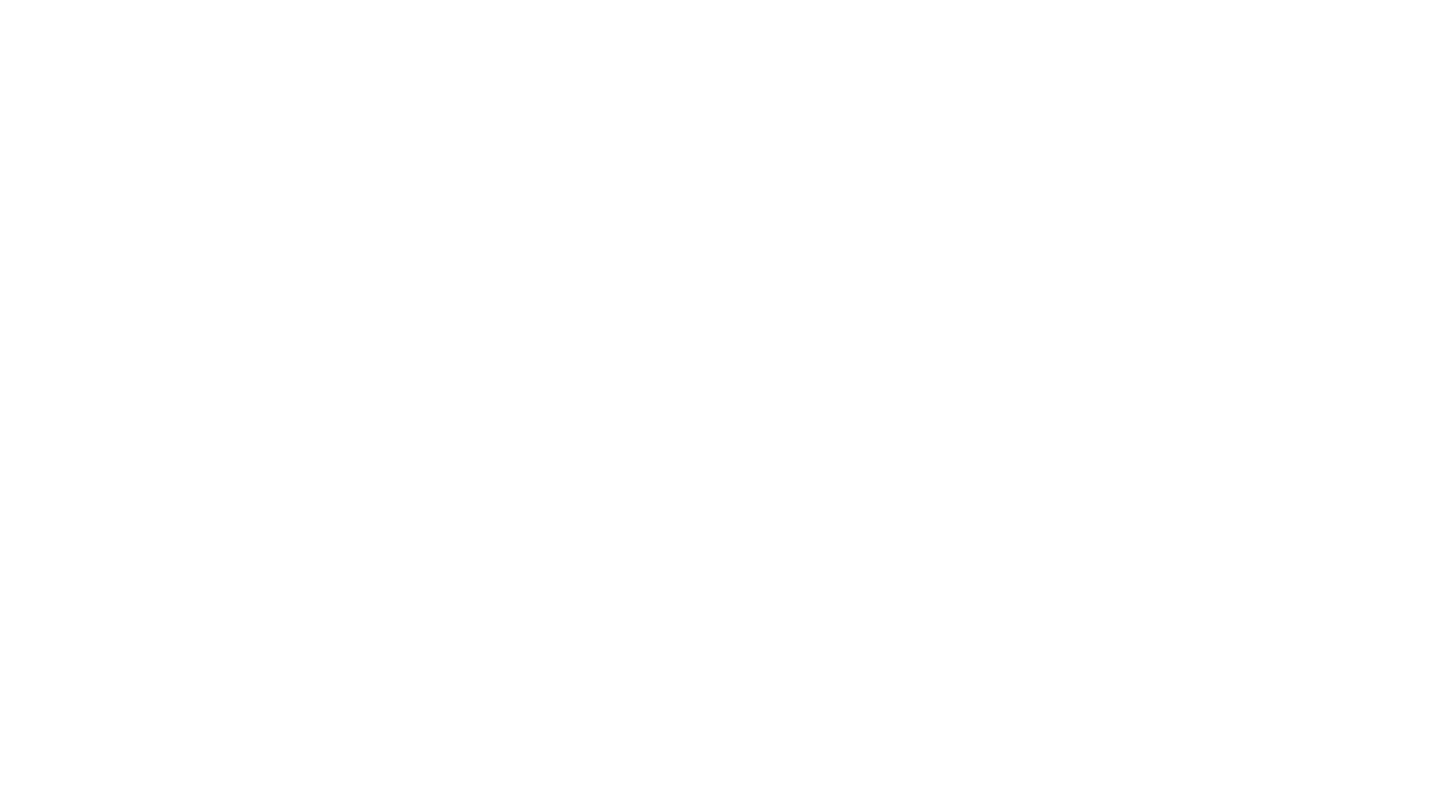 scroll, scrollTop: 0, scrollLeft: 0, axis: both 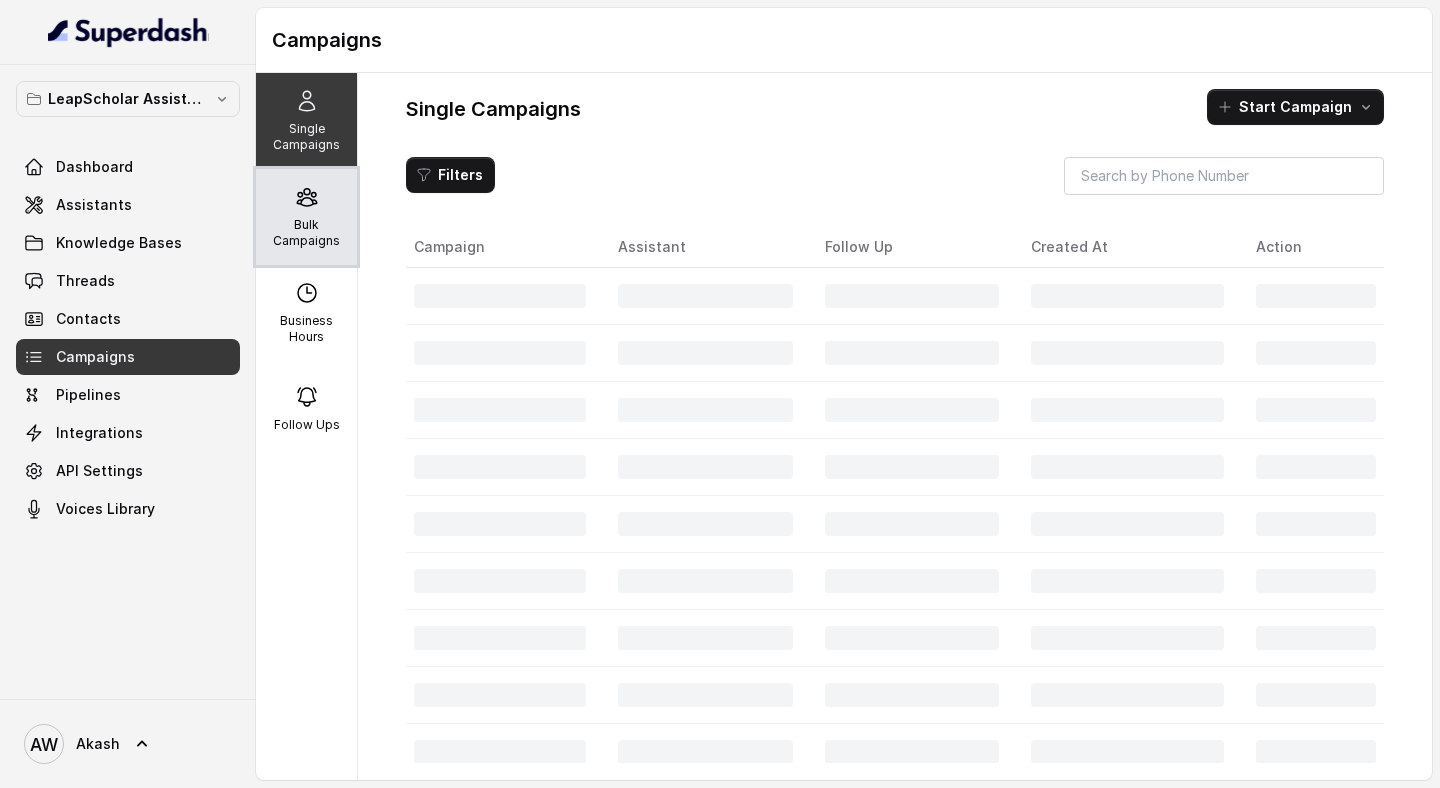 click on "Bulk Campaigns" at bounding box center (306, 217) 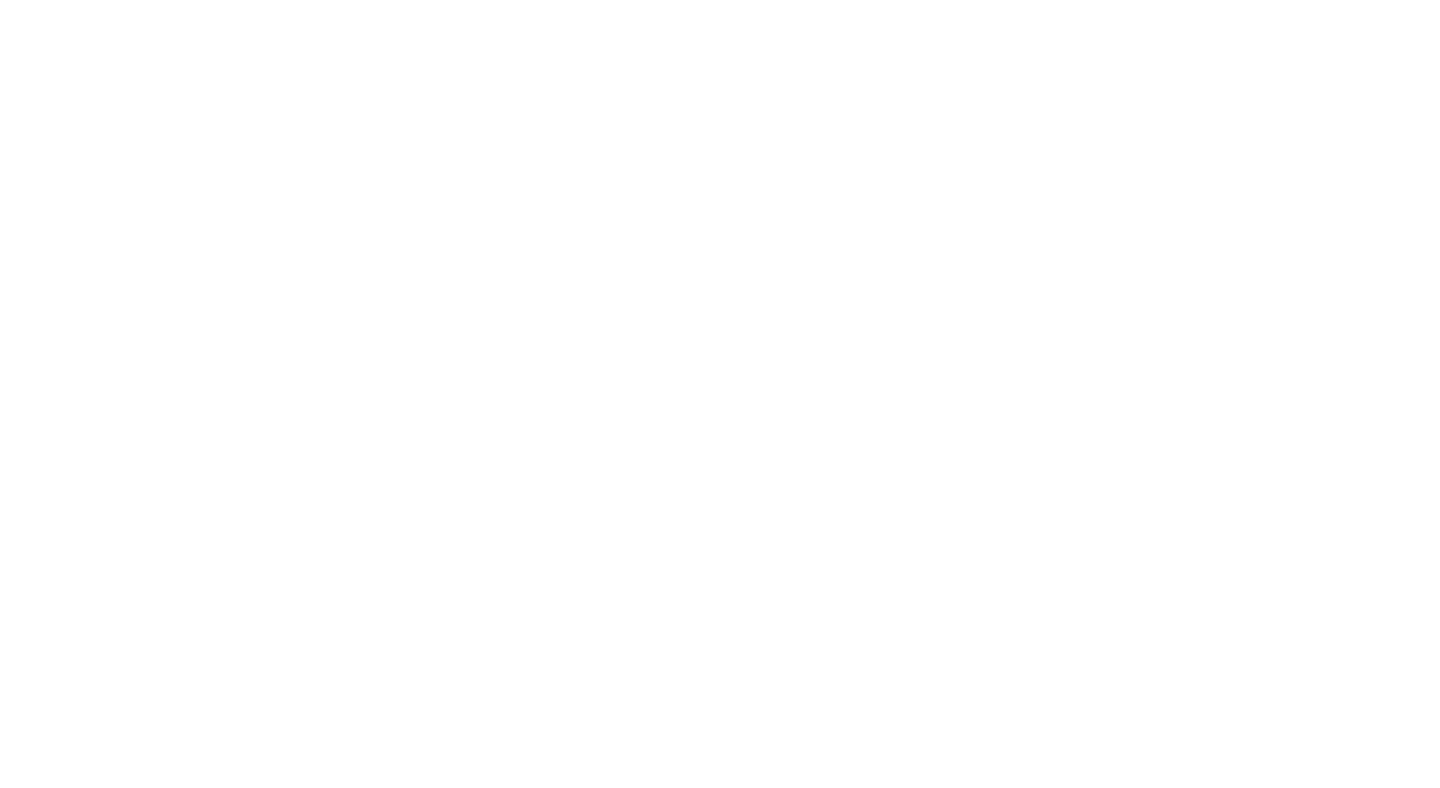 scroll, scrollTop: 0, scrollLeft: 0, axis: both 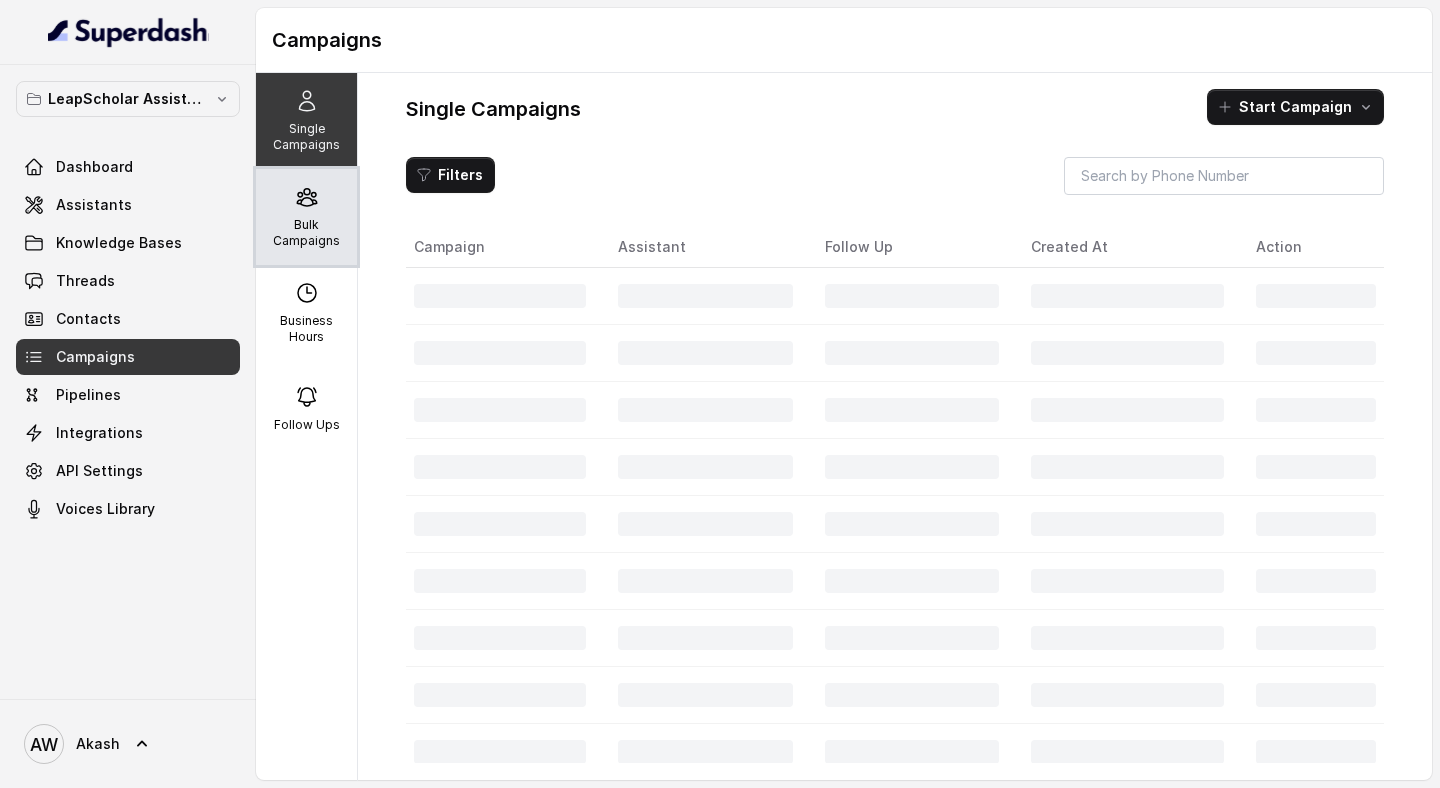 click on "Bulk Campaigns" at bounding box center (306, 233) 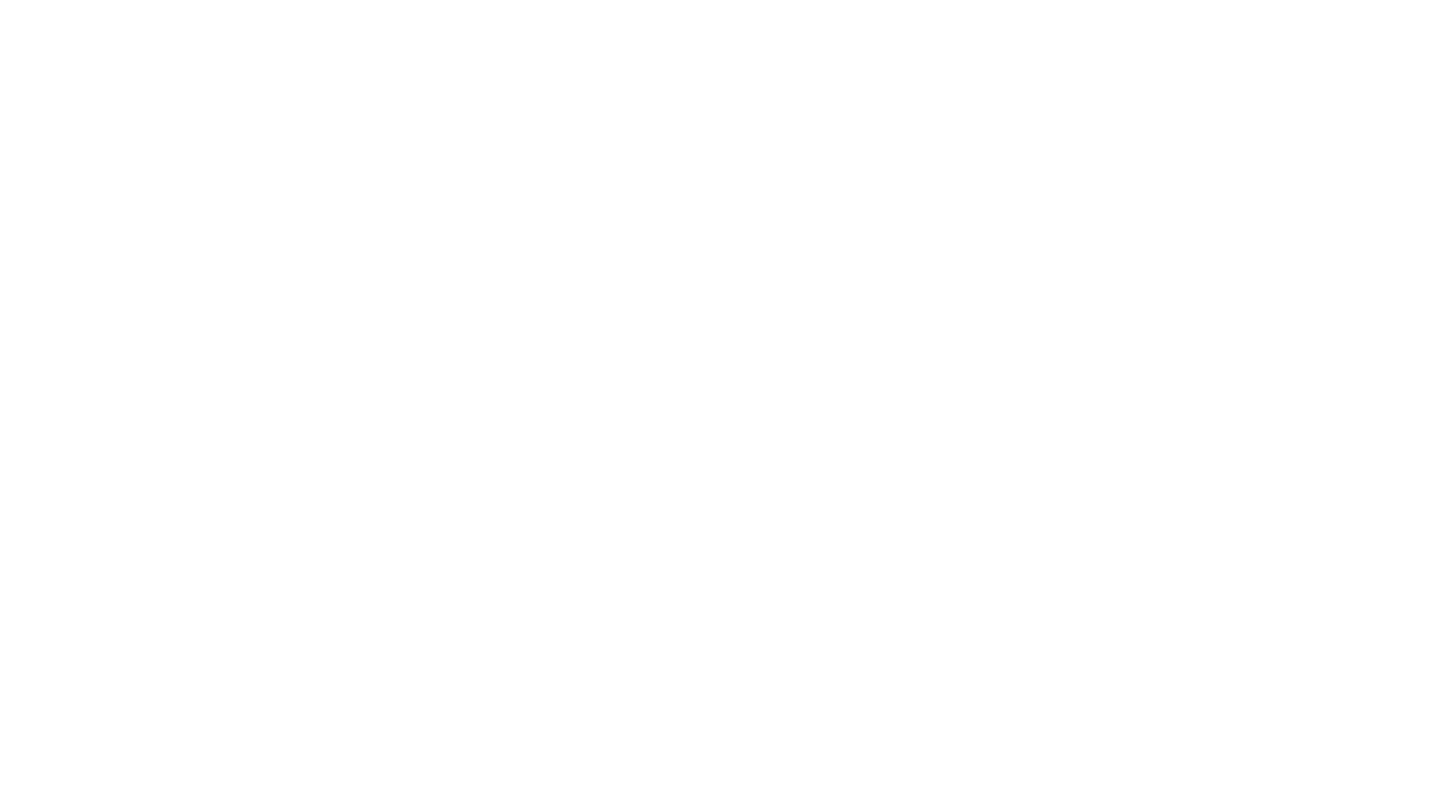 scroll, scrollTop: 0, scrollLeft: 0, axis: both 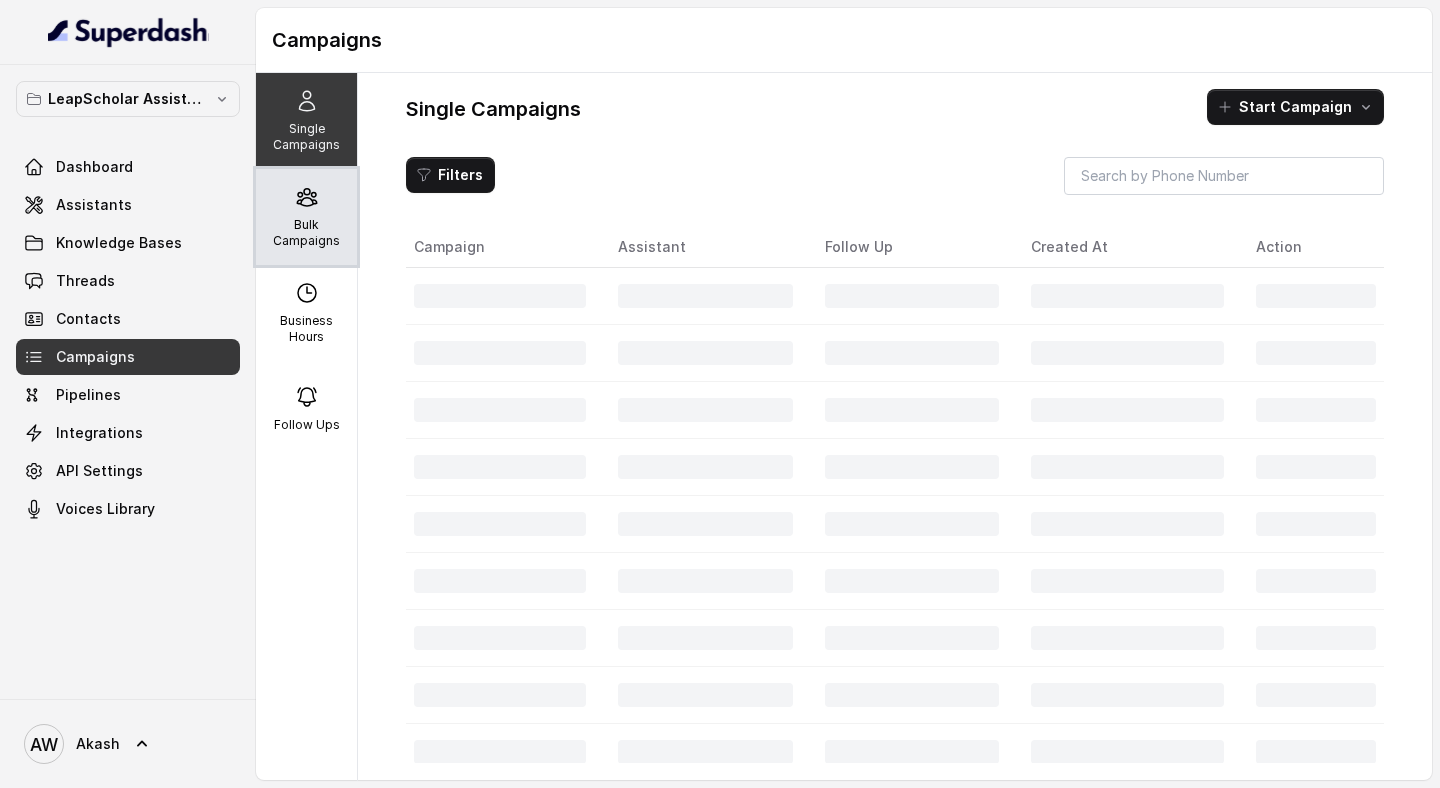 click on "Bulk Campaigns" at bounding box center [306, 233] 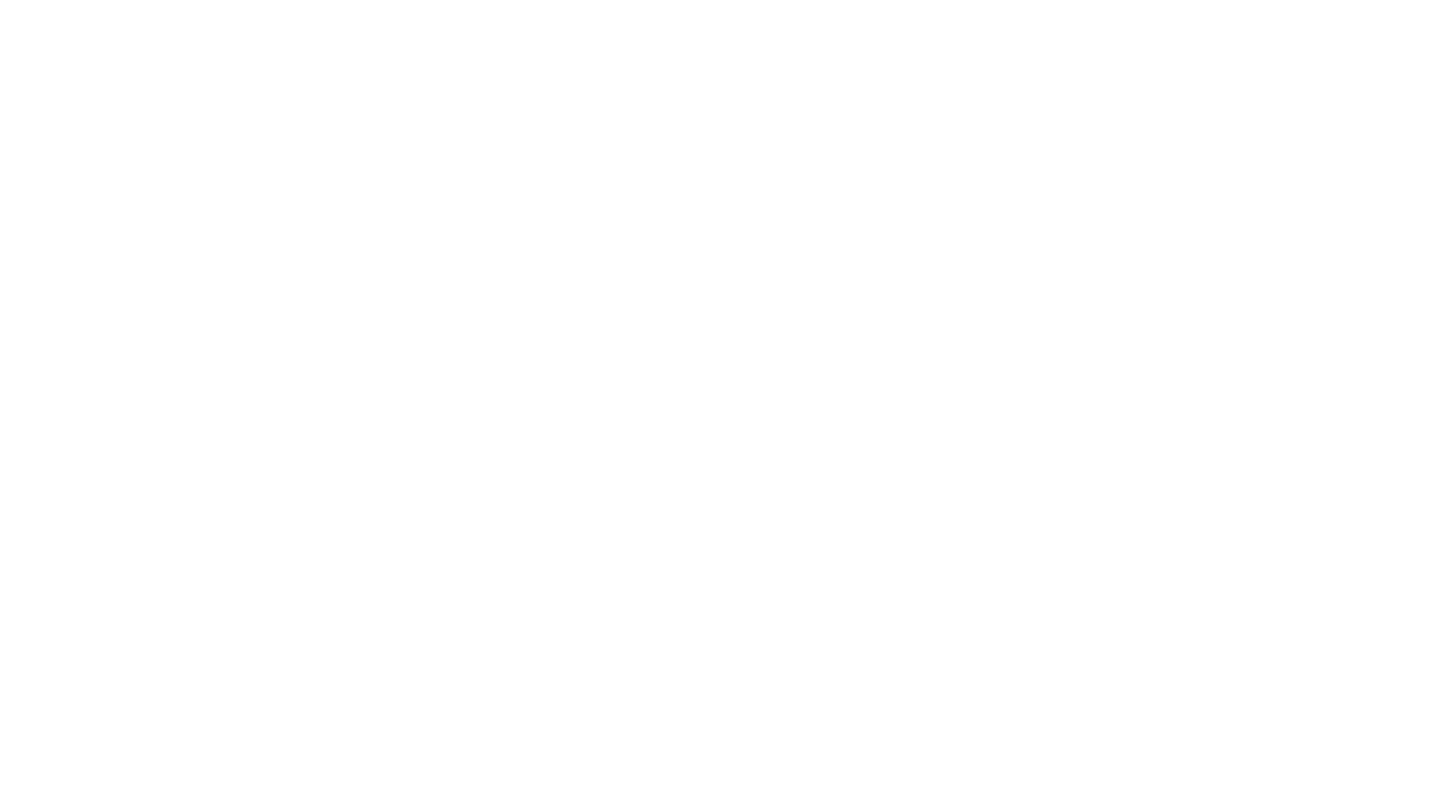 scroll, scrollTop: 0, scrollLeft: 0, axis: both 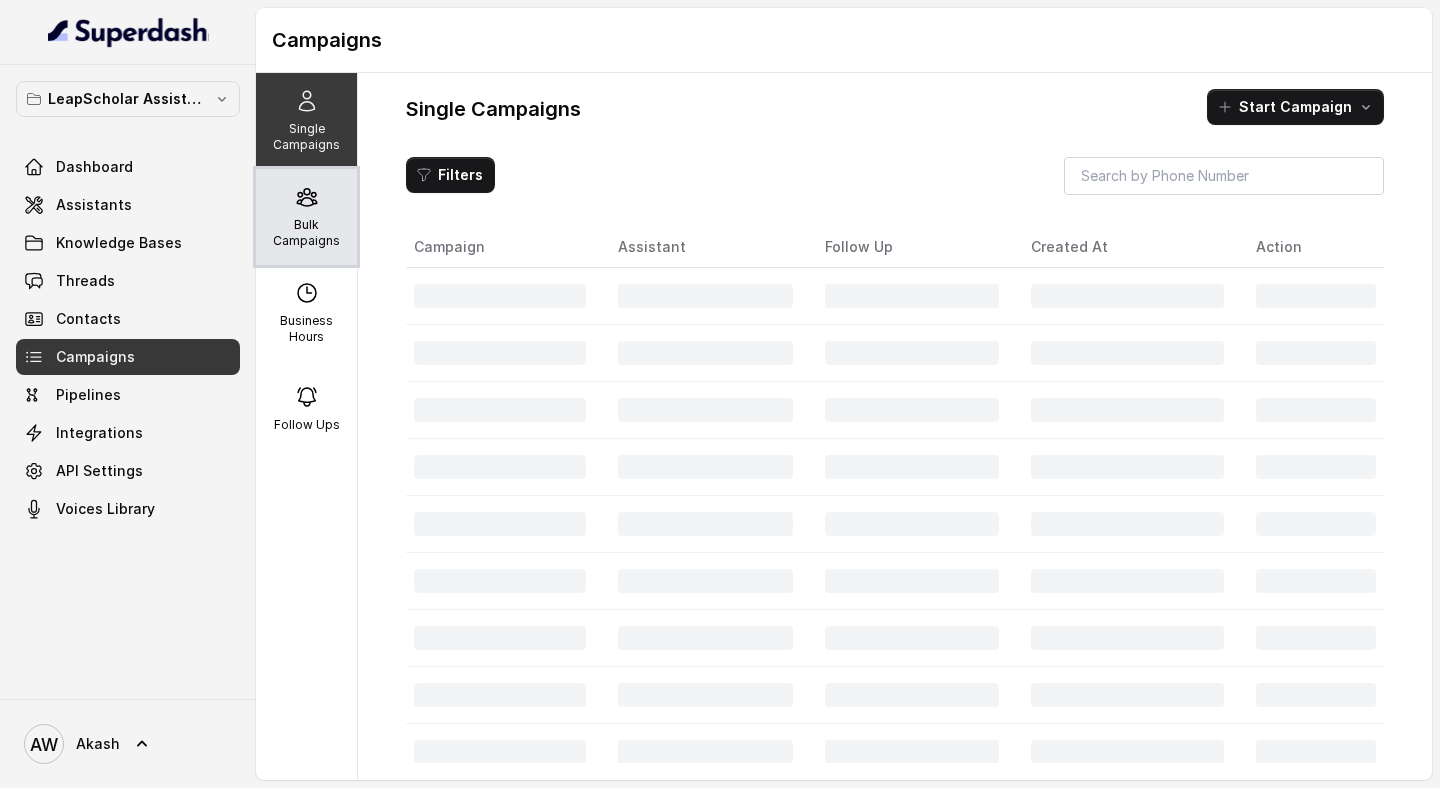 click on "Bulk Campaigns" at bounding box center [306, 217] 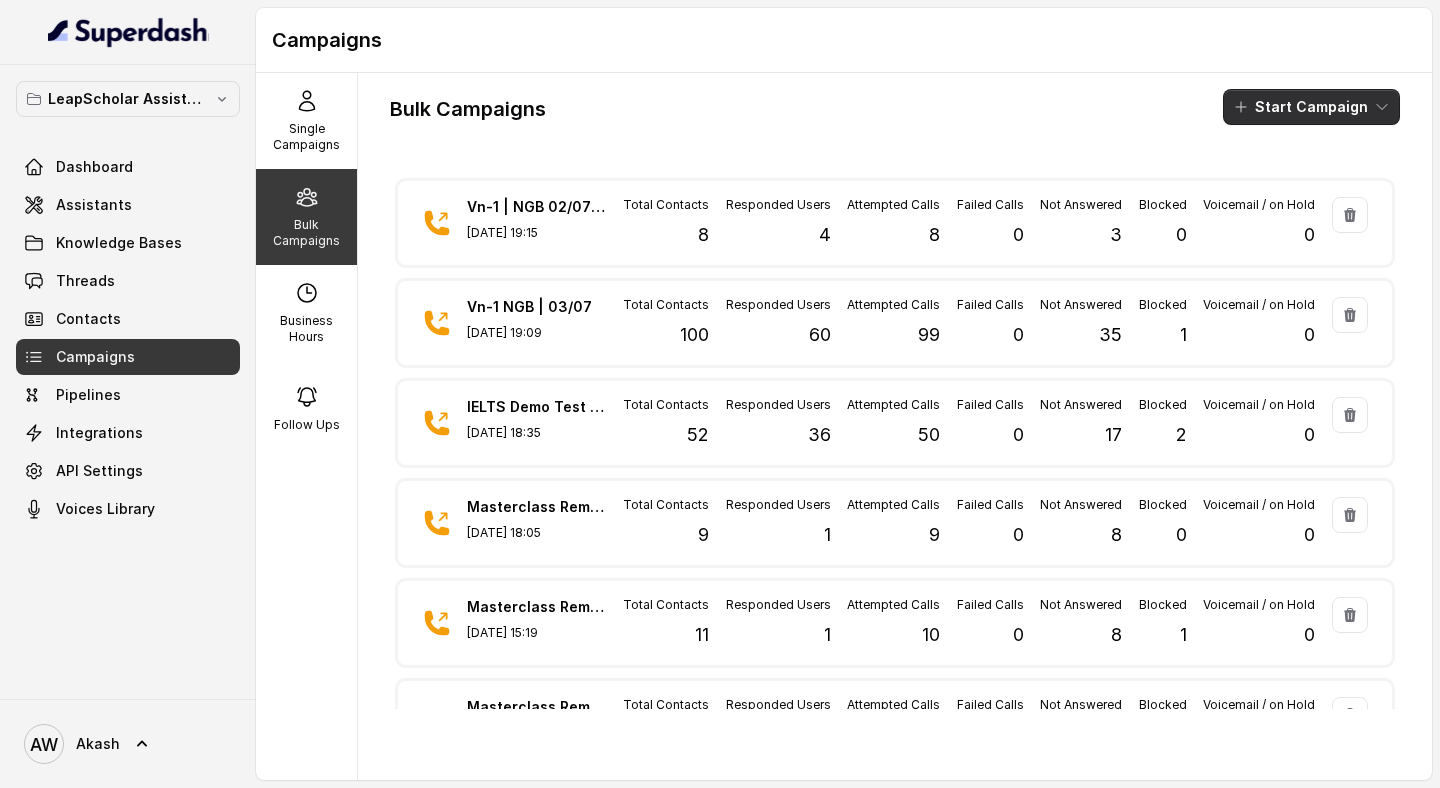 click on "Start Campaign" at bounding box center (1311, 107) 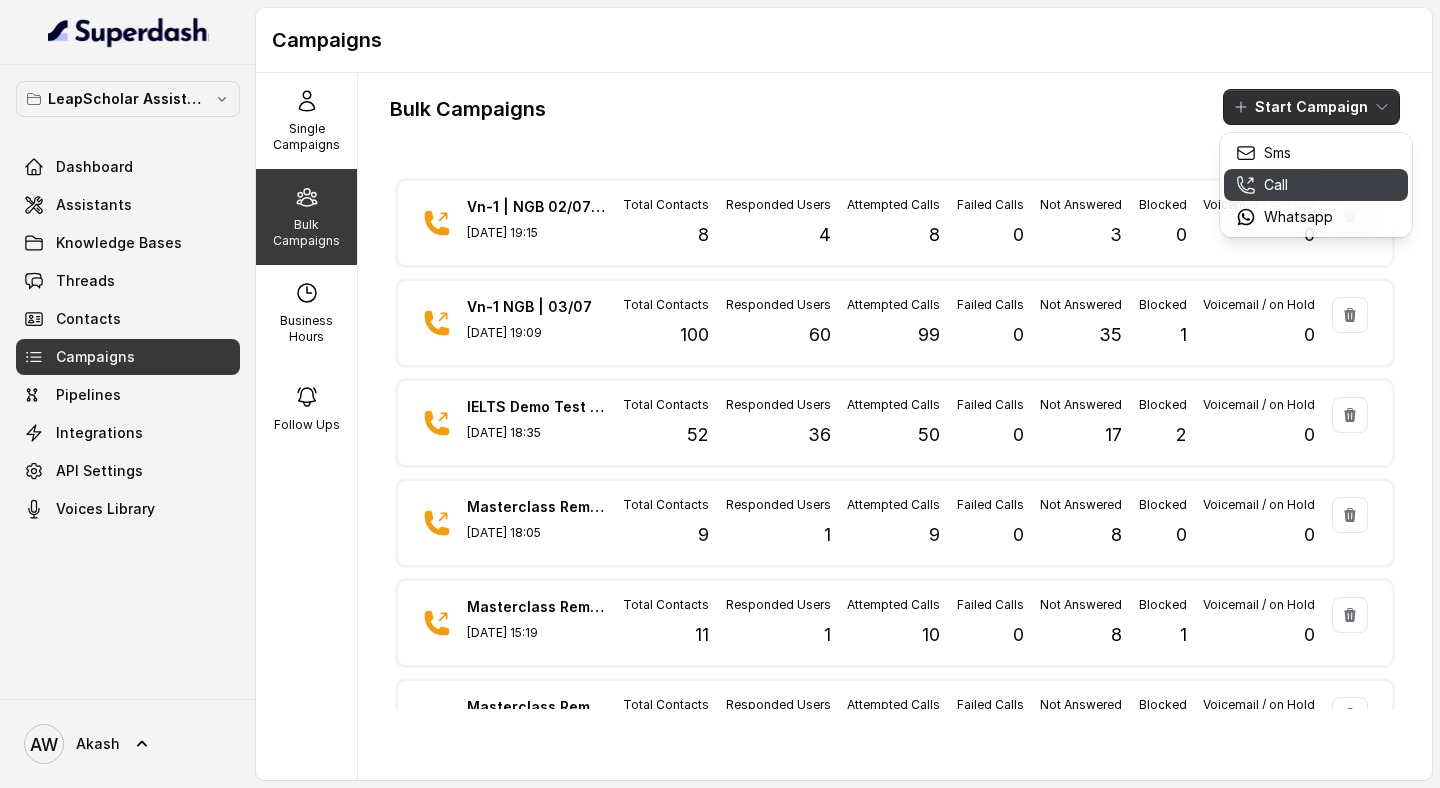 click on "Call" at bounding box center (1276, 185) 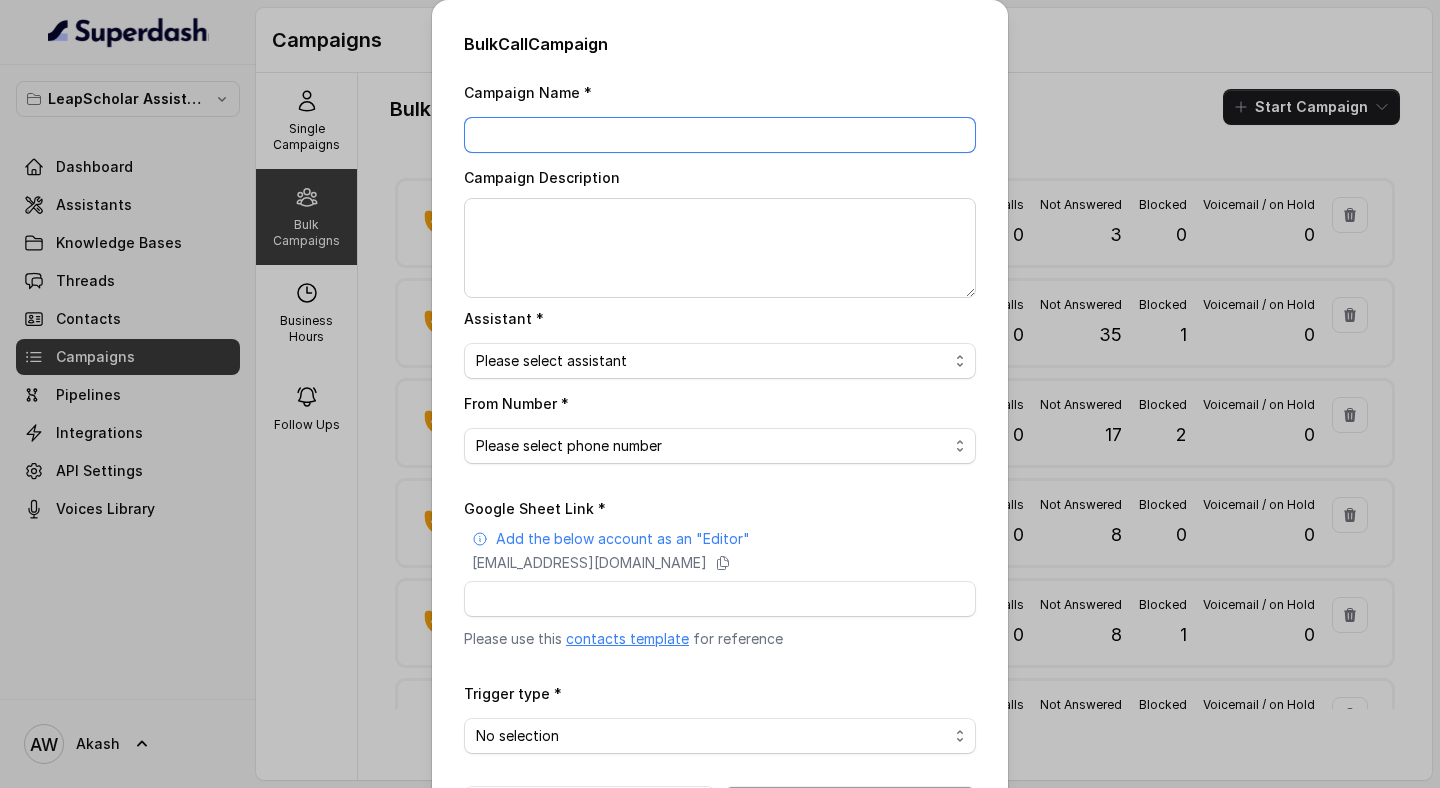 click on "Campaign Name *" at bounding box center (720, 135) 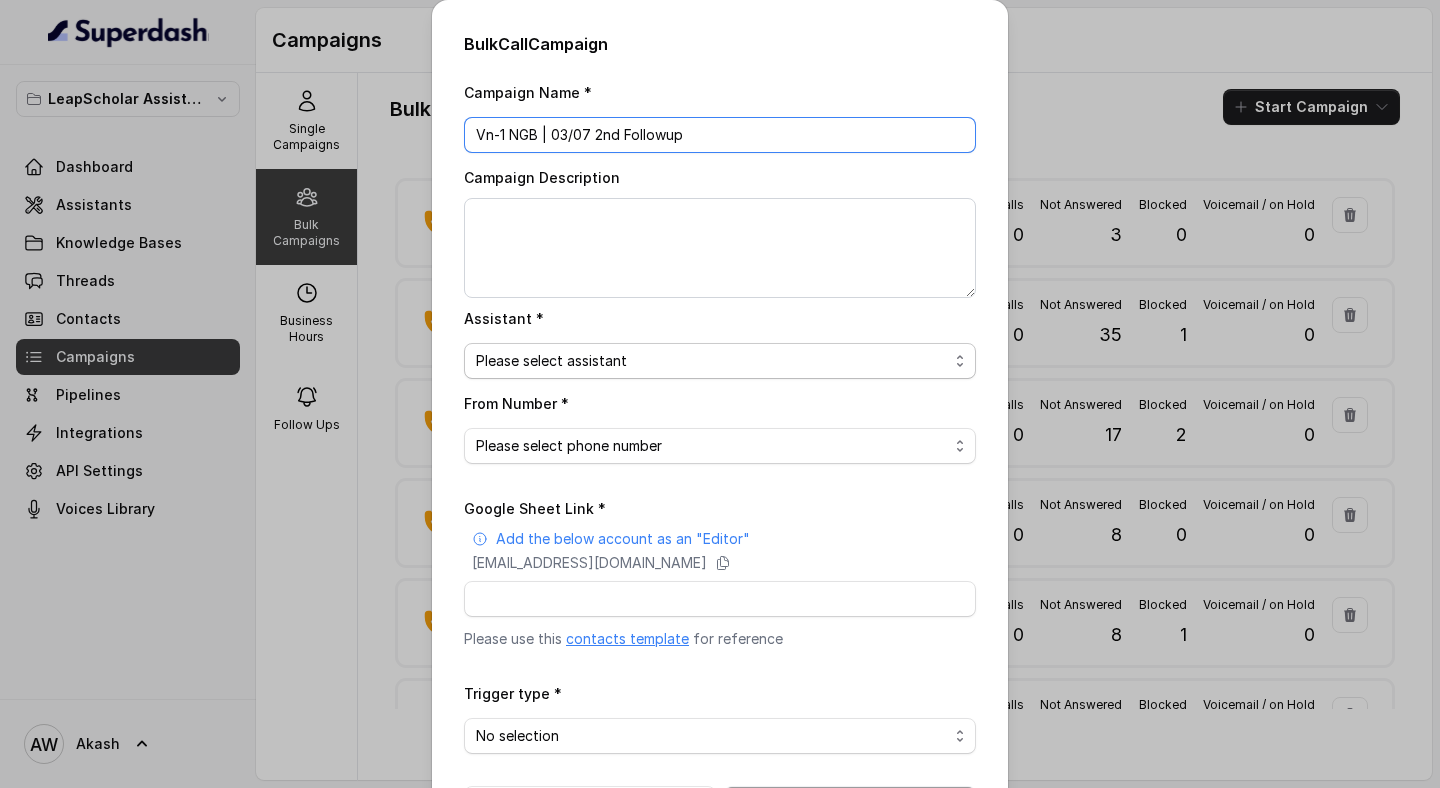 type on "Vn-1 NGB | 03/07 2nd Followup" 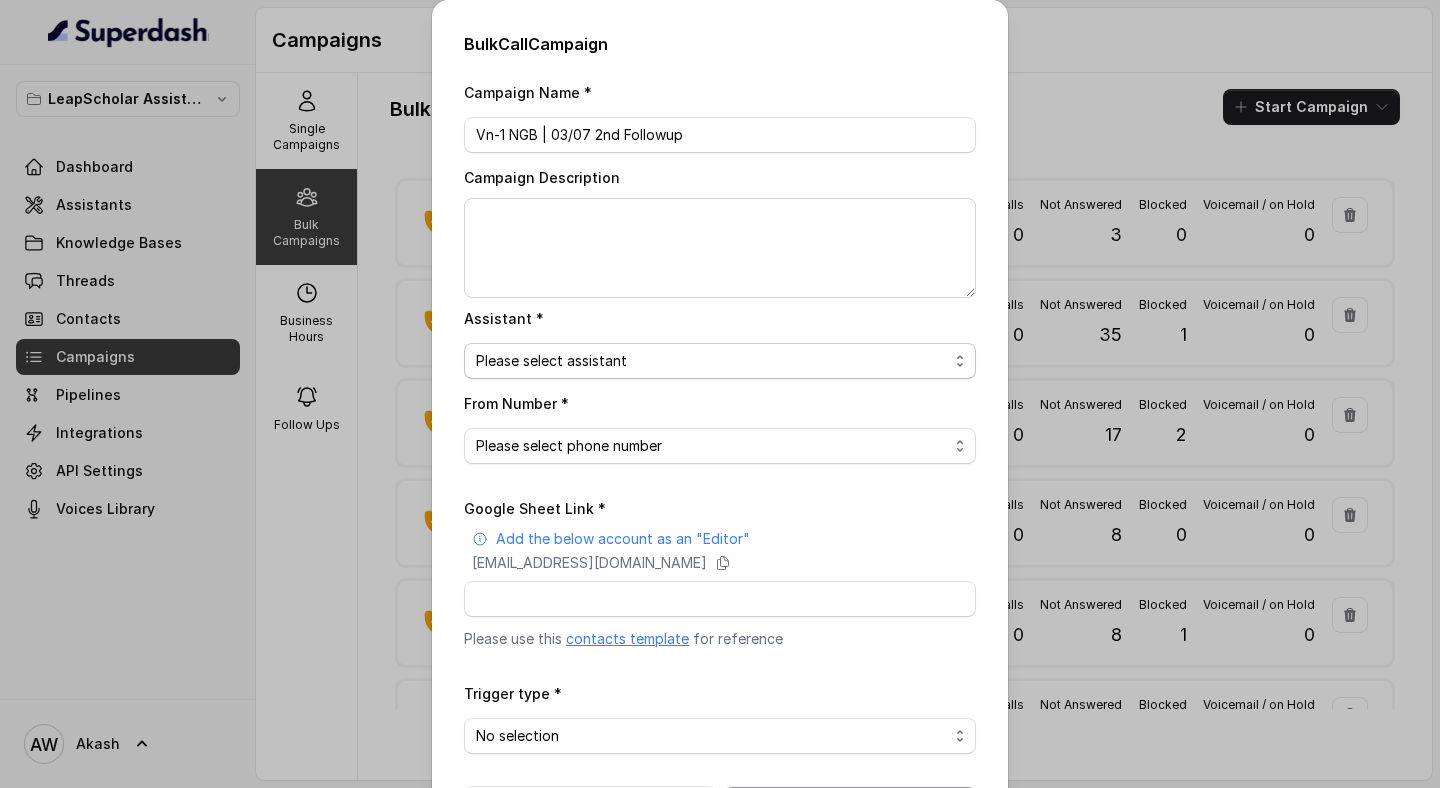 click on "Please select assistant OC-new approach Geebee-Test Akash - Not Sure | PP Cohort 2 - IELTS Booked Akash - Not Sure | C2I Session AI Calling for Masterclass - #RK Cohort 9 - Future Intake IELTS Given Cohort 5 - Webinar [DATE] Cohort 4 - Qualified but Meeting not attended Cohort 10 - Future Intake Non-IELTS Cohort 13 - IELTS Masterclass Attended Cohort 14 - Generic Cohort 11 - IELTS Demo Attended Cohort 12 - IELTS Demo Not Attended AI-IELTS (Testing) Akash- Exam booked Akash - Exam Given  Akash - Exam Not Yet Decided Deferral BoFu IELTS_DEMO_gk" at bounding box center [720, 361] 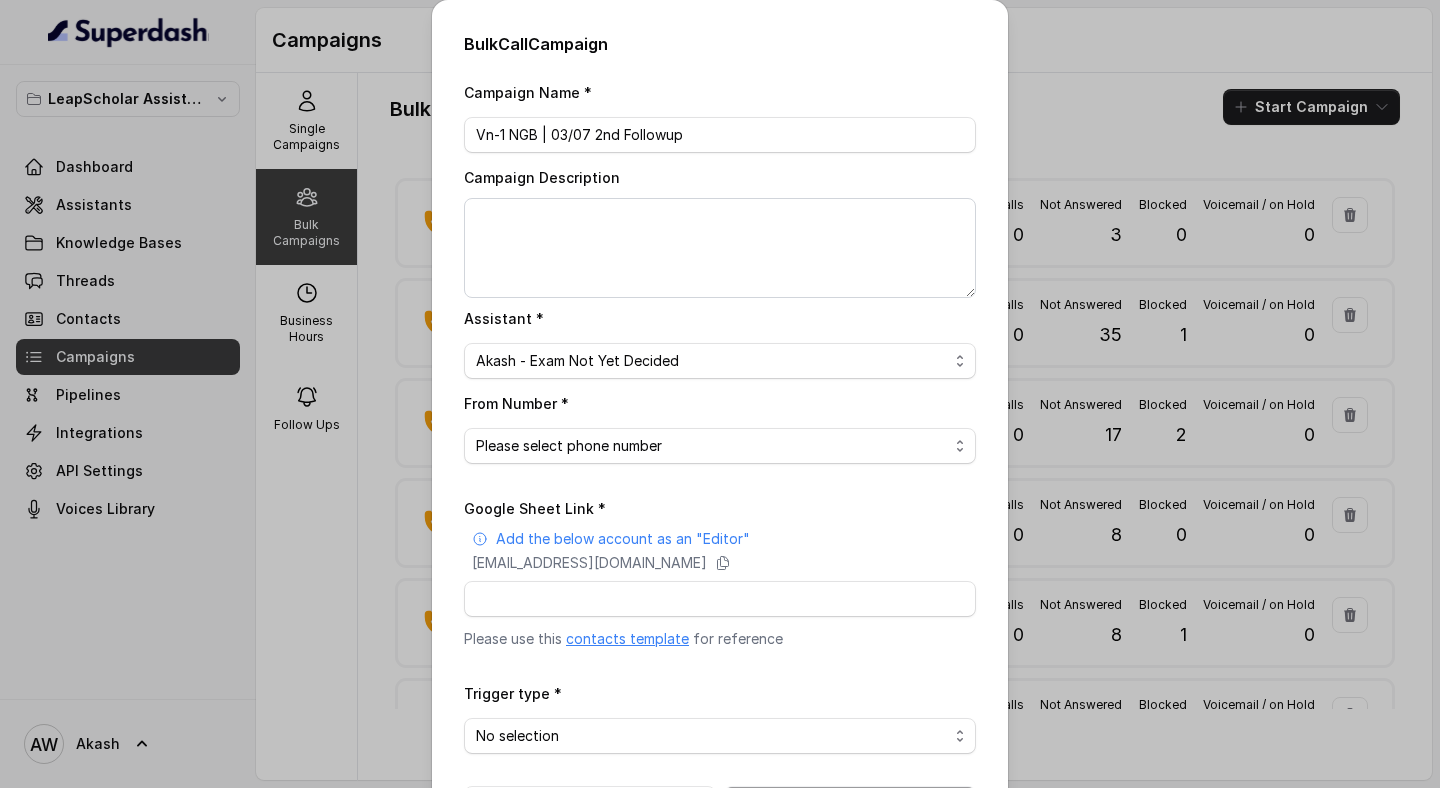 click on "Please select phone number" at bounding box center [720, 446] 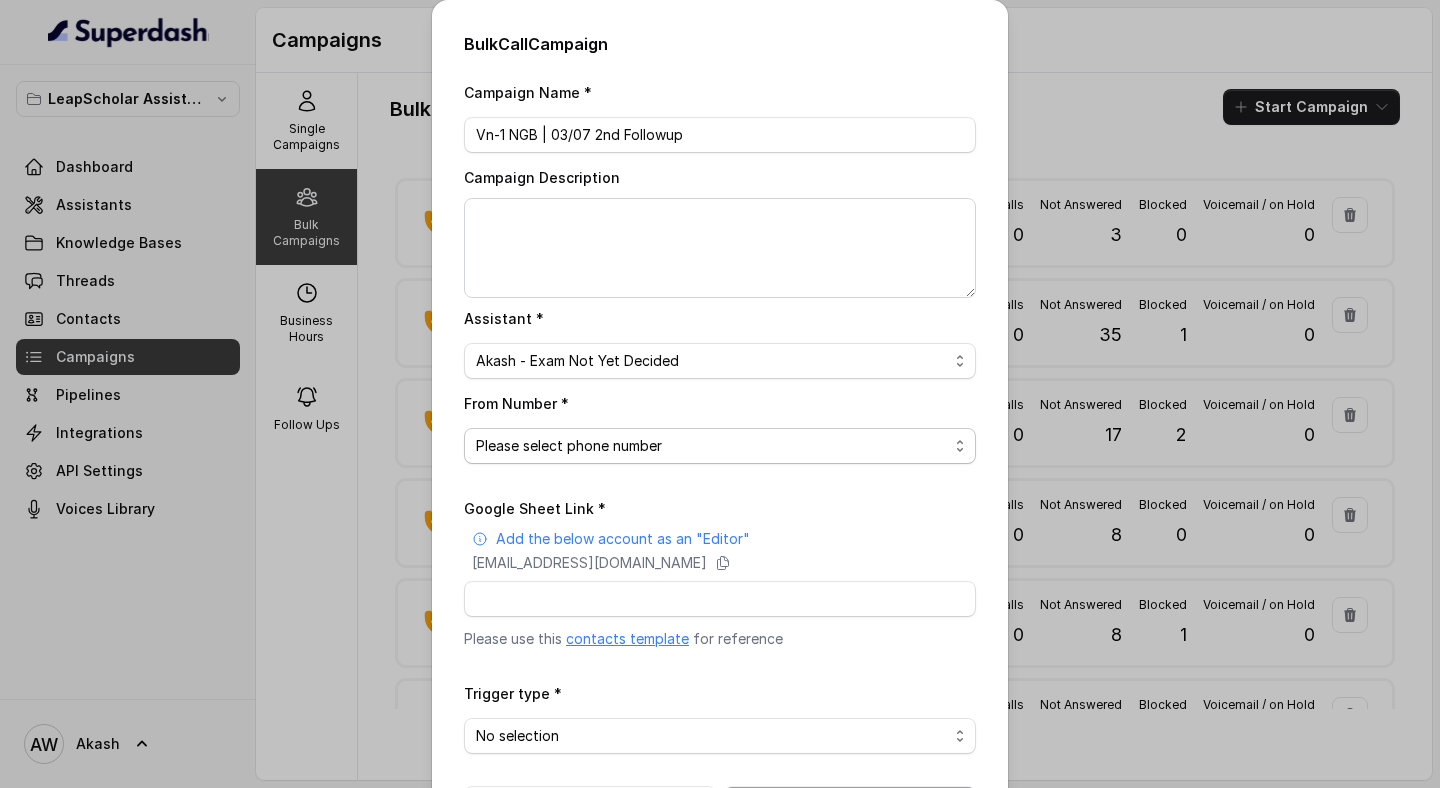 select on "+918035738004" 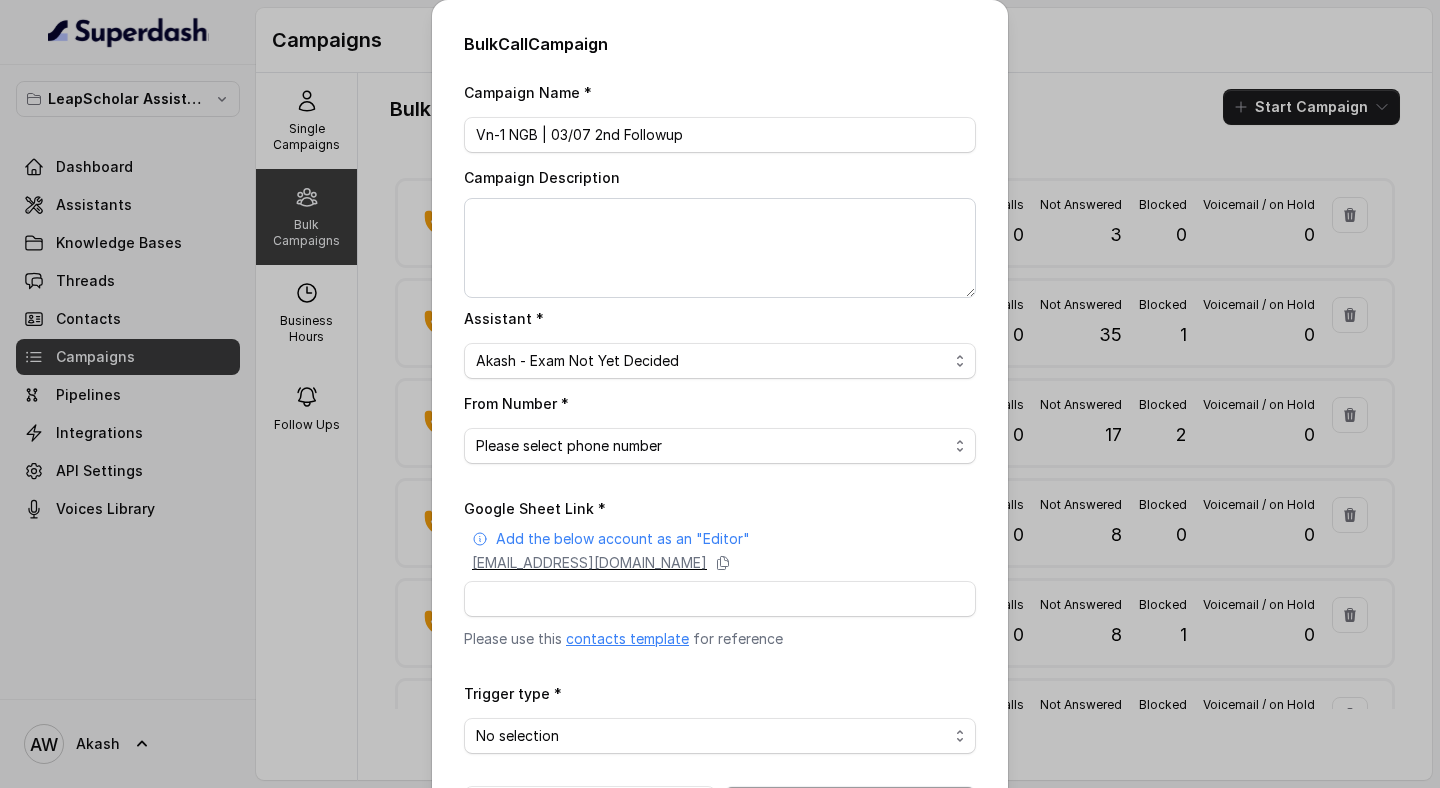 click on "superdash@superdash-382709.iam.gserviceaccount.com" at bounding box center (589, 563) 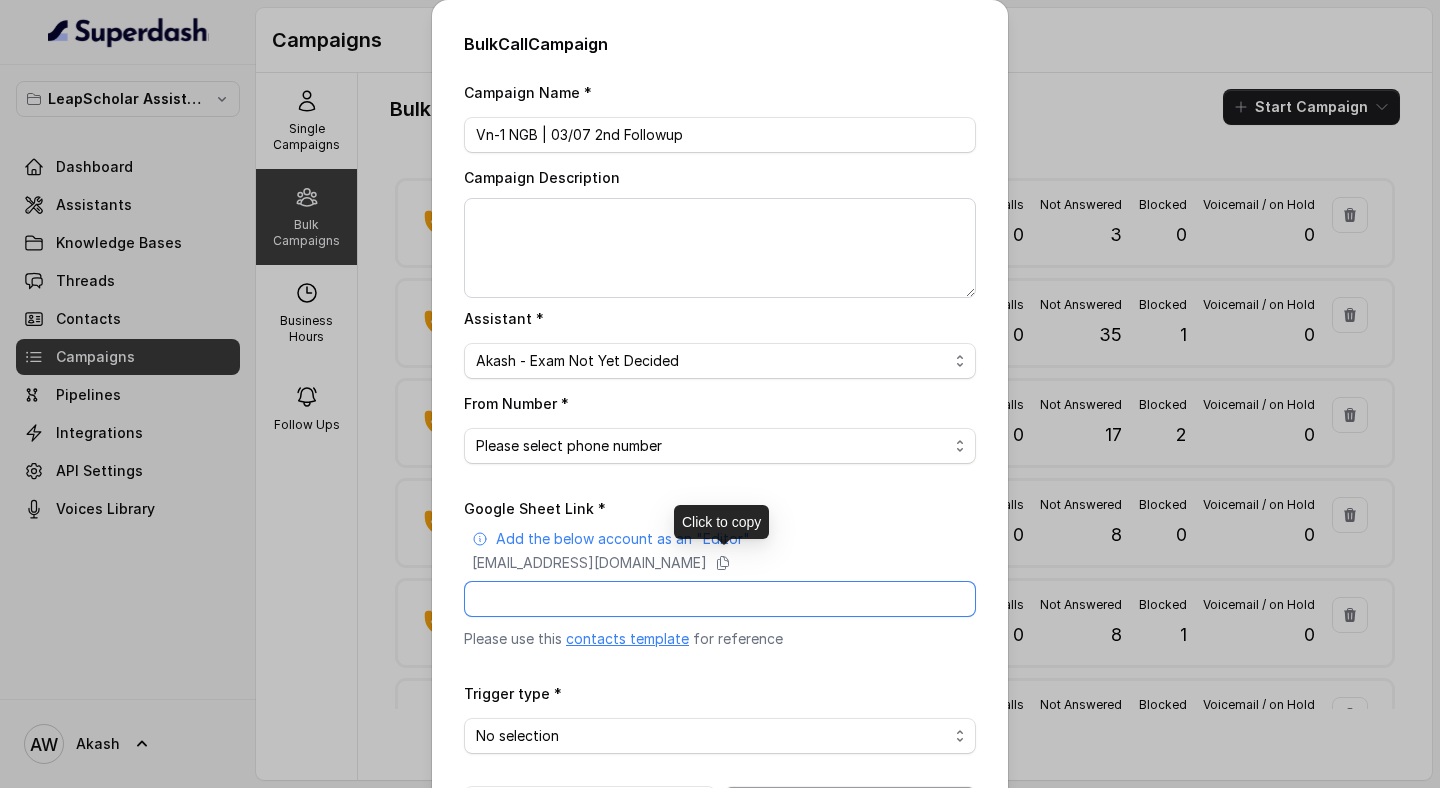 click on "Google Sheet Link *" at bounding box center [720, 599] 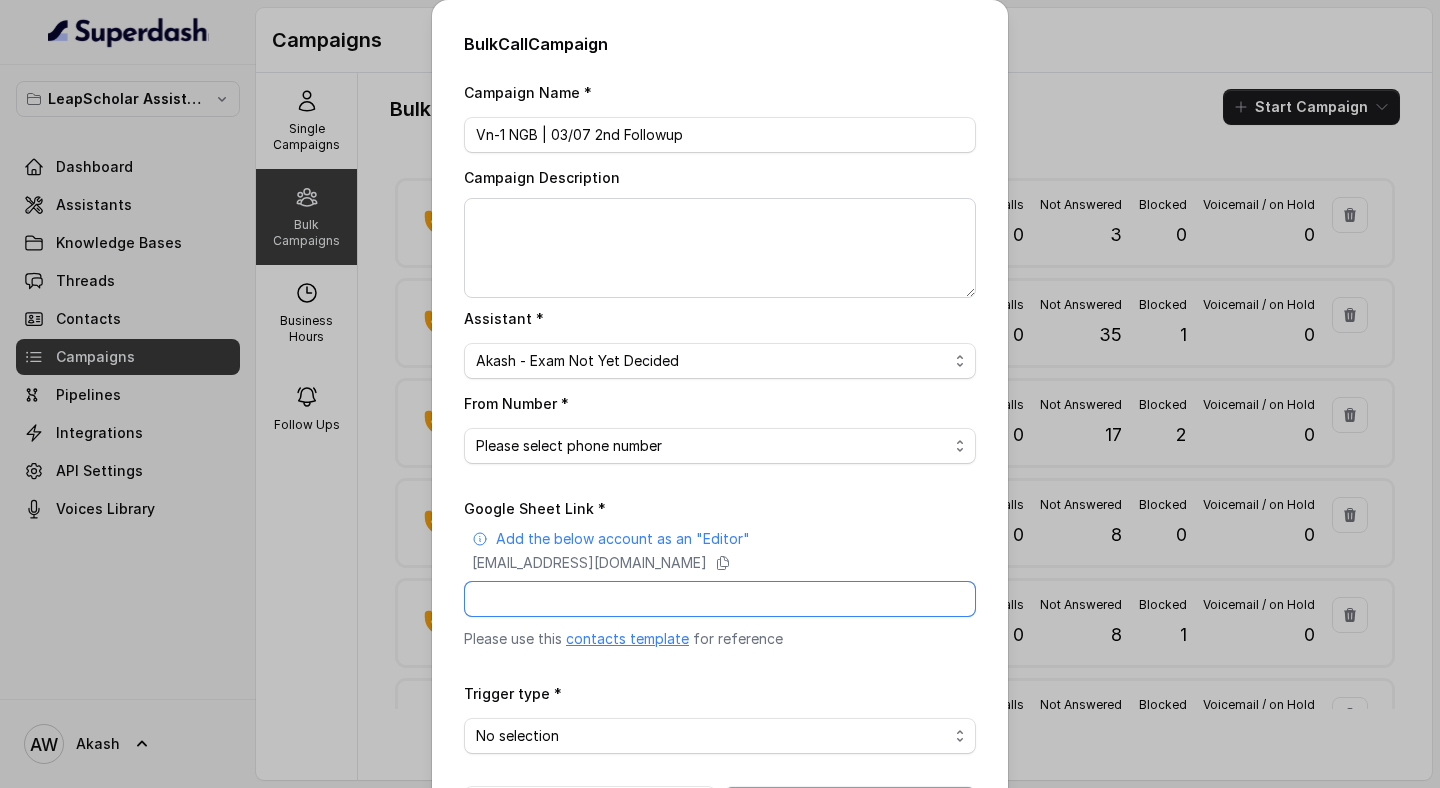 paste on "https://docs.google.com/spreadsheets/d/1dXarPZ77LWzYqRz6HxkwRv_fsqS1GfiWwMEqFXIW-SM/edit?gid=0#gid=0" 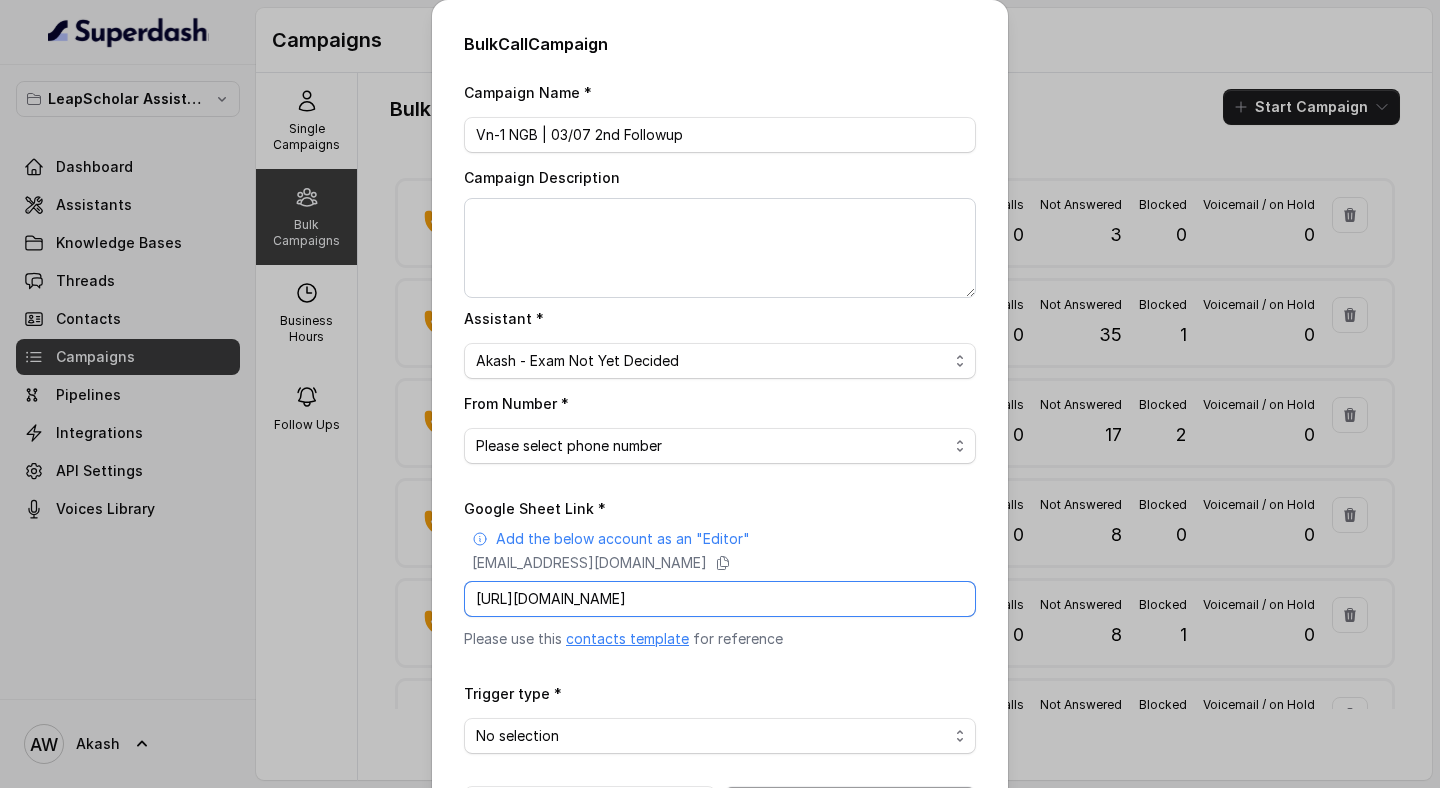 scroll, scrollTop: 0, scrollLeft: 284, axis: horizontal 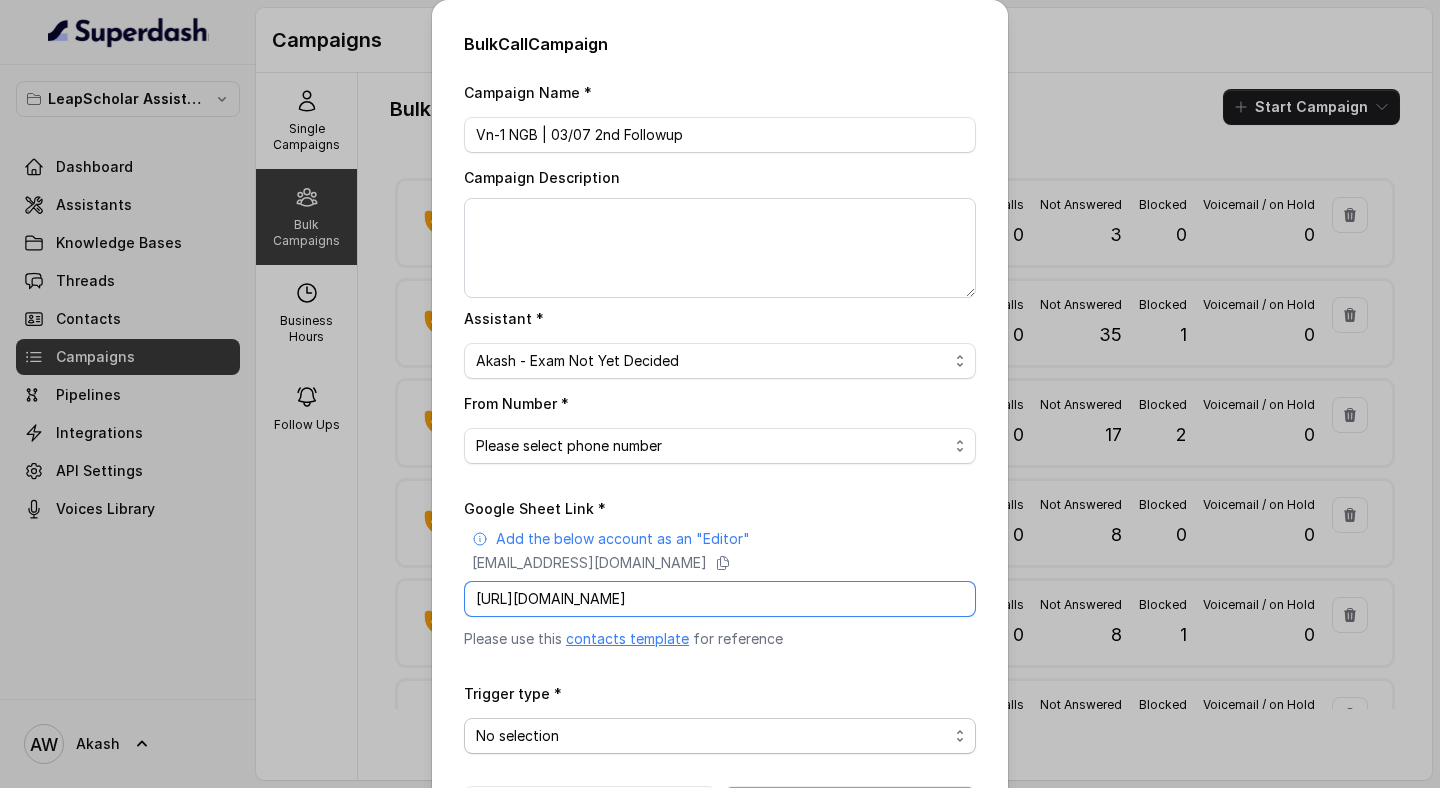 type on "https://docs.google.com/spreadsheets/d/1dXarPZ77LWzYqRz6HxkwRv_fsqS1GfiWwMEqFXIW-SM/edit?gid=0#gid=0" 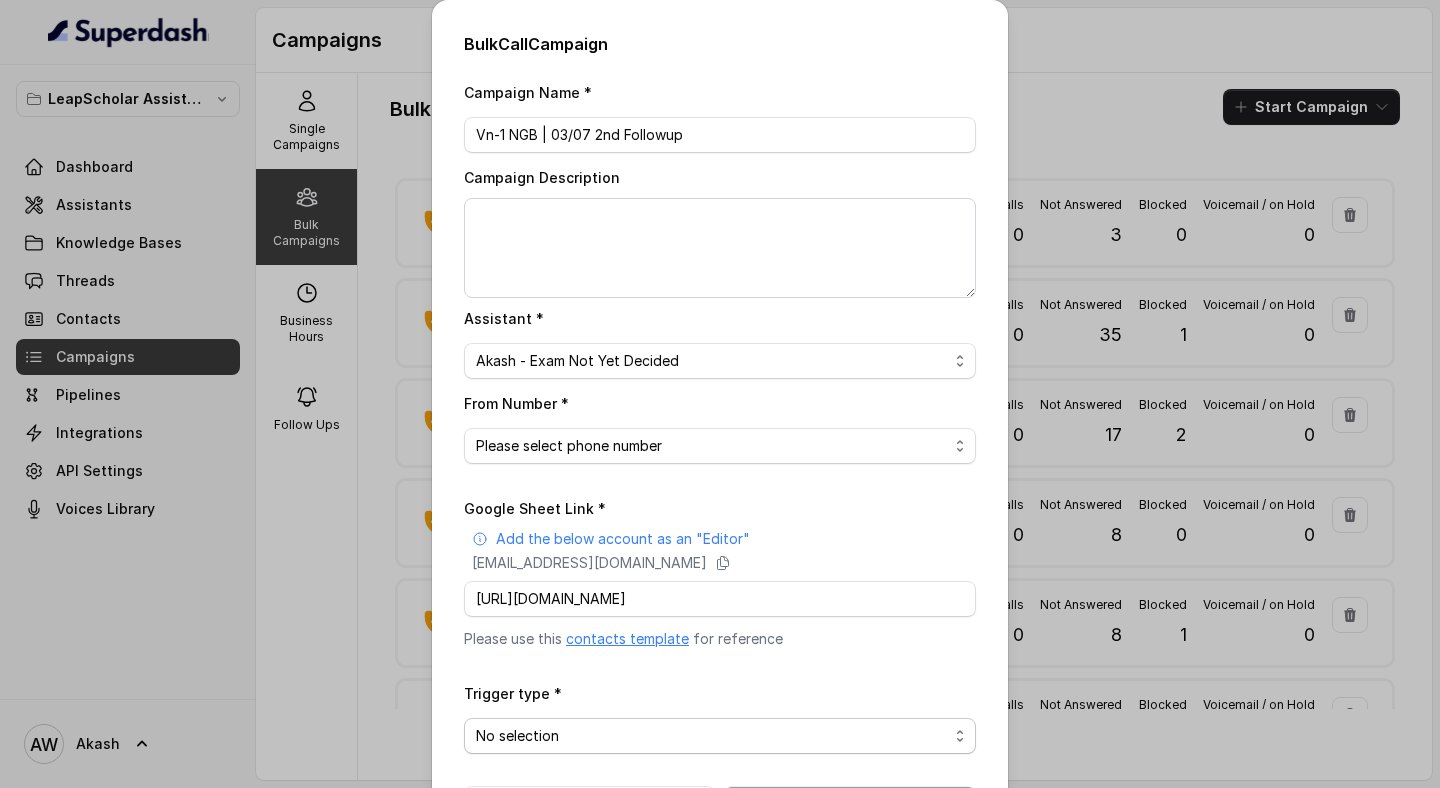 click on "No selection Trigger Immediately Trigger based on campaign configuration" at bounding box center [720, 736] 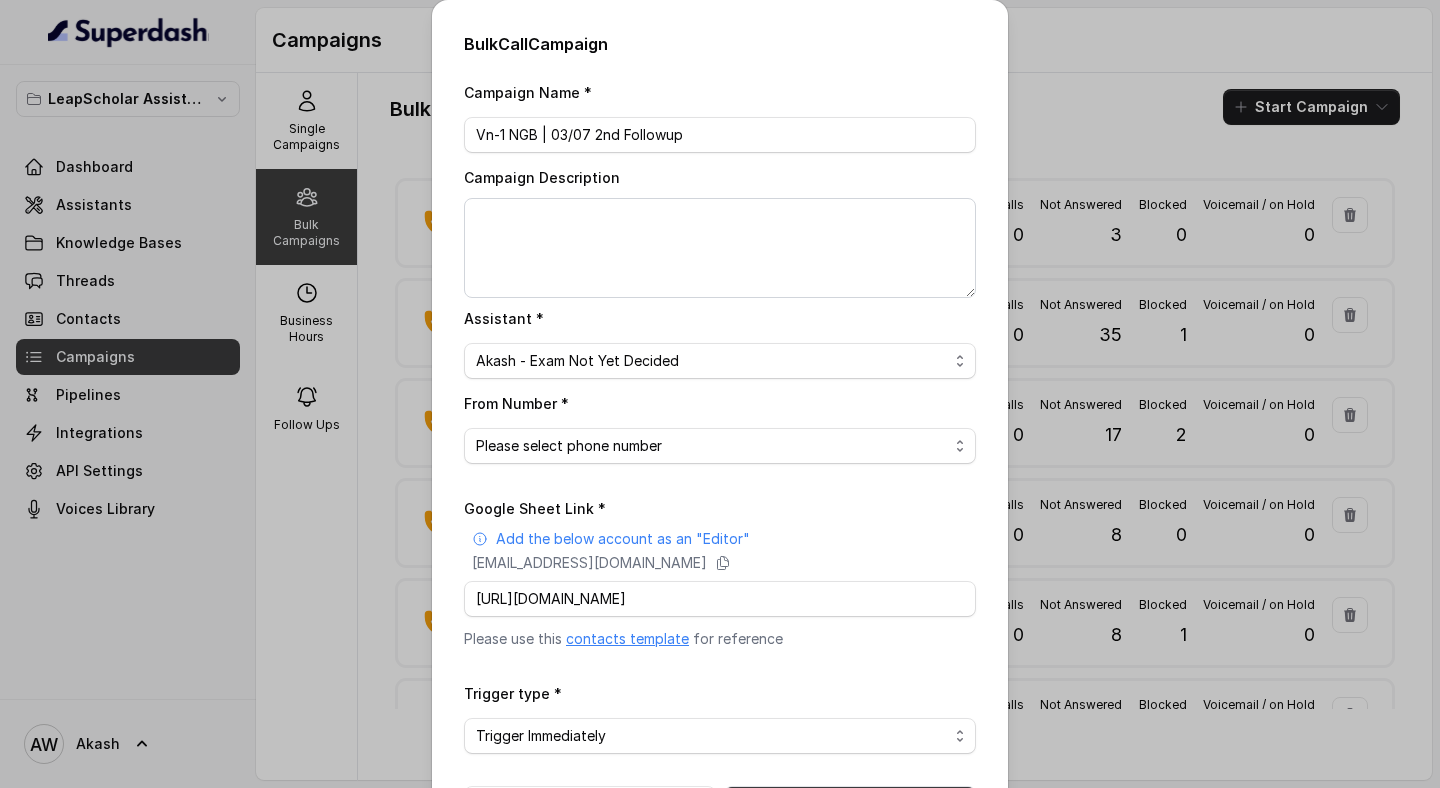 scroll, scrollTop: 79, scrollLeft: 0, axis: vertical 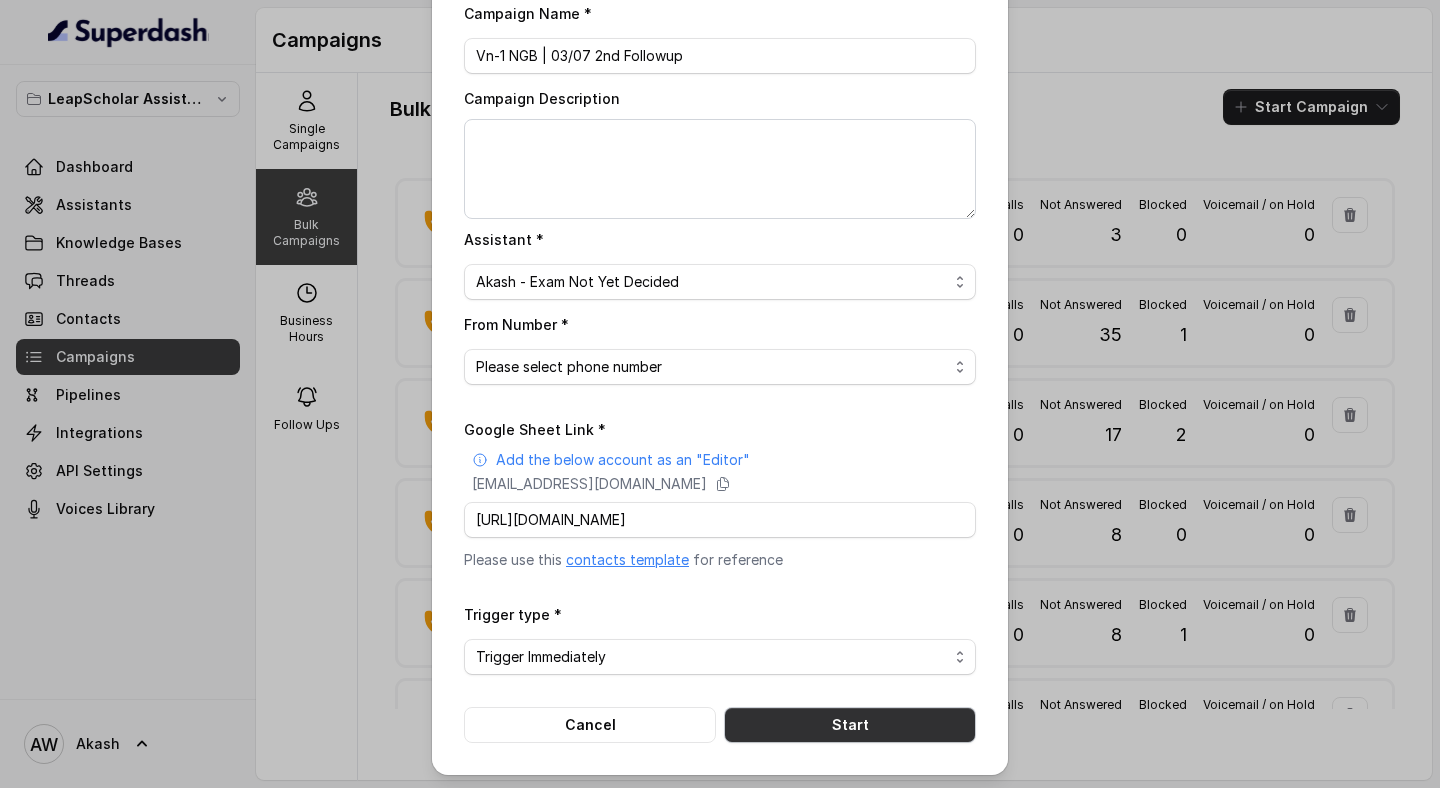 click on "Start" at bounding box center [850, 725] 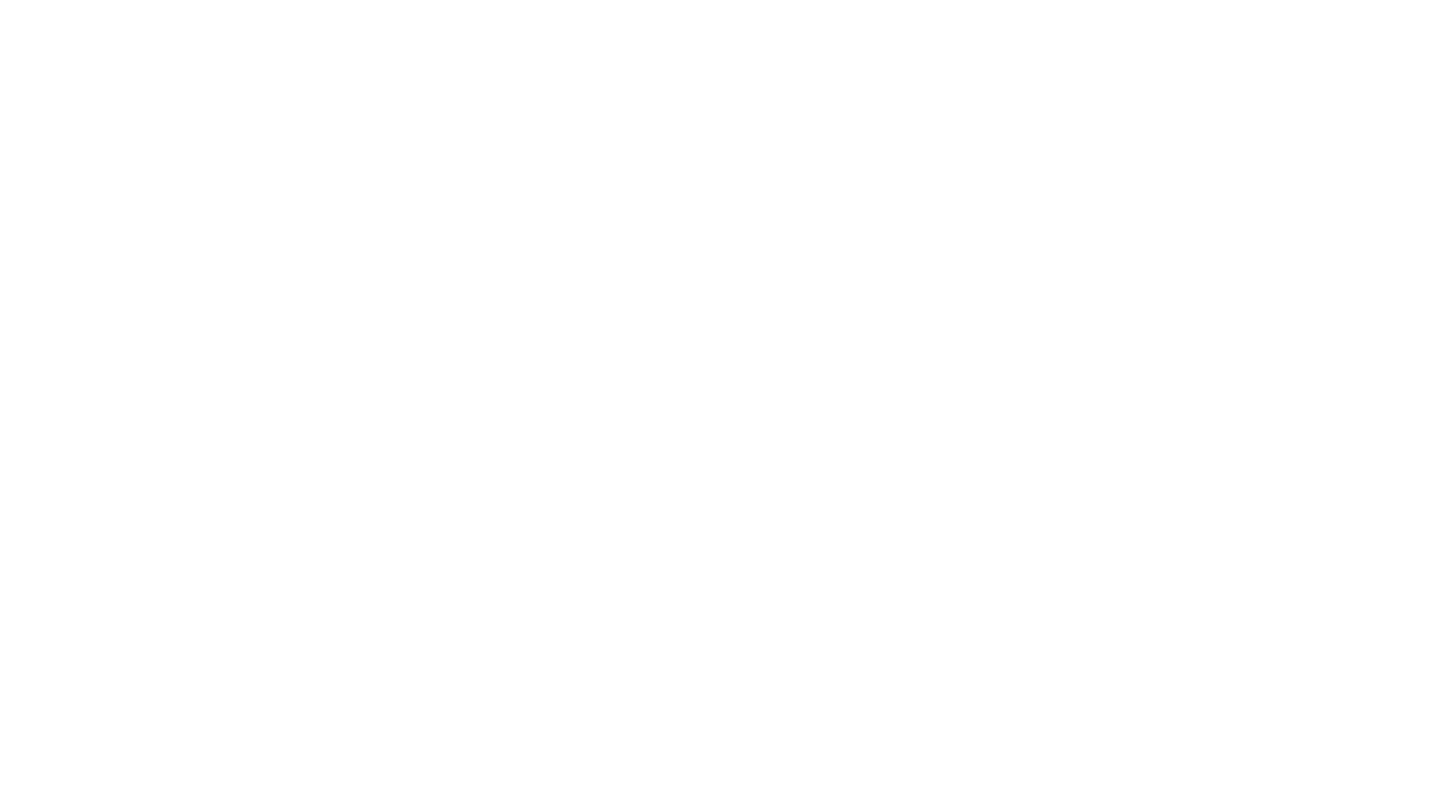 scroll, scrollTop: 0, scrollLeft: 0, axis: both 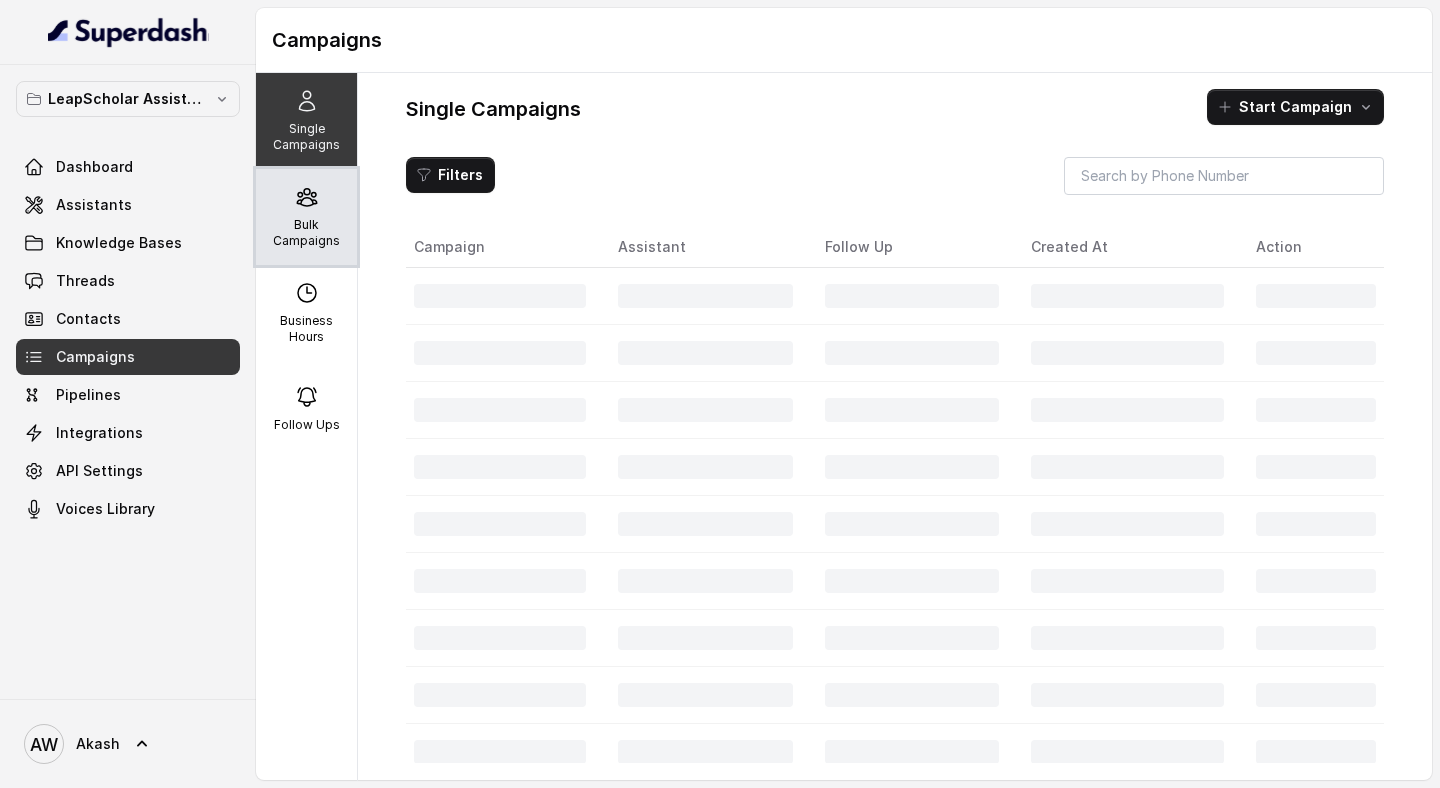 click on "Bulk Campaigns" at bounding box center (306, 233) 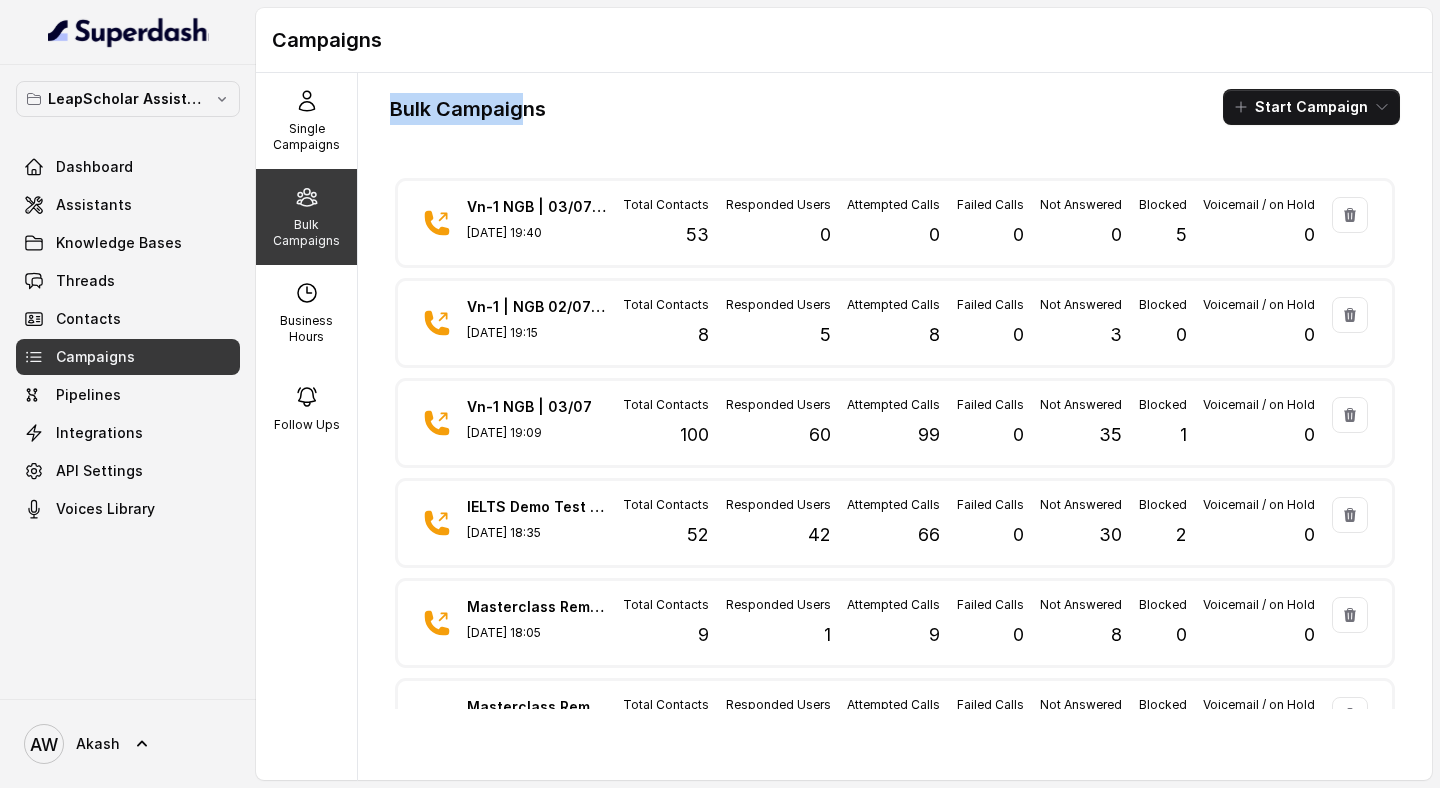 drag, startPoint x: 385, startPoint y: 105, endPoint x: 523, endPoint y: 105, distance: 138 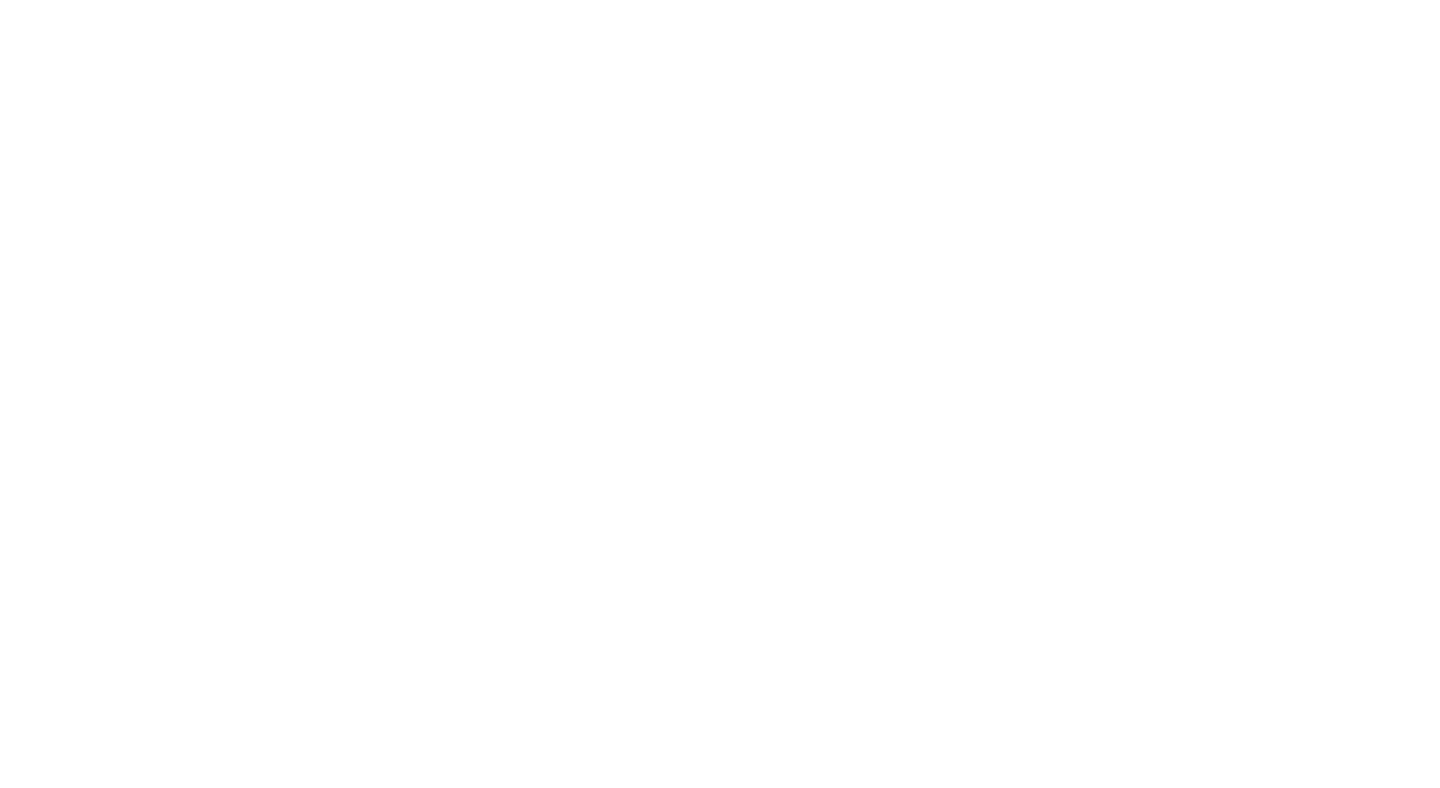 scroll, scrollTop: 0, scrollLeft: 0, axis: both 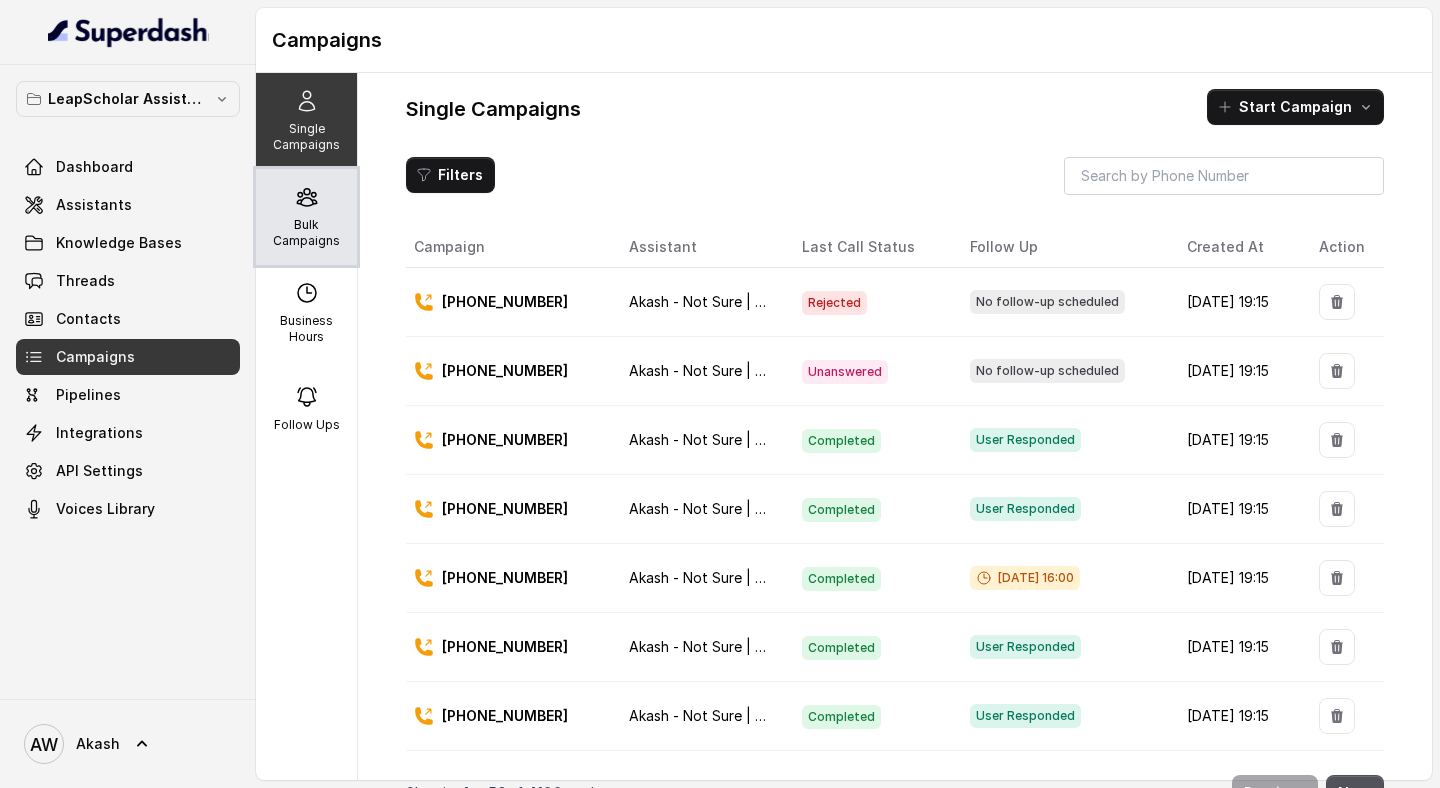 click on "Bulk Campaigns" at bounding box center [306, 233] 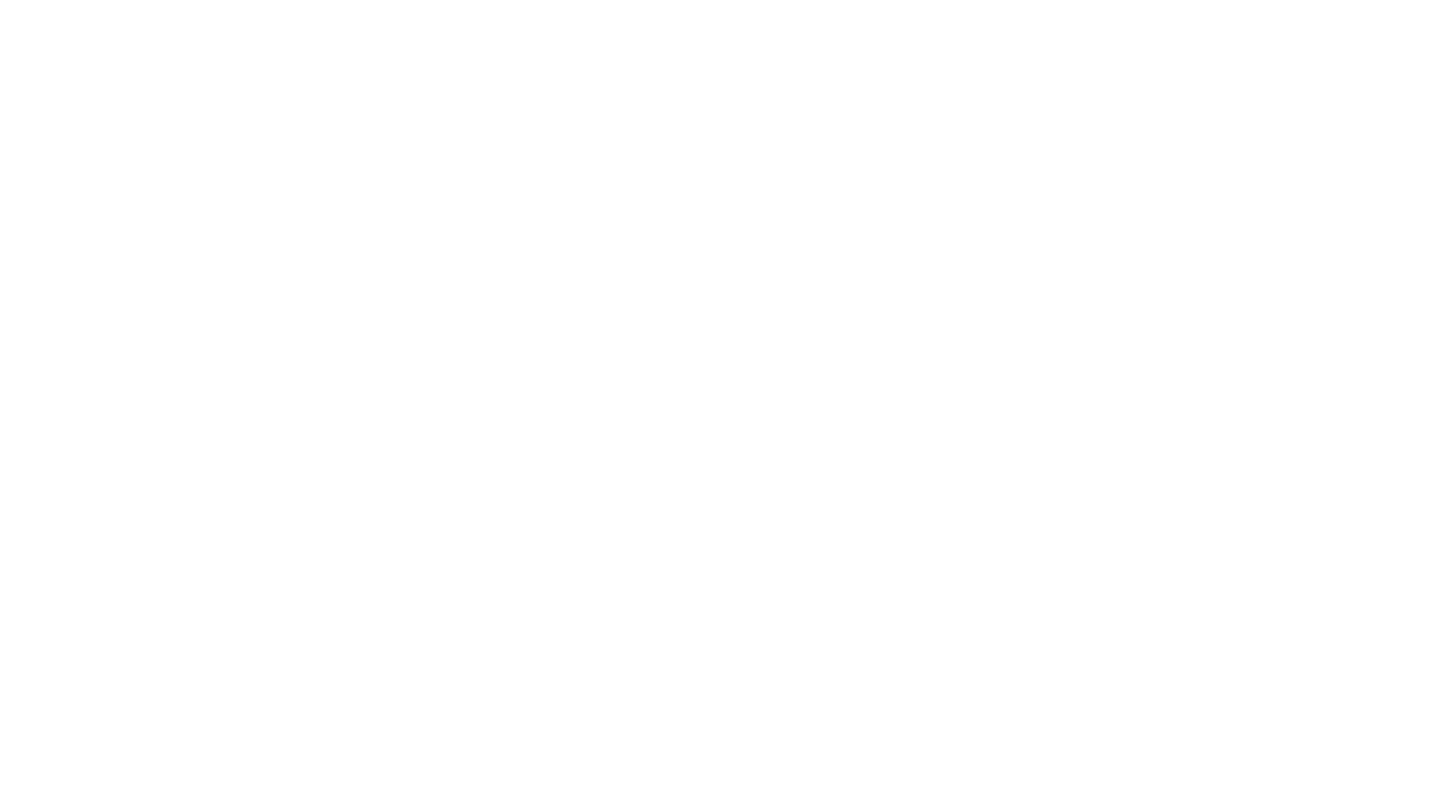 scroll, scrollTop: 0, scrollLeft: 0, axis: both 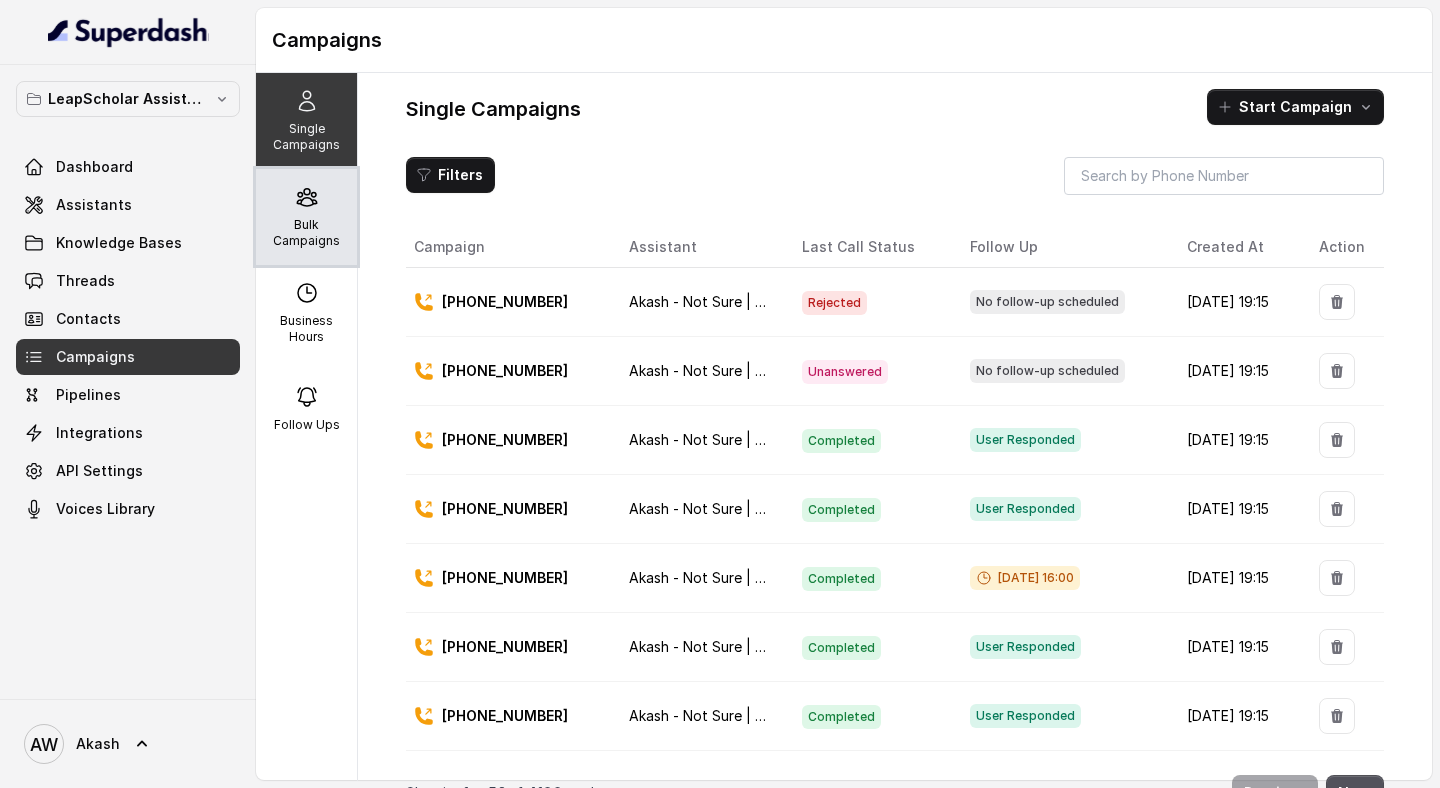 click on "Bulk Campaigns" at bounding box center (306, 233) 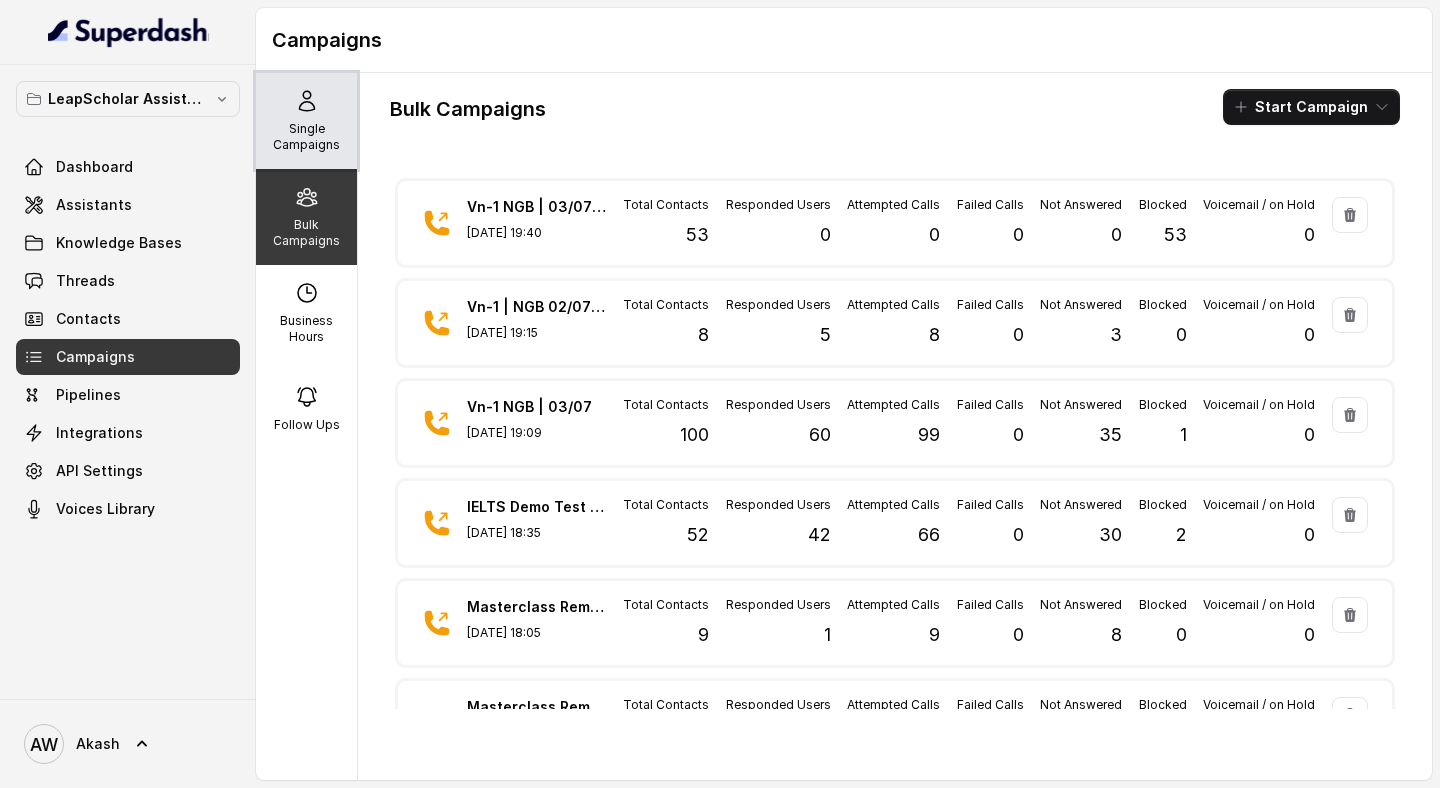 click on "Single Campaigns" at bounding box center (306, 137) 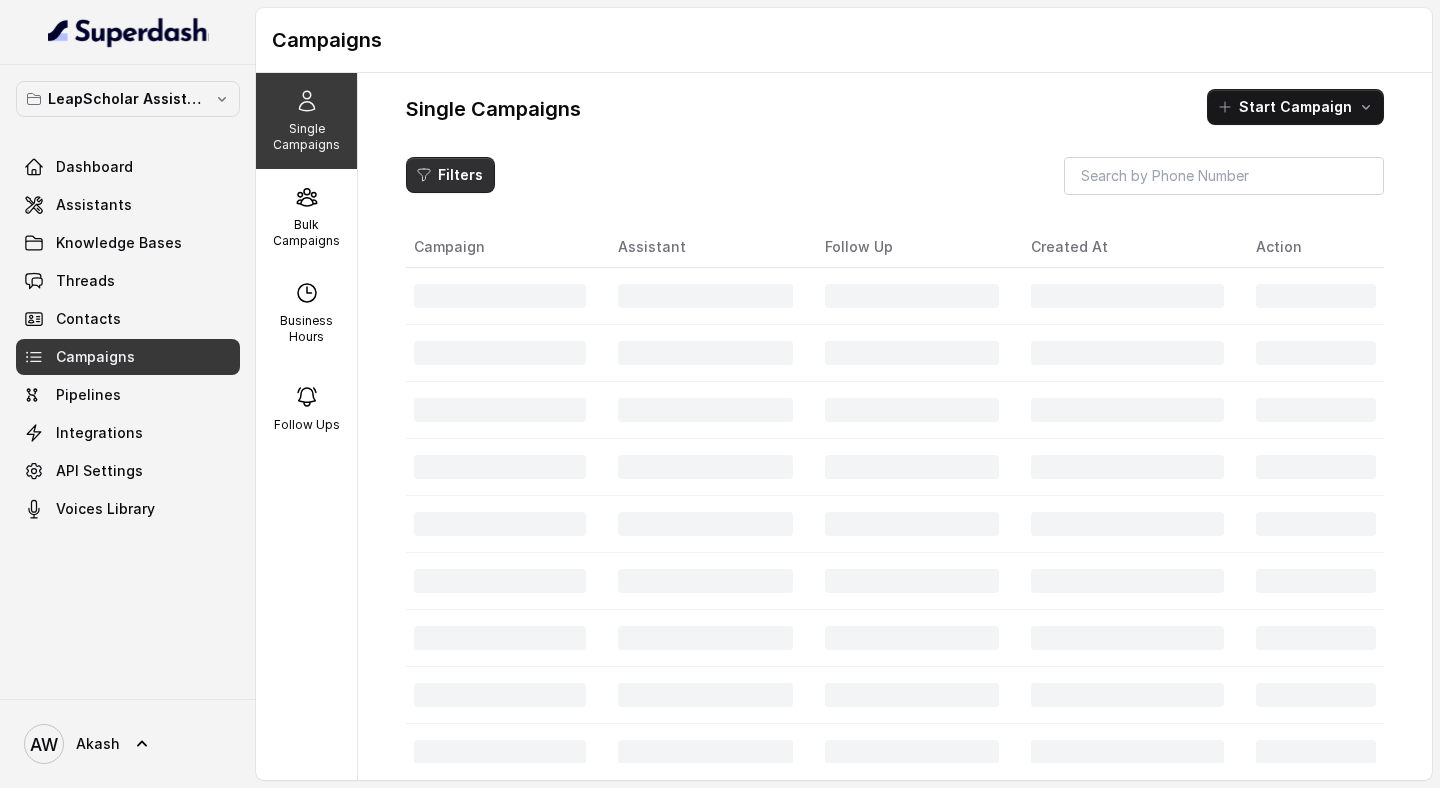click on "Filters" at bounding box center (450, 175) 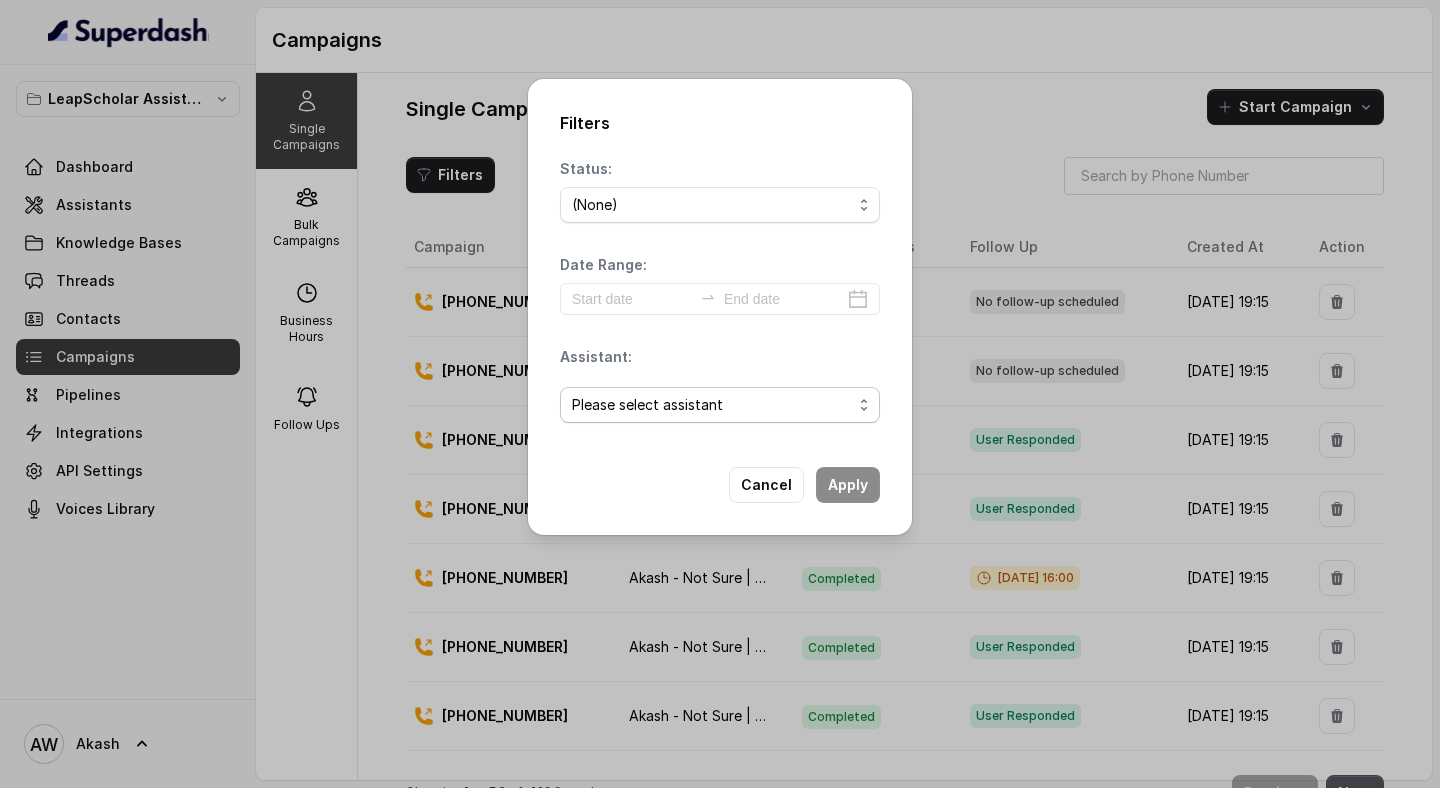 click on "Please select assistant OC-new approach Geebee-Test Akash - Not Sure | PP Cohort 2 - IELTS Booked Akash - Not Sure | C2I Session AI Calling for Masterclass - #RK Cohort 9 - Future Intake IELTS Given Cohort 5 - Webinar Within 1 month Cohort 4 - Qualified but Meeting not attended Cohort 10 - Future Intake Non-IELTS Cohort 13 - IELTS Masterclass Attended Cohort 14 - Generic Cohort 11 - IELTS Demo Attended Cohort 12 - IELTS Demo Not Attended AI-IELTS (Testing) Akash- Exam booked Akash - Exam Given  Akash - Exam Not Yet Decided Deferral BoFu IELTS_DEMO_gk" at bounding box center (720, 405) 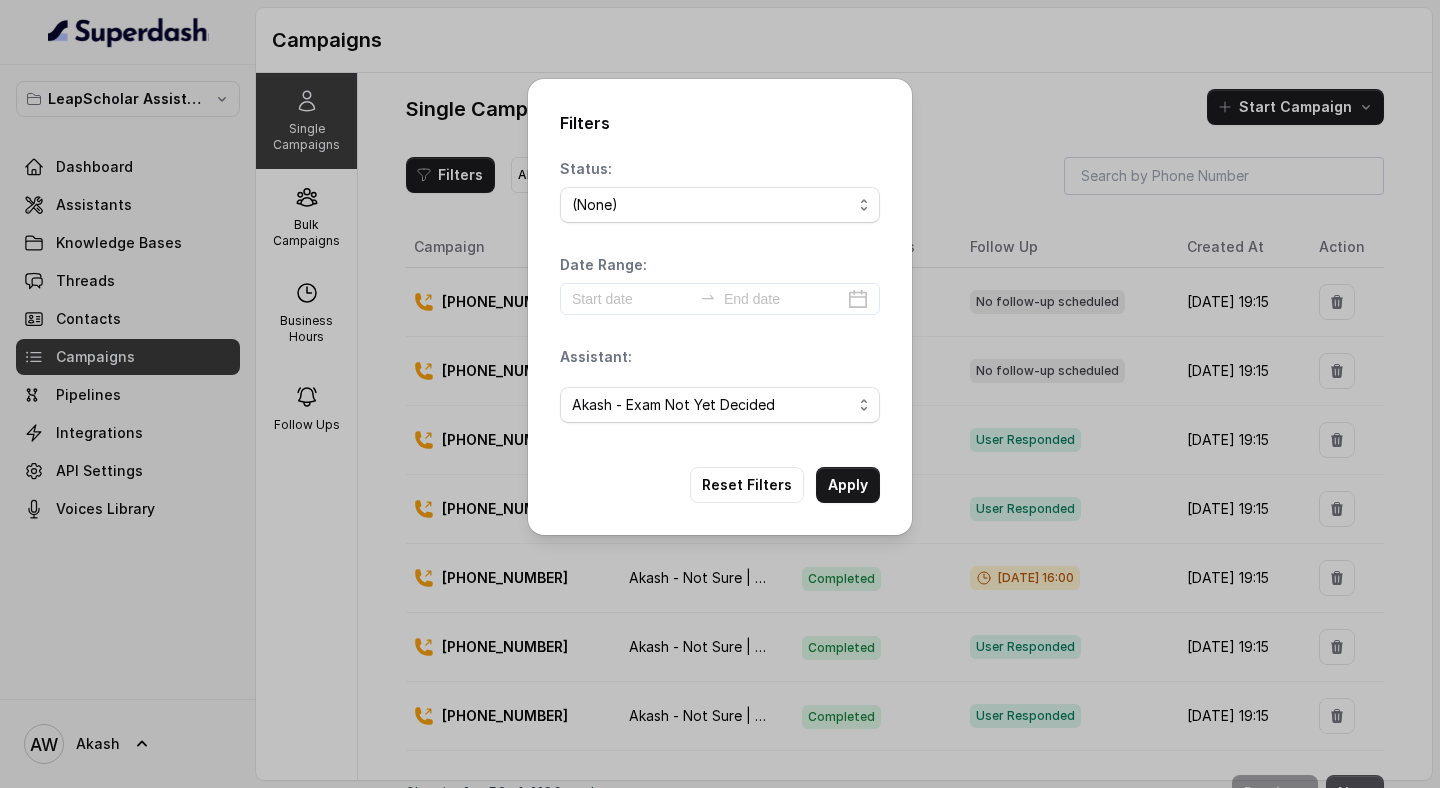click on "Apply" at bounding box center [848, 485] 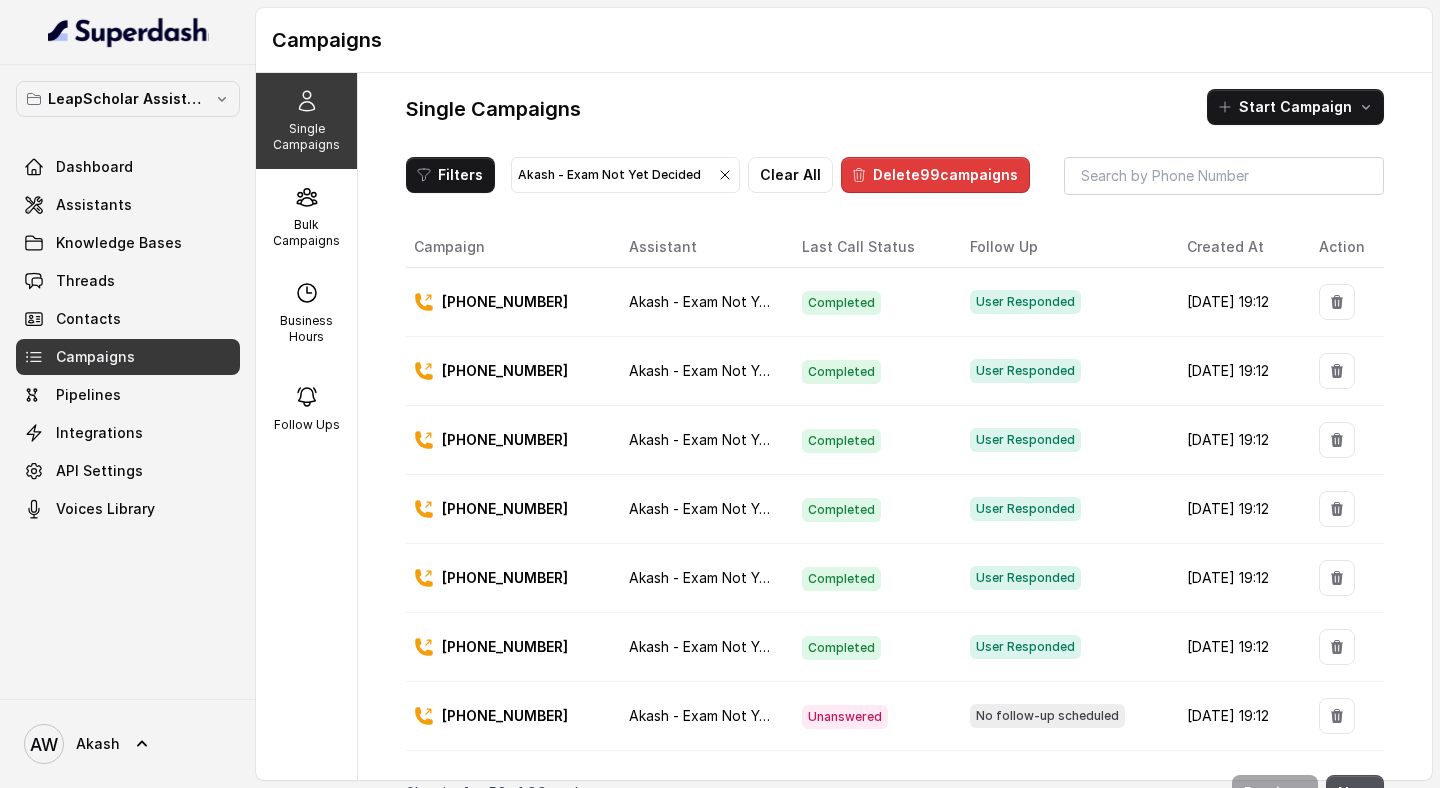 click on "Delete  99  campaigns" at bounding box center [935, 175] 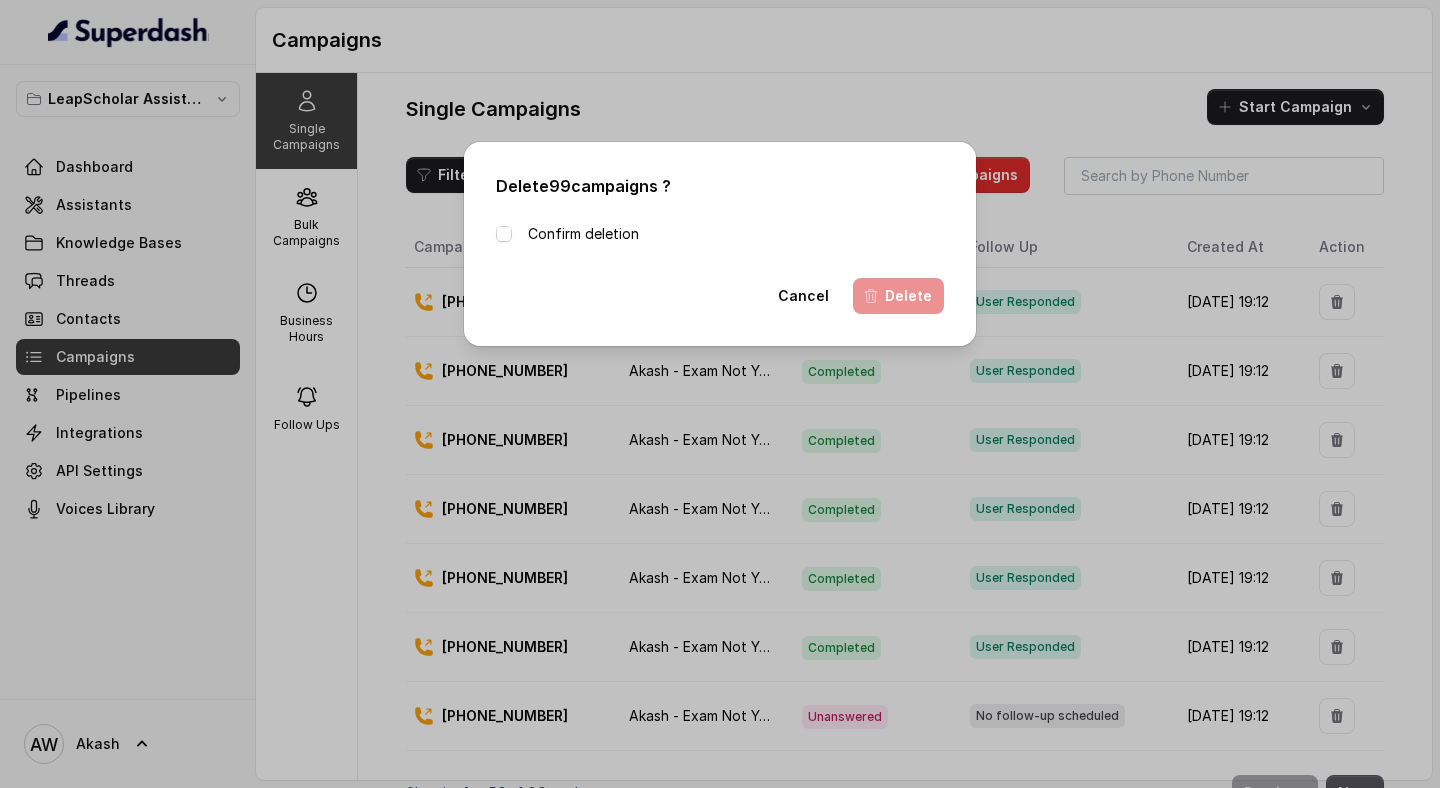 click on "Confirm deletion" at bounding box center [583, 234] 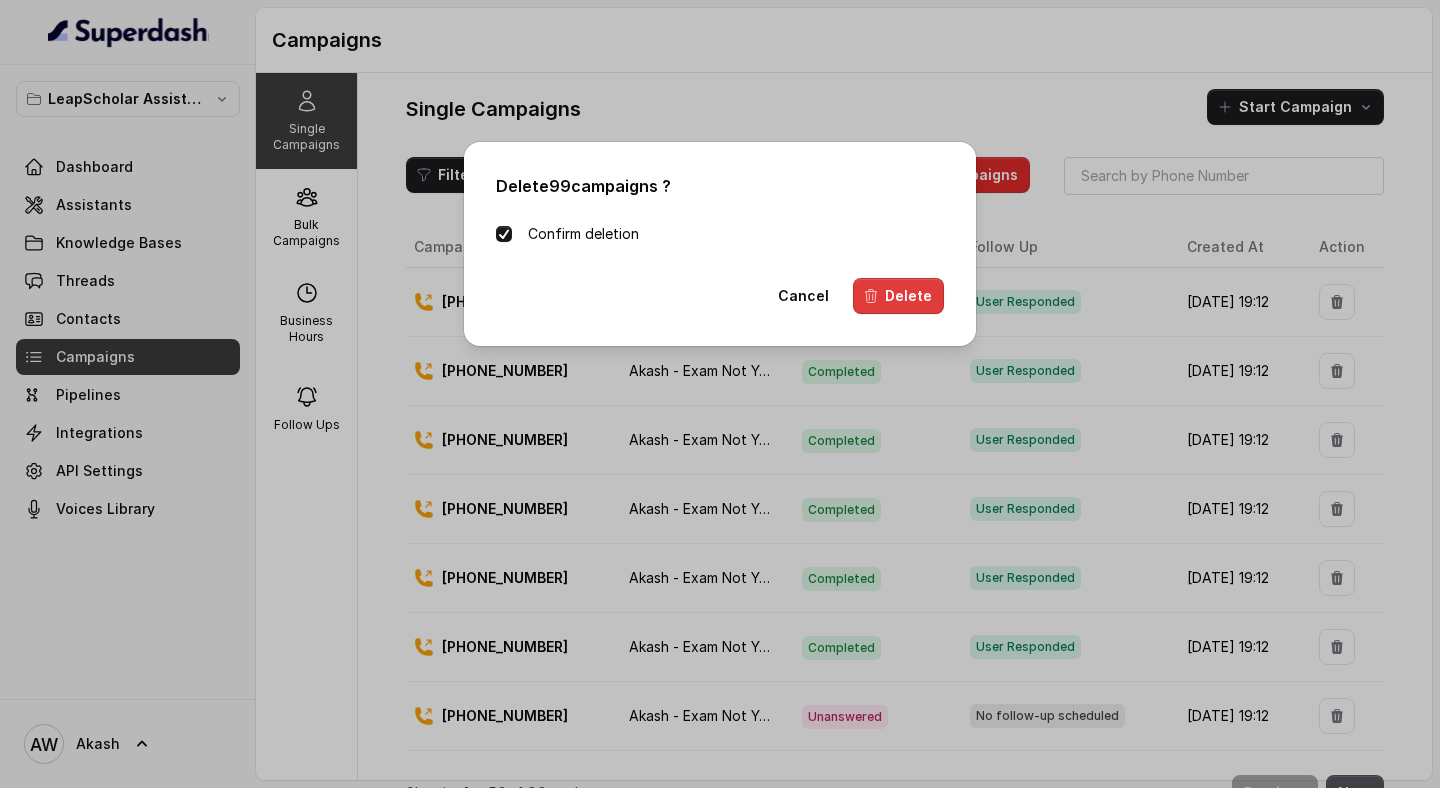 click on "Delete" at bounding box center (898, 296) 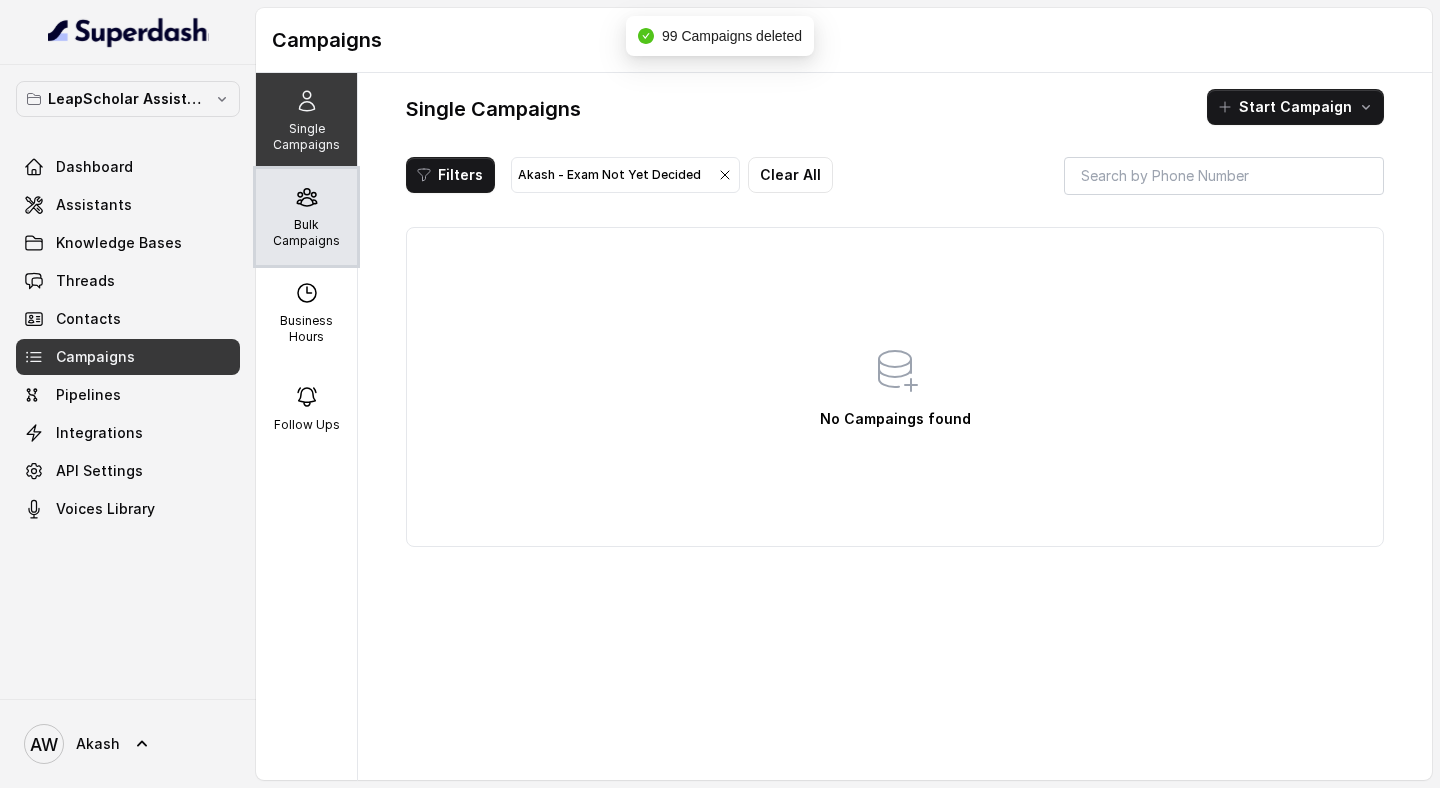 click on "Bulk Campaigns" at bounding box center [306, 233] 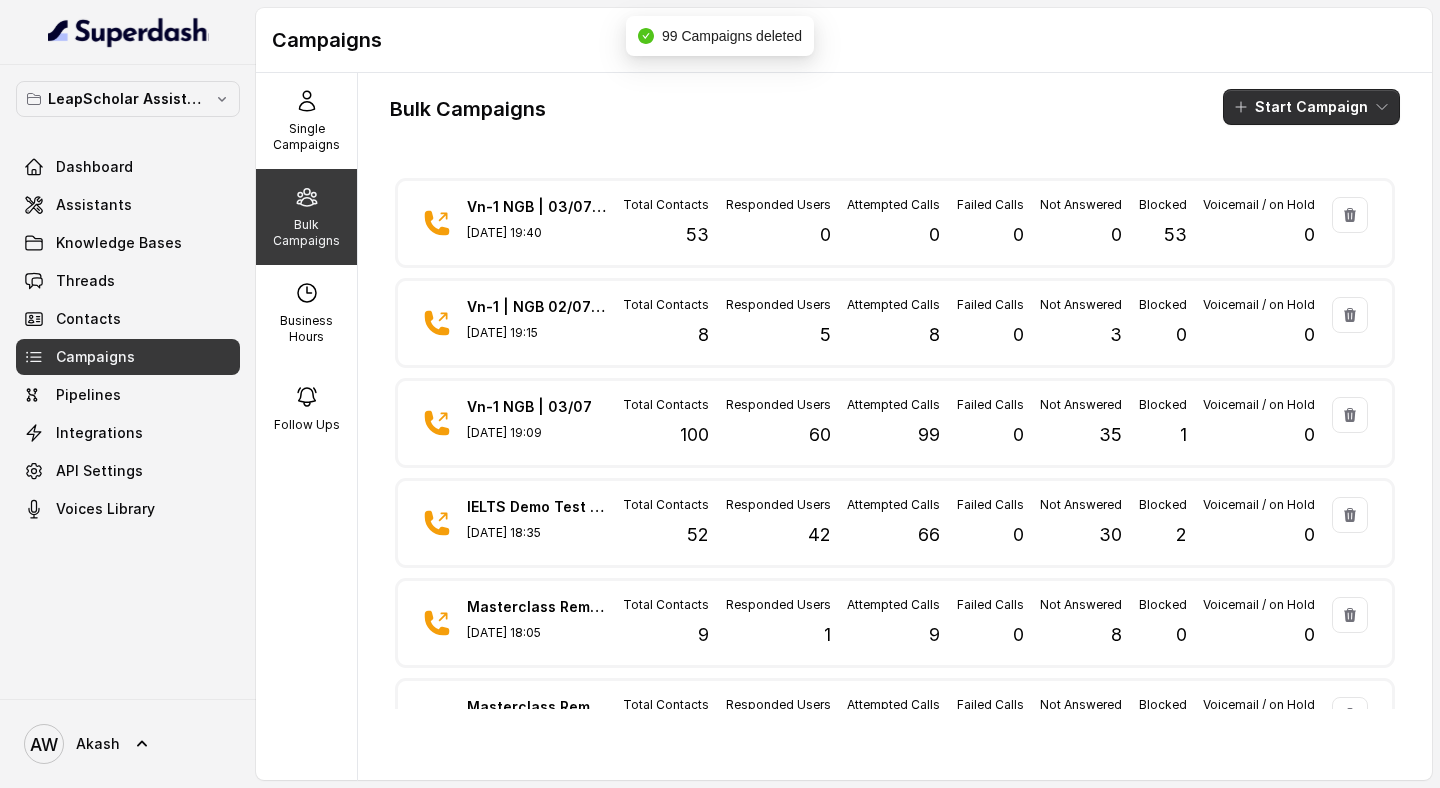 click on "Start Campaign" at bounding box center (1311, 107) 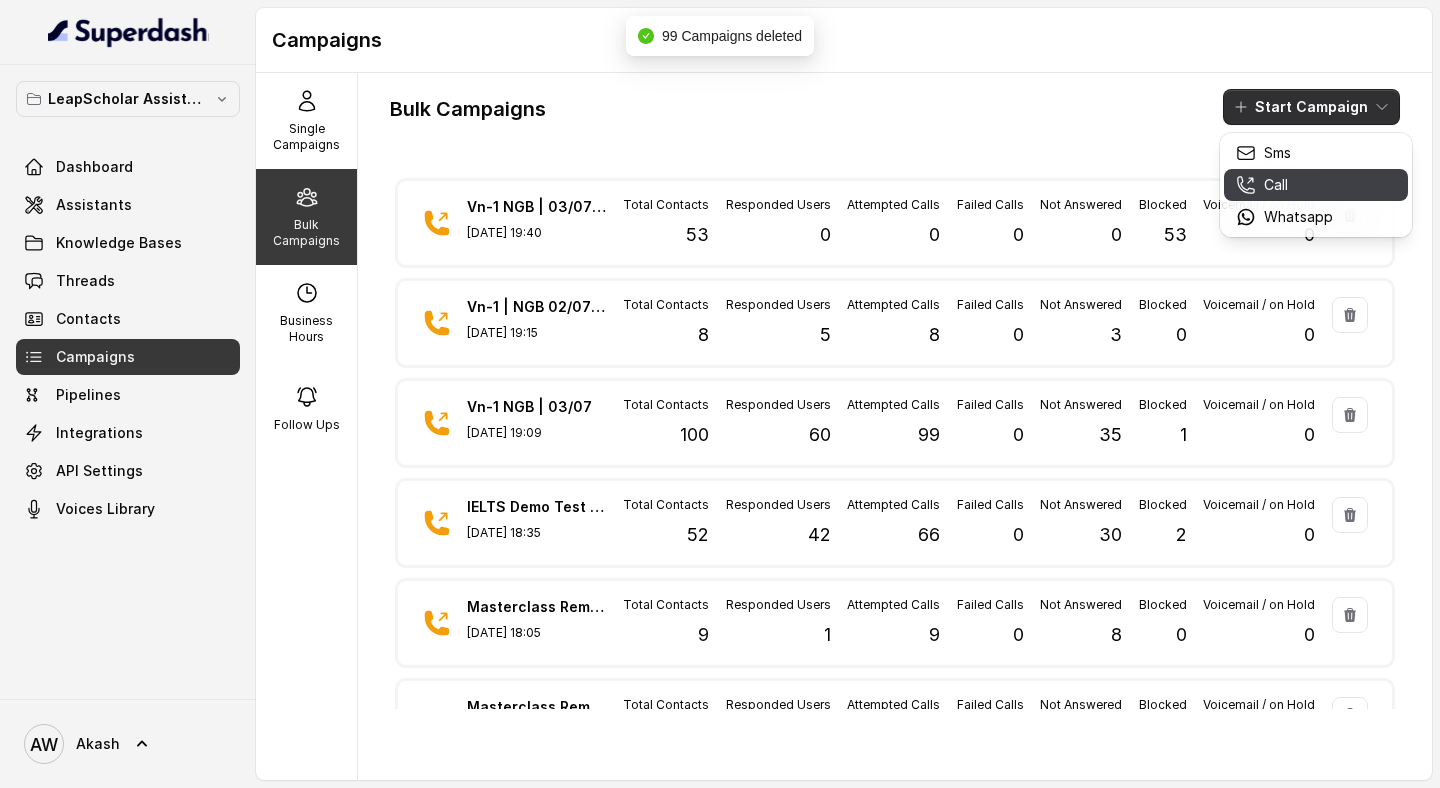 click on "Call" at bounding box center (1284, 185) 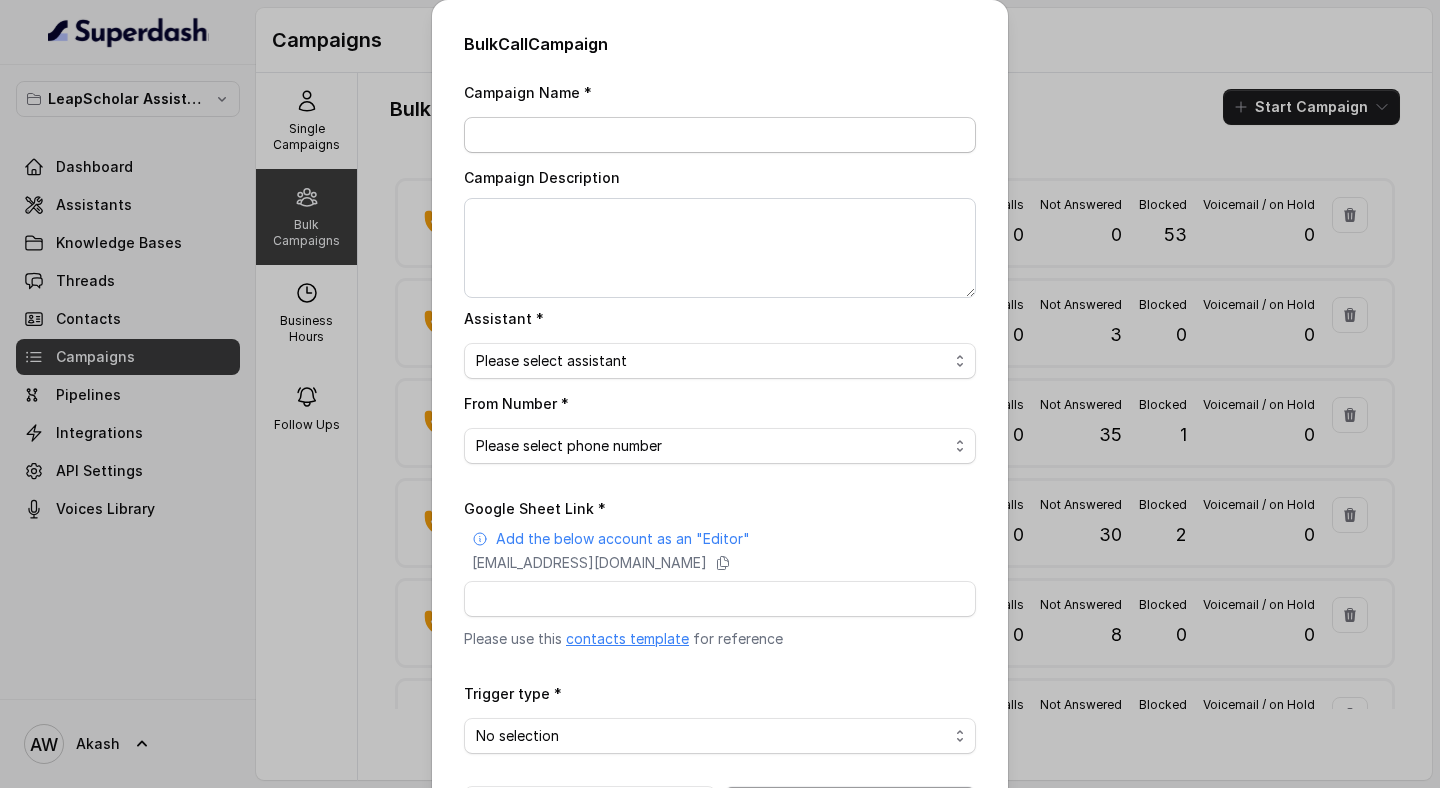 click on "Campaign Name * Campaign Description Assistant * Please select assistant OC-new approach Geebee-Test Akash - Not Sure | PP Cohort 2 - IELTS Booked Akash - Not Sure | C2I Session AI Calling for Masterclass - #RK Cohort 9 - Future Intake IELTS Given Cohort 5 - Webinar Within 1 month Cohort 4 - Qualified but Meeting not attended Cohort 10 - Future Intake Non-IELTS Cohort 13 - IELTS Masterclass Attended Cohort 14 - Generic Cohort 11 - IELTS Demo Attended Cohort 12 - IELTS Demo Not Attended AI-IELTS (Testing) Akash- Exam booked Akash - Exam Given  Akash - Exam Not Yet Decided Deferral BoFu IELTS_DEMO_gk From Number * Please select phone number Google Sheet Link * Add the below account as an "Editor" superdash@superdash-382709.iam.gserviceaccount.com Please use this   contacts template   for reference Trigger type * No selection Trigger Immediately Trigger based on campaign configuration Cancel Start" at bounding box center [720, 451] 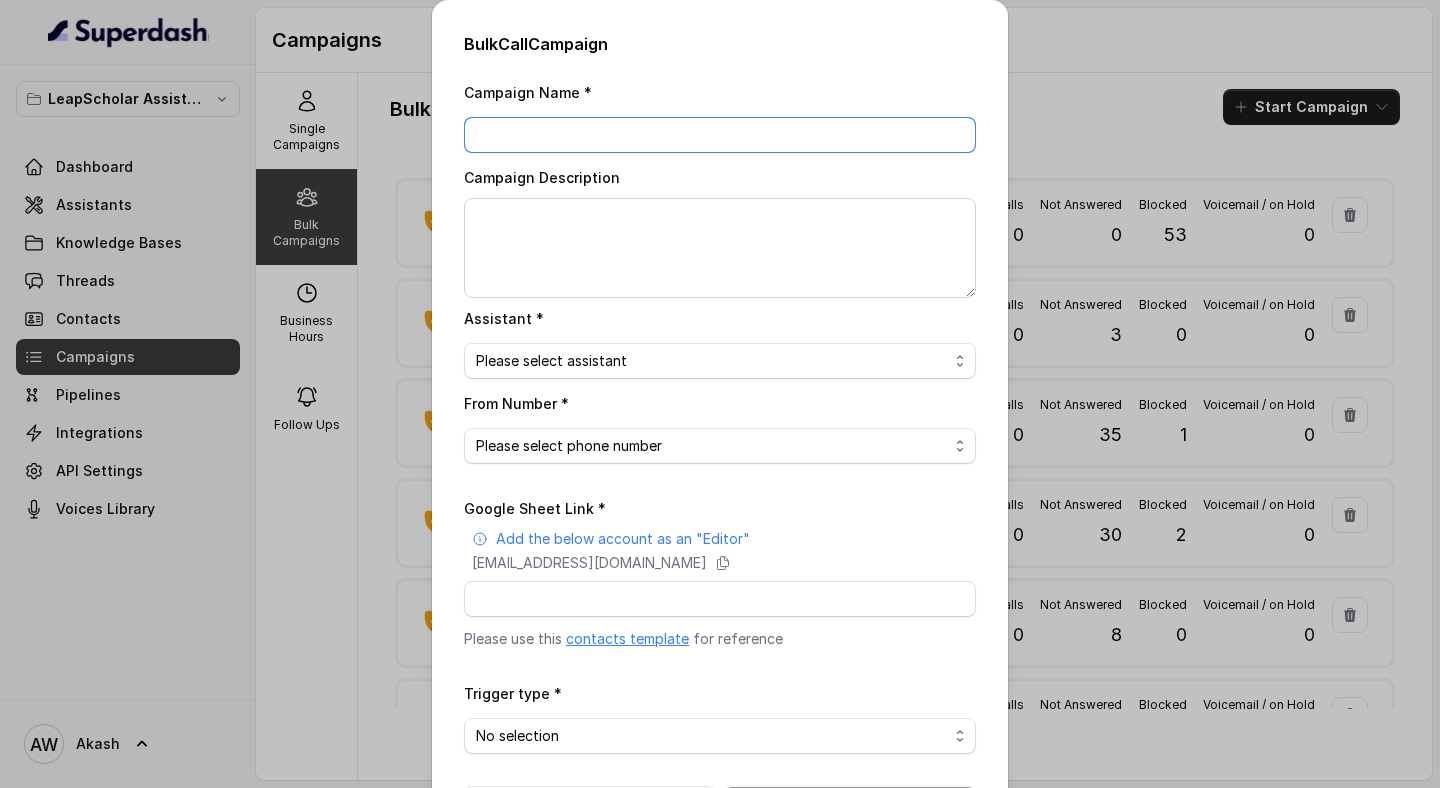 click on "Campaign Name *" at bounding box center [720, 135] 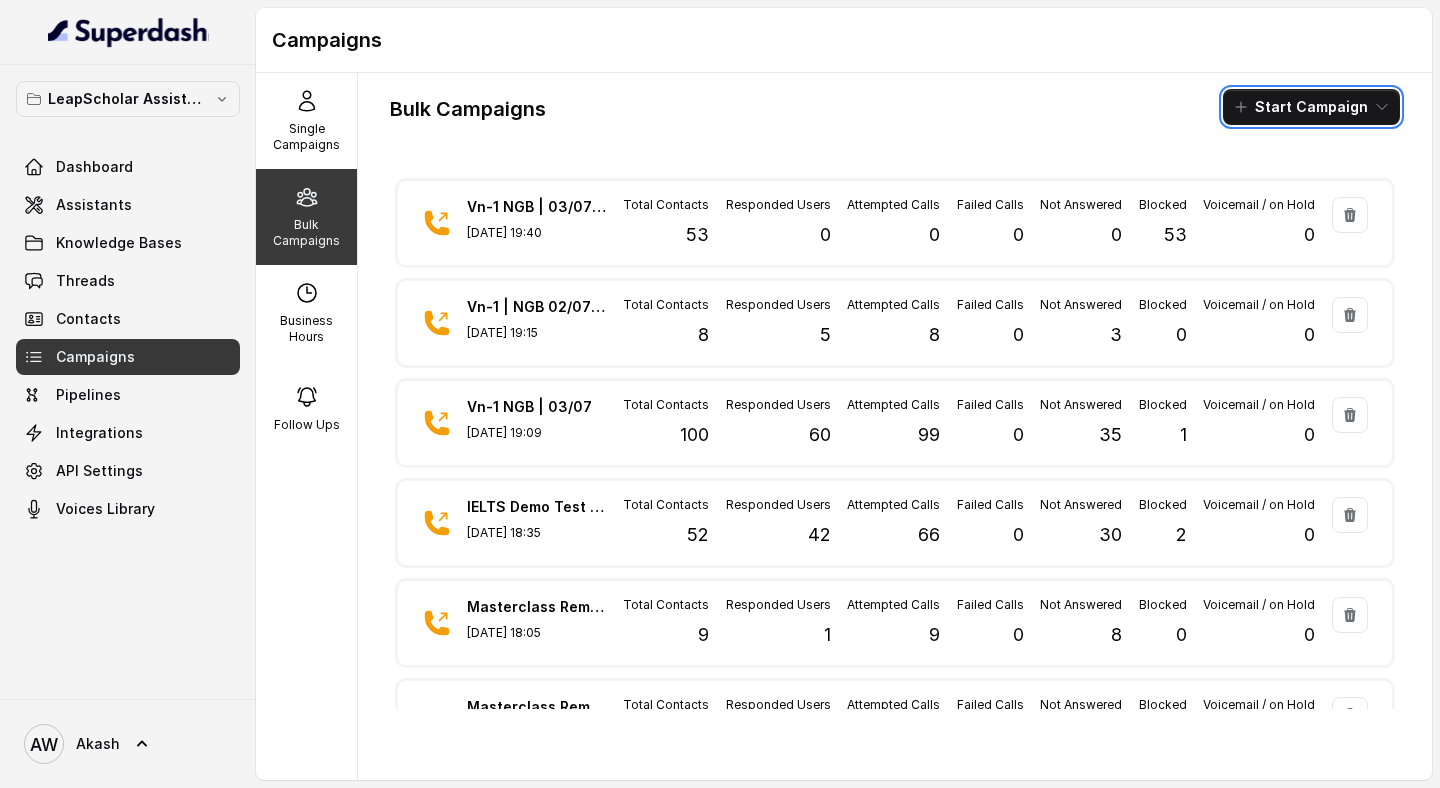 type 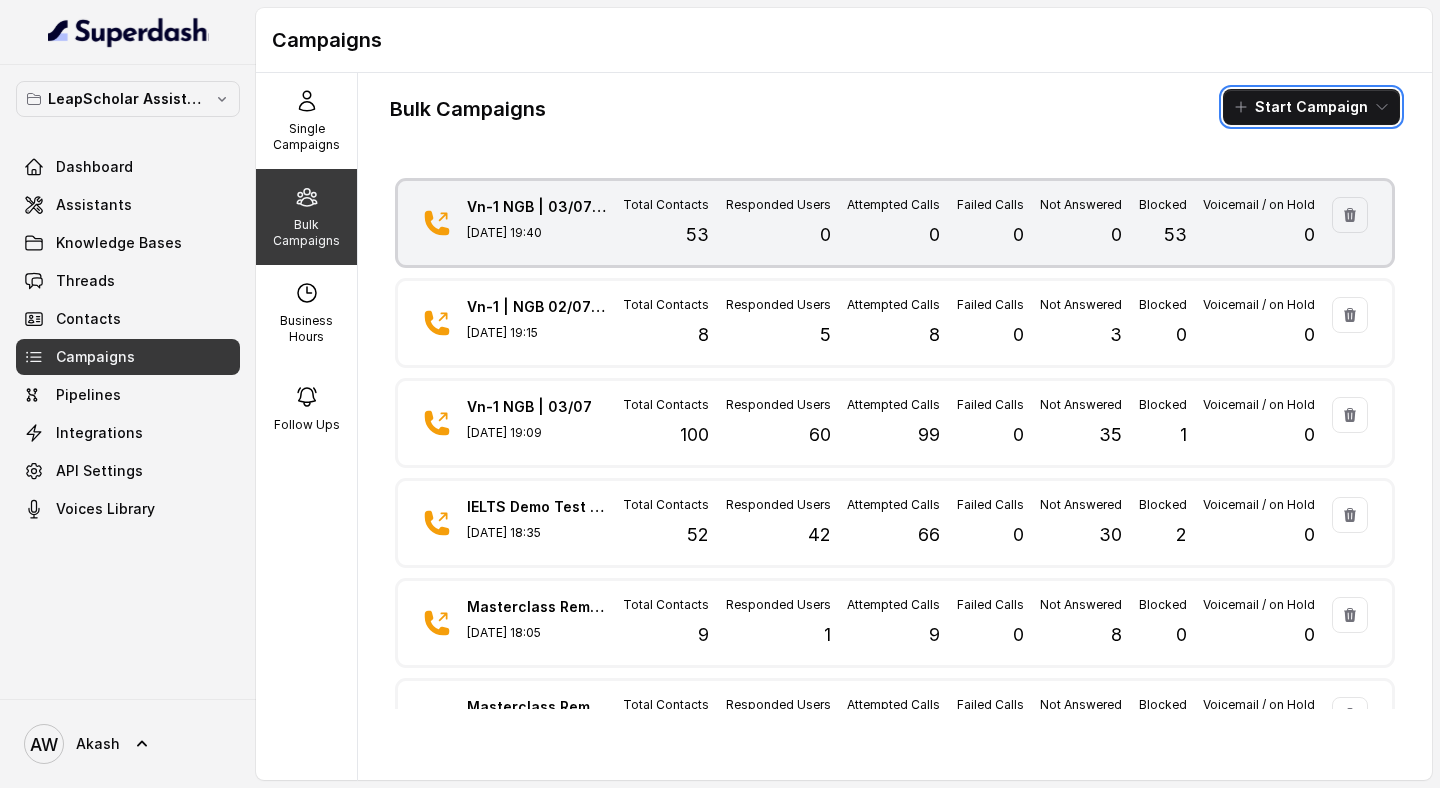 click on "Not Answered" at bounding box center (1081, 205) 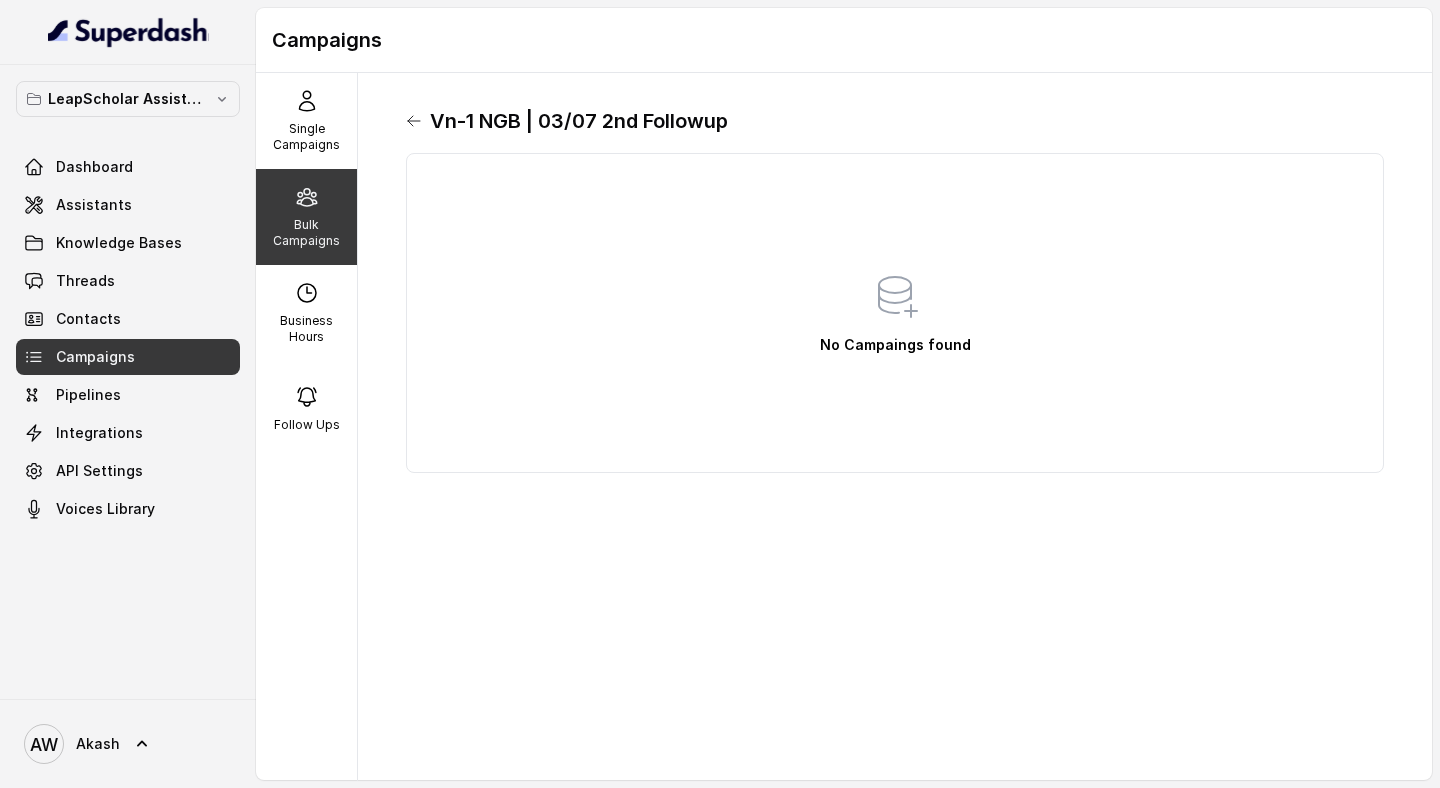 click 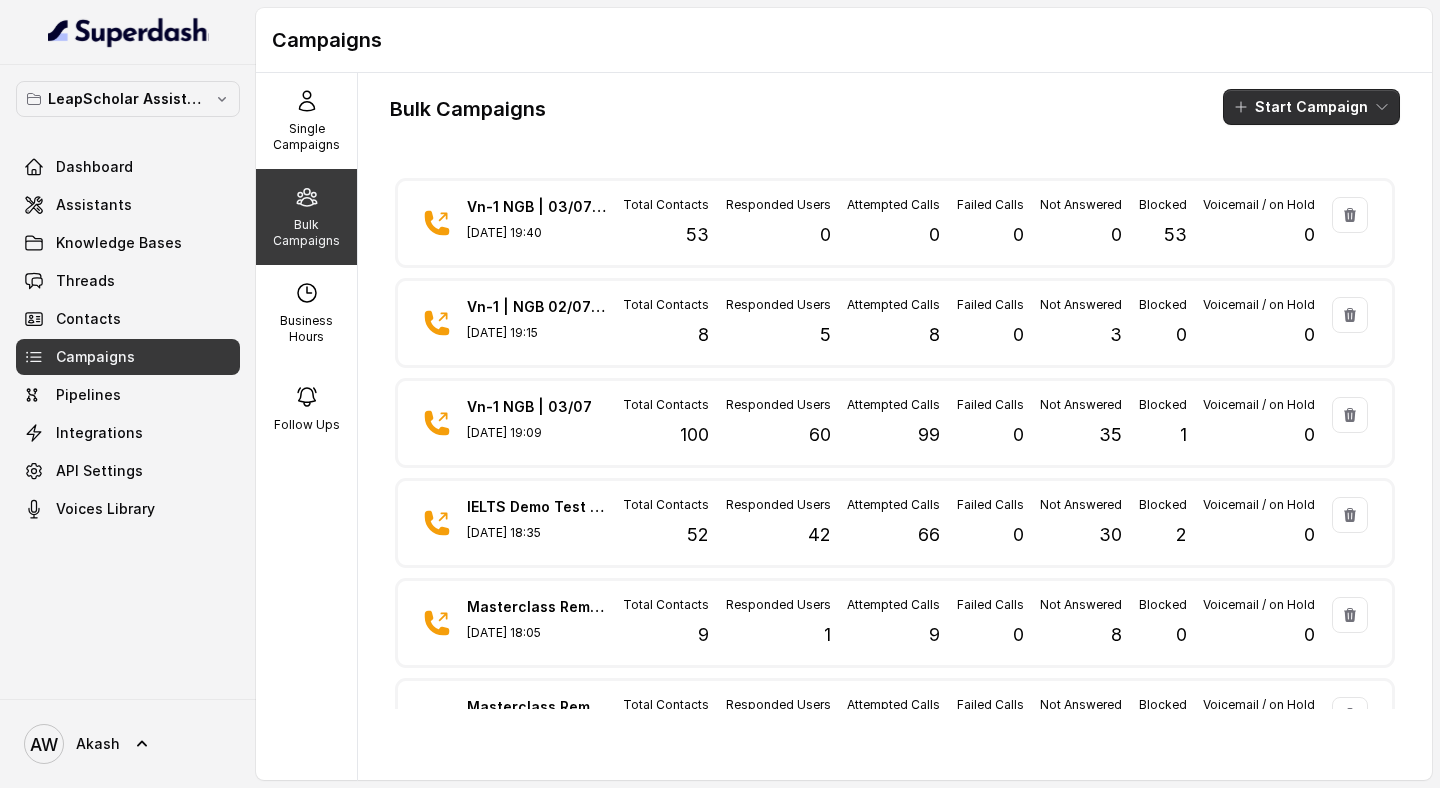 click on "Start Campaign" at bounding box center [1311, 107] 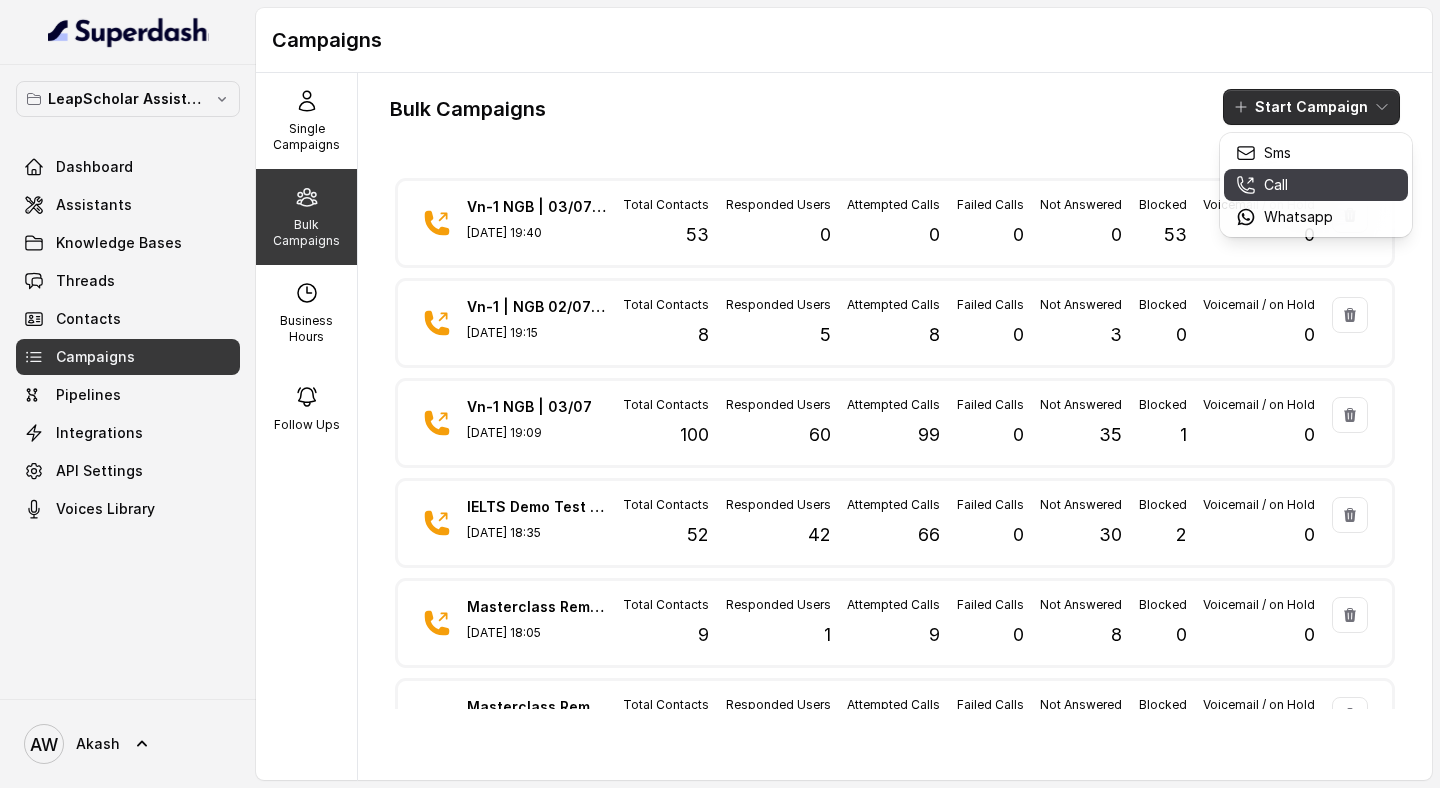 click on "Call" at bounding box center (1276, 185) 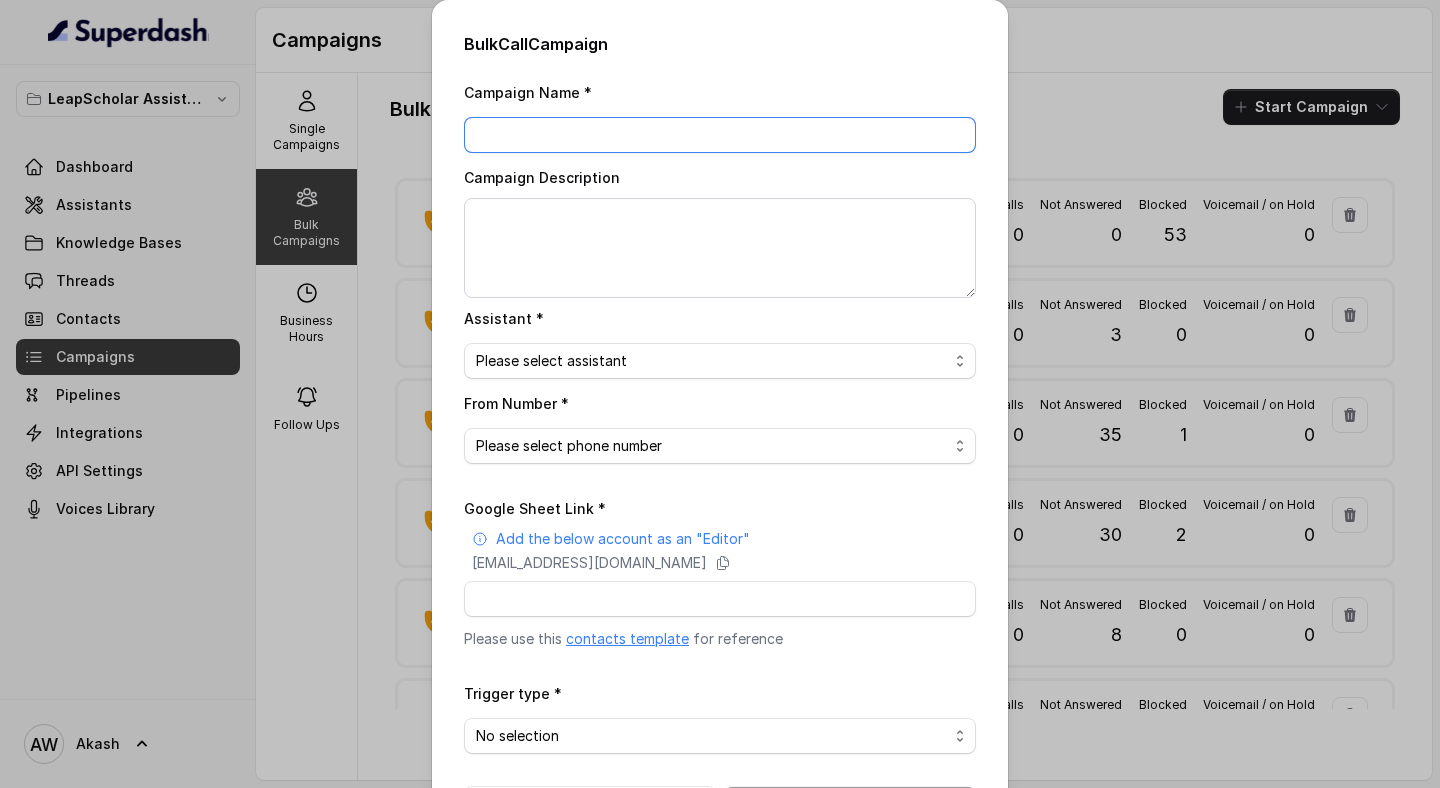 click on "Campaign Name *" at bounding box center [720, 135] 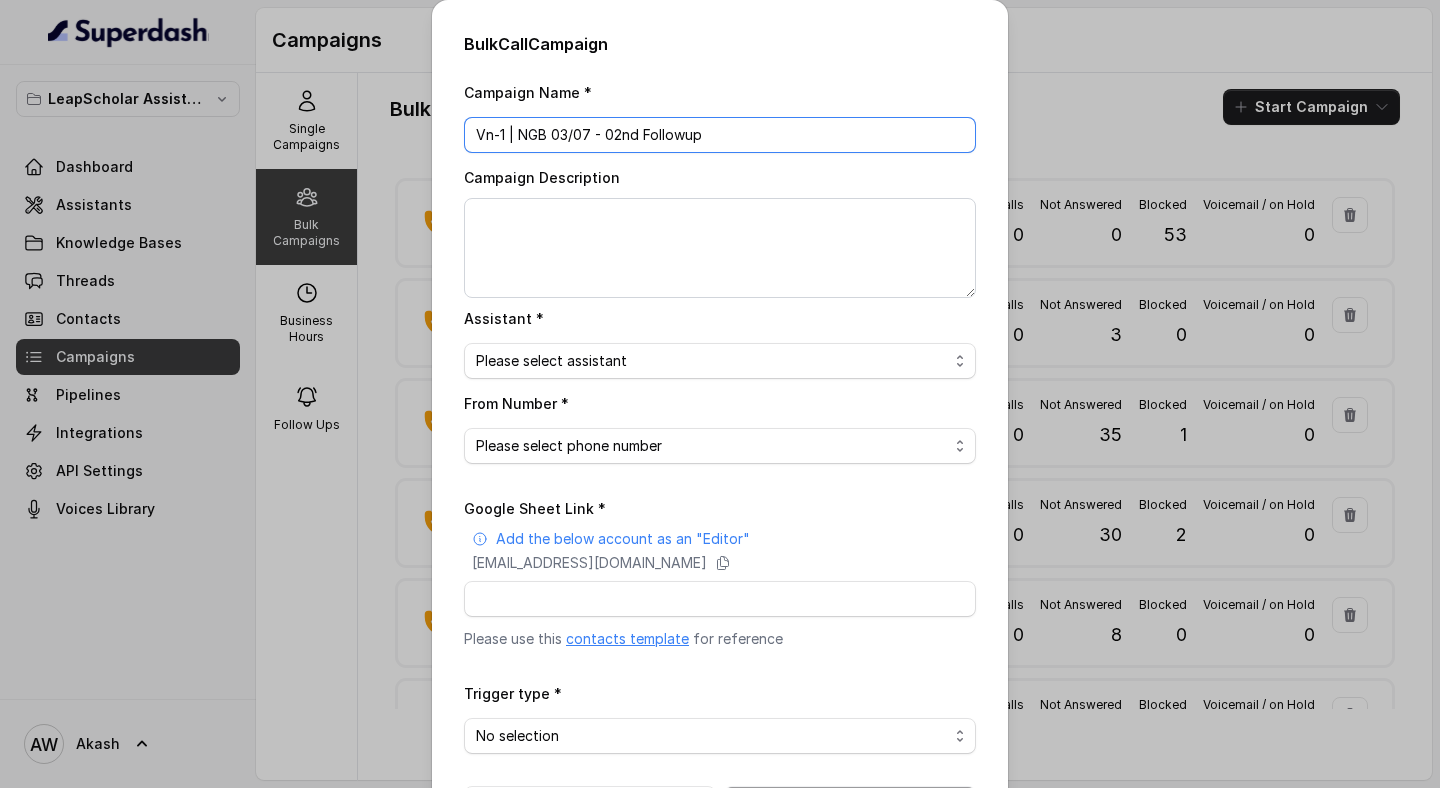 type on "Vn-1 | NGB 03/07 - 02nd Followup" 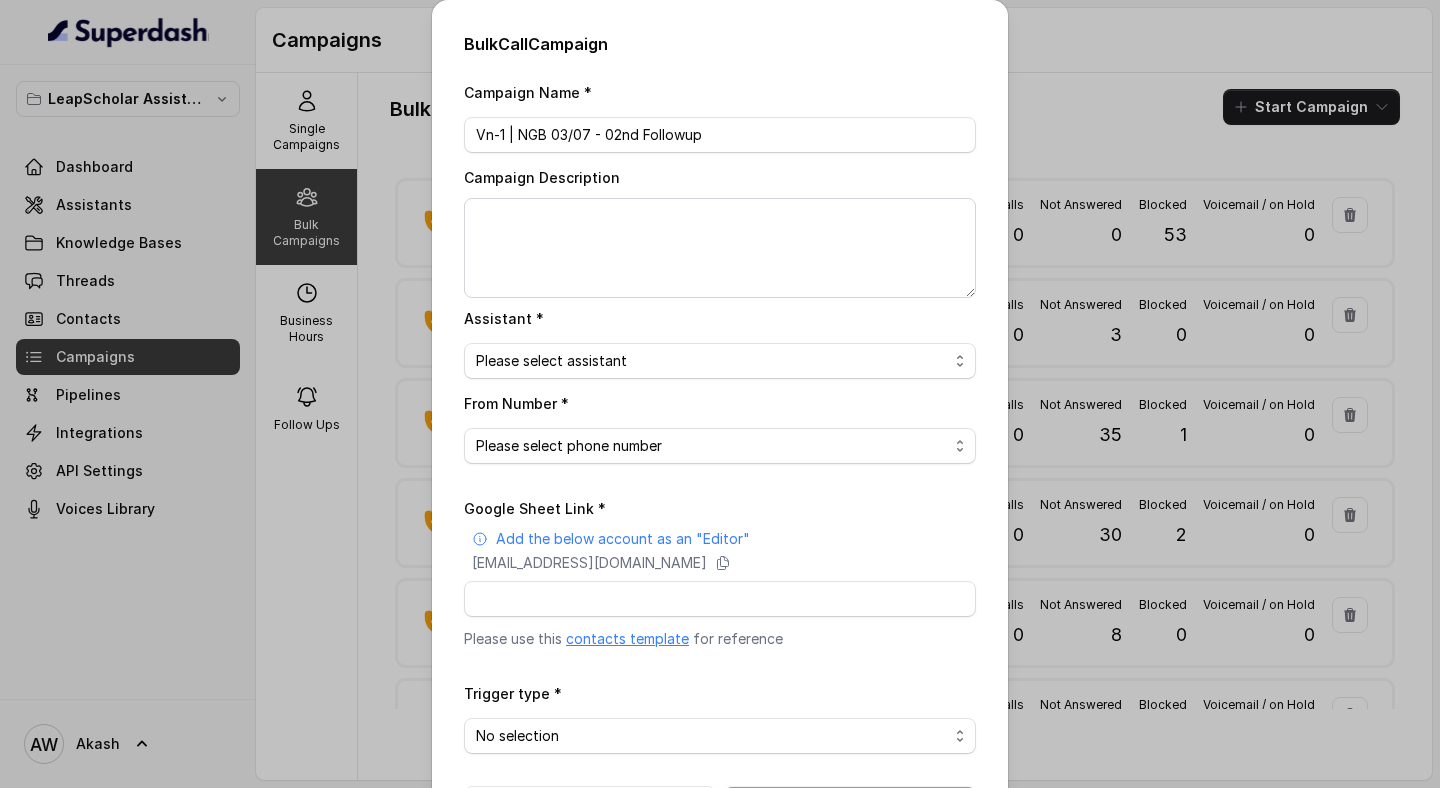 click on "Please select assistant OC-new approach Geebee-Test Akash - Not Sure | PP Cohort 2 - IELTS Booked Akash - Not Sure | C2I Session AI Calling for Masterclass - #RK Cohort 9 - Future Intake IELTS Given Cohort 5 - Webinar Within 1 month Cohort 4 - Qualified but Meeting not attended Cohort 10 - Future Intake Non-IELTS Cohort 13 - IELTS Masterclass Attended Cohort 14 - Generic Cohort 11 - IELTS Demo Attended Cohort 12 - IELTS Demo Not Attended AI-IELTS (Testing) Akash- Exam booked Akash - Exam Given  Akash - Exam Not Yet Decided Deferral BoFu IELTS_DEMO_gk" at bounding box center (720, 361) 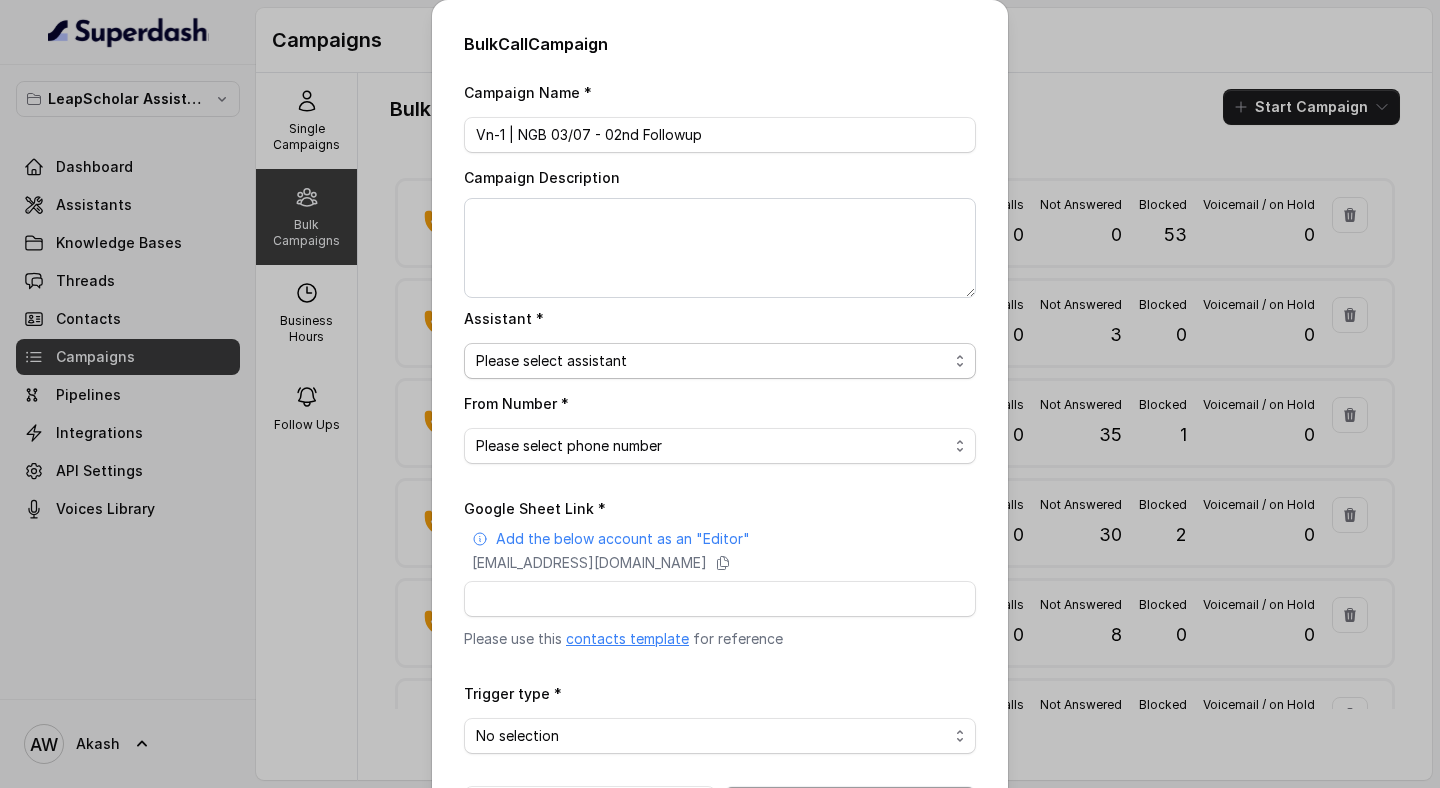 select on "683ee778f9b0594cd34a9cc6" 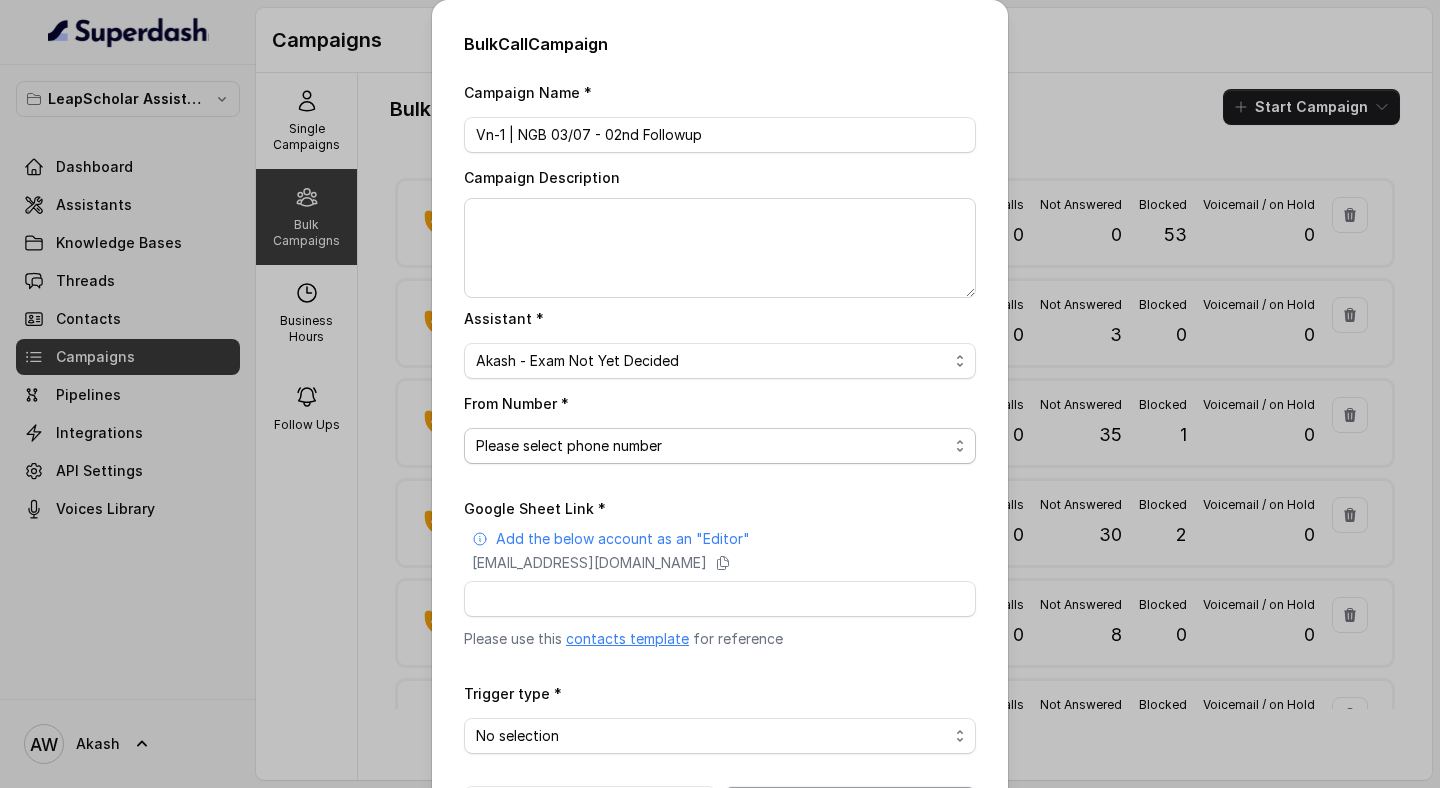 click on "Please select phone number" at bounding box center (720, 446) 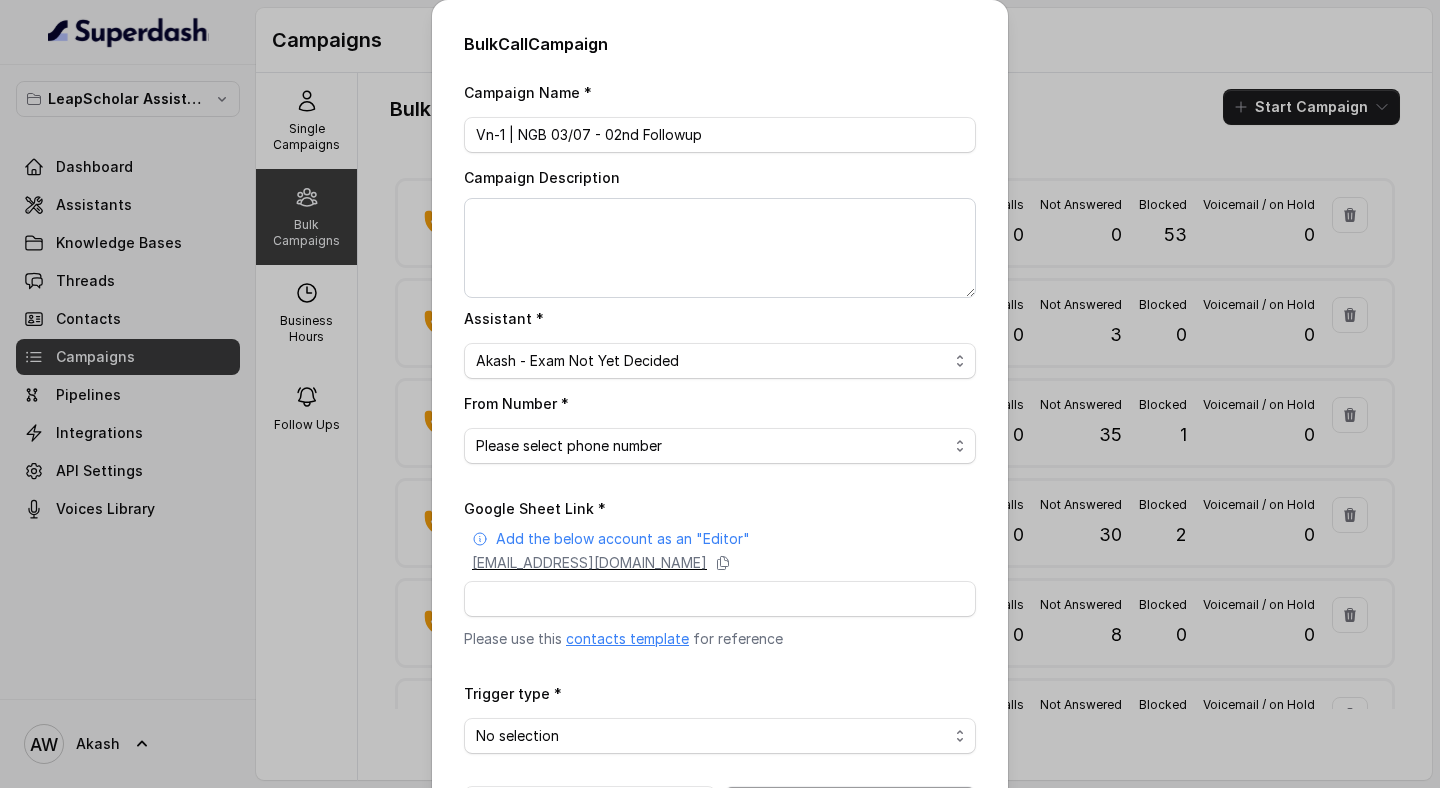 click on "superdash@superdash-382709.iam.gserviceaccount.com" at bounding box center (589, 563) 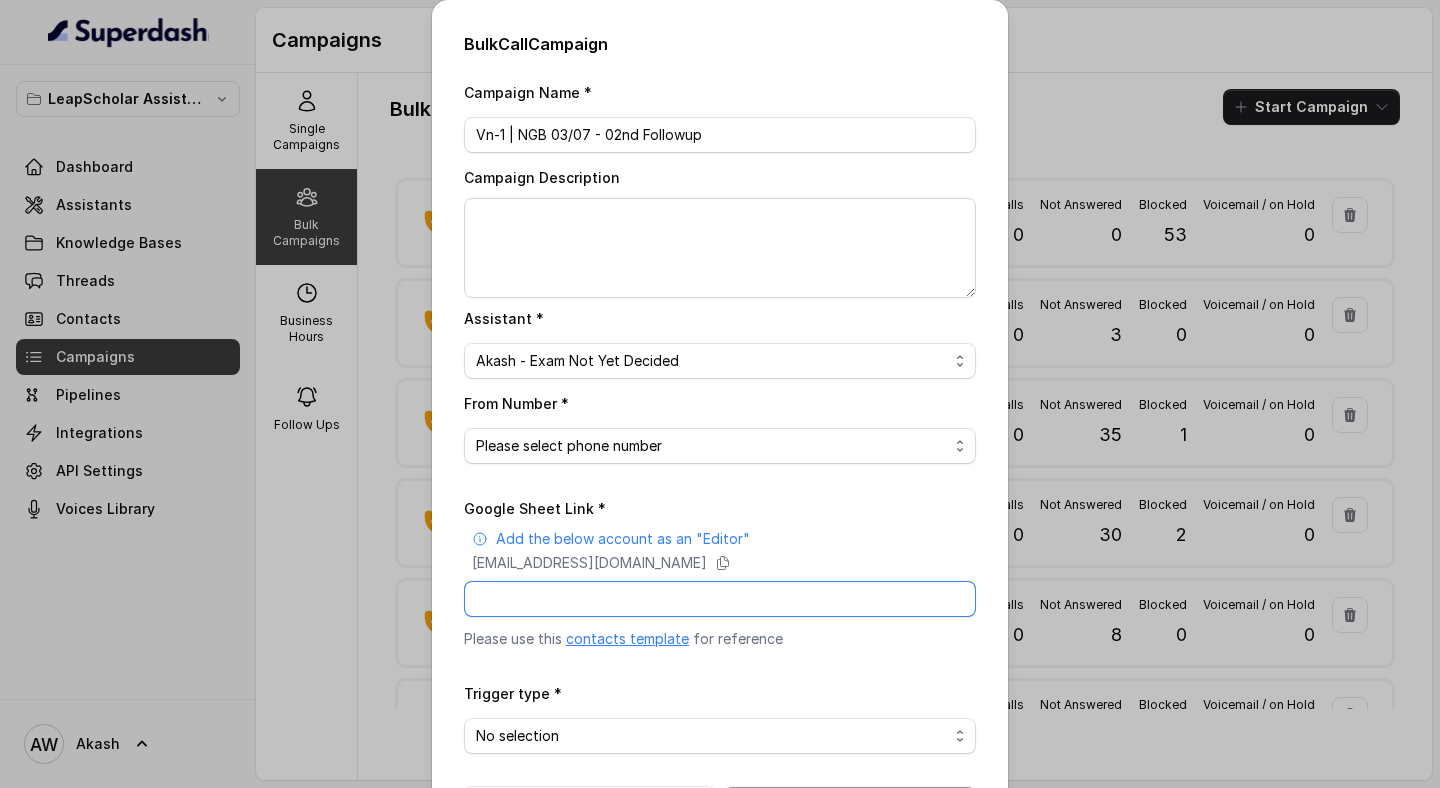 click on "Google Sheet Link *" at bounding box center (720, 599) 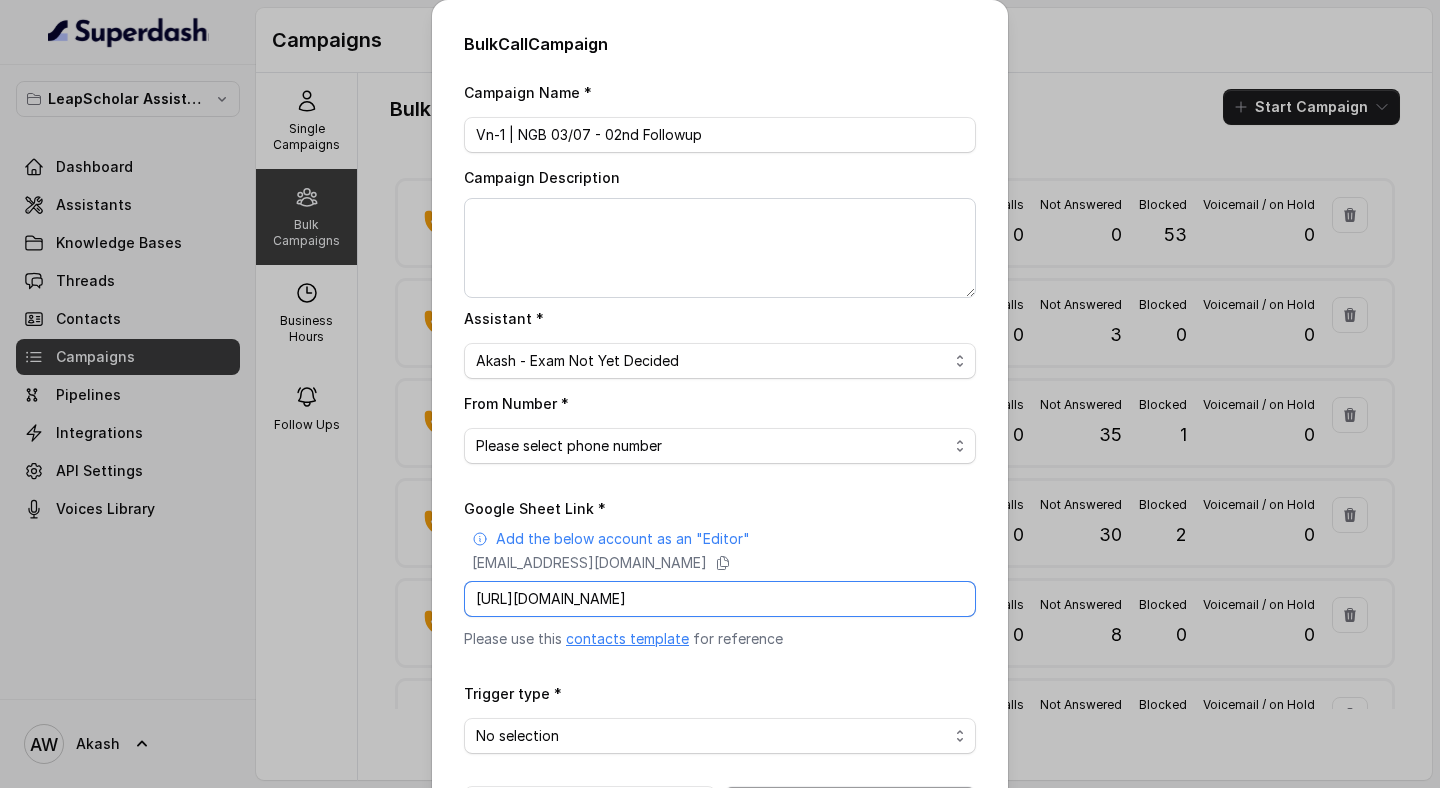scroll, scrollTop: 0, scrollLeft: 284, axis: horizontal 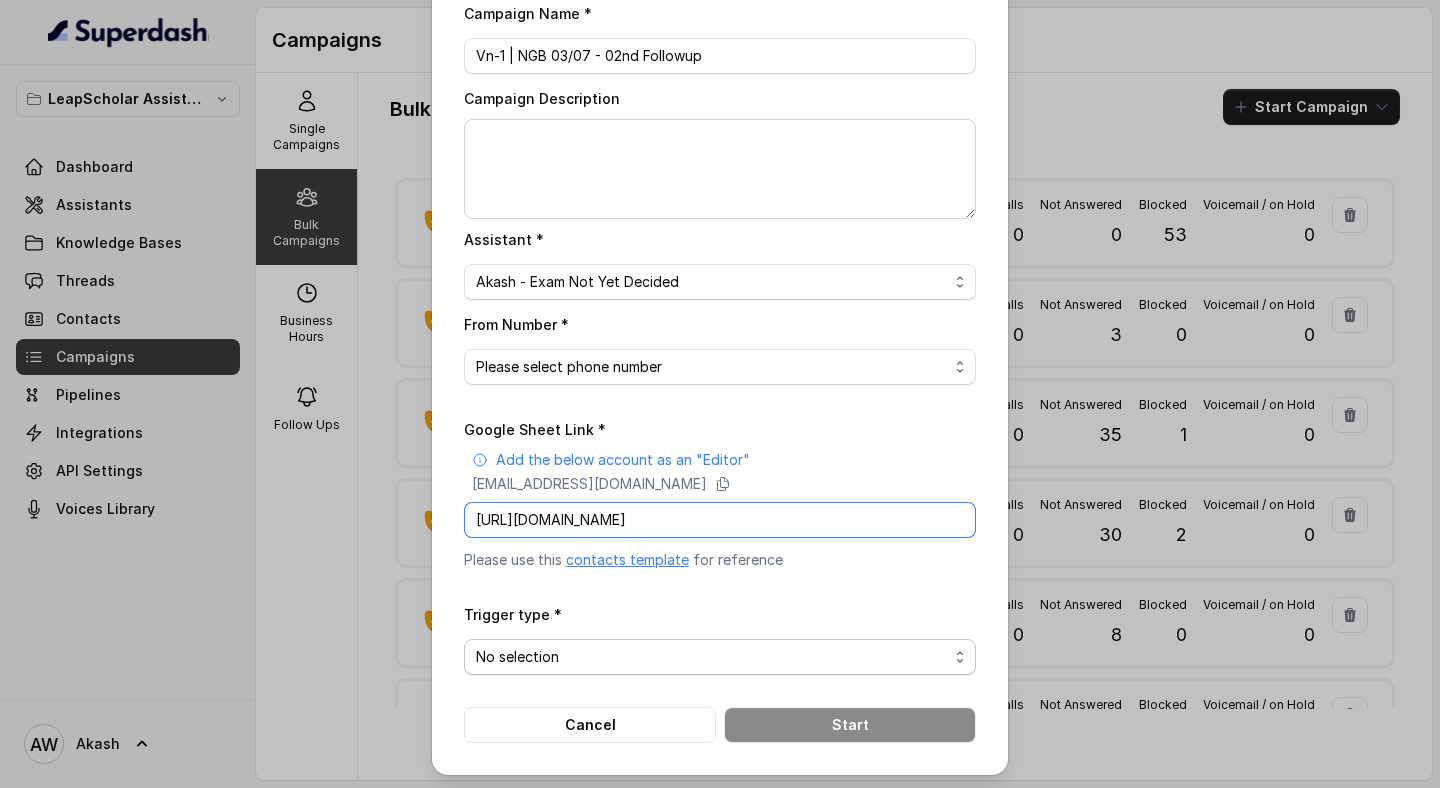 type on "https://docs.google.com/spreadsheets/d/1dXarPZ77LWzYqRz6HxkwRv_fsqS1GfiWwMEqFXIW-SM/edit?gid=0#gid=0" 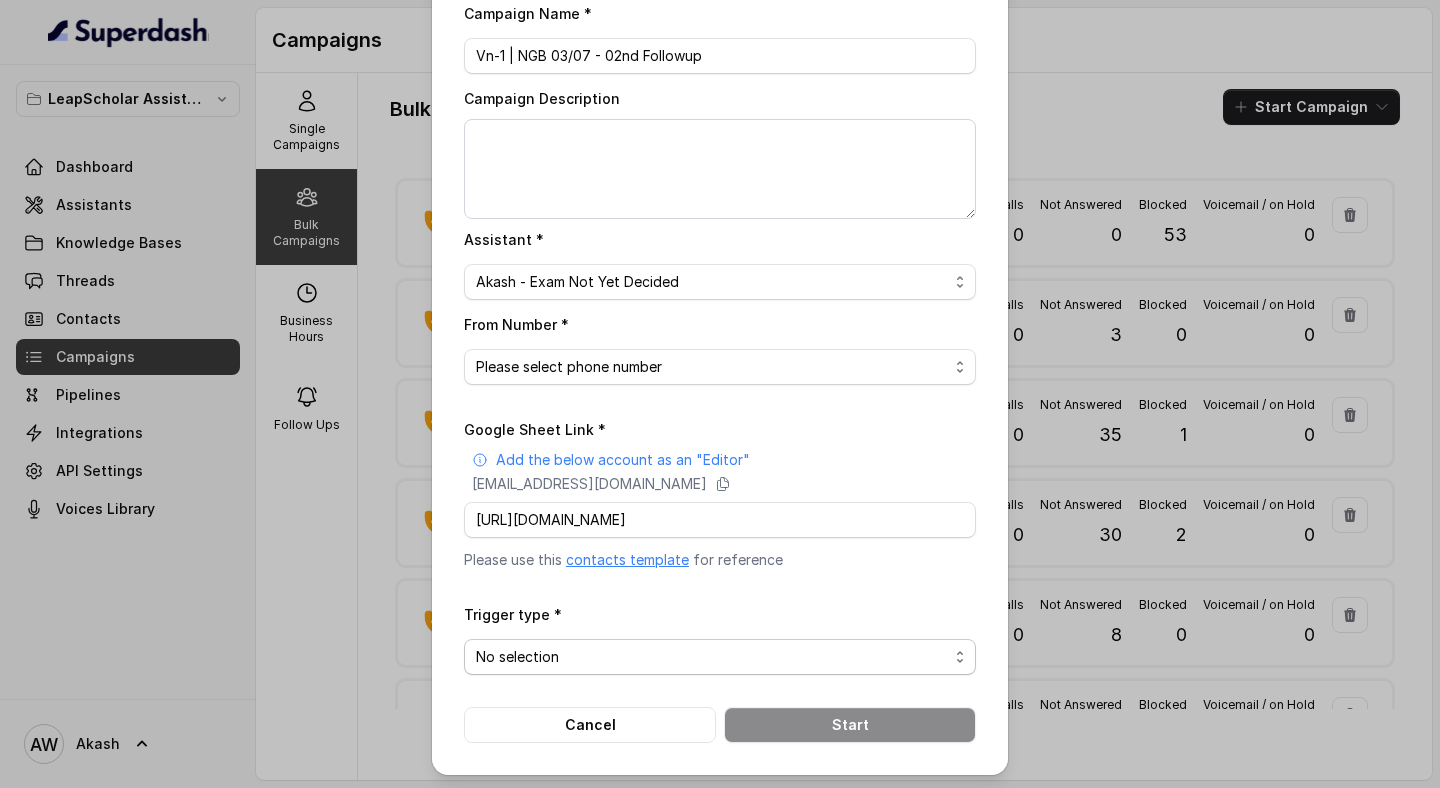 click on "No selection Trigger Immediately Trigger based on campaign configuration" at bounding box center (720, 657) 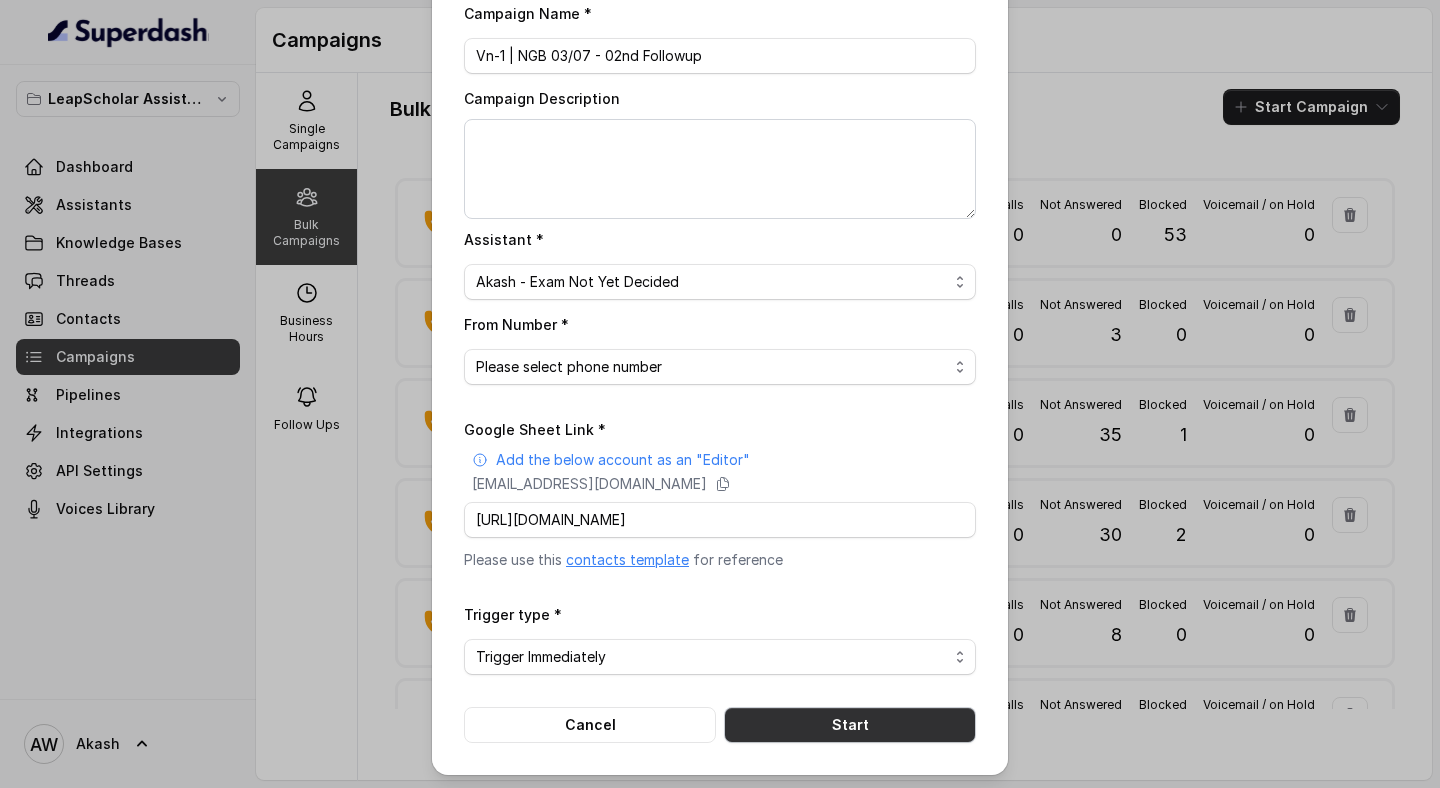 click on "Start" at bounding box center [850, 725] 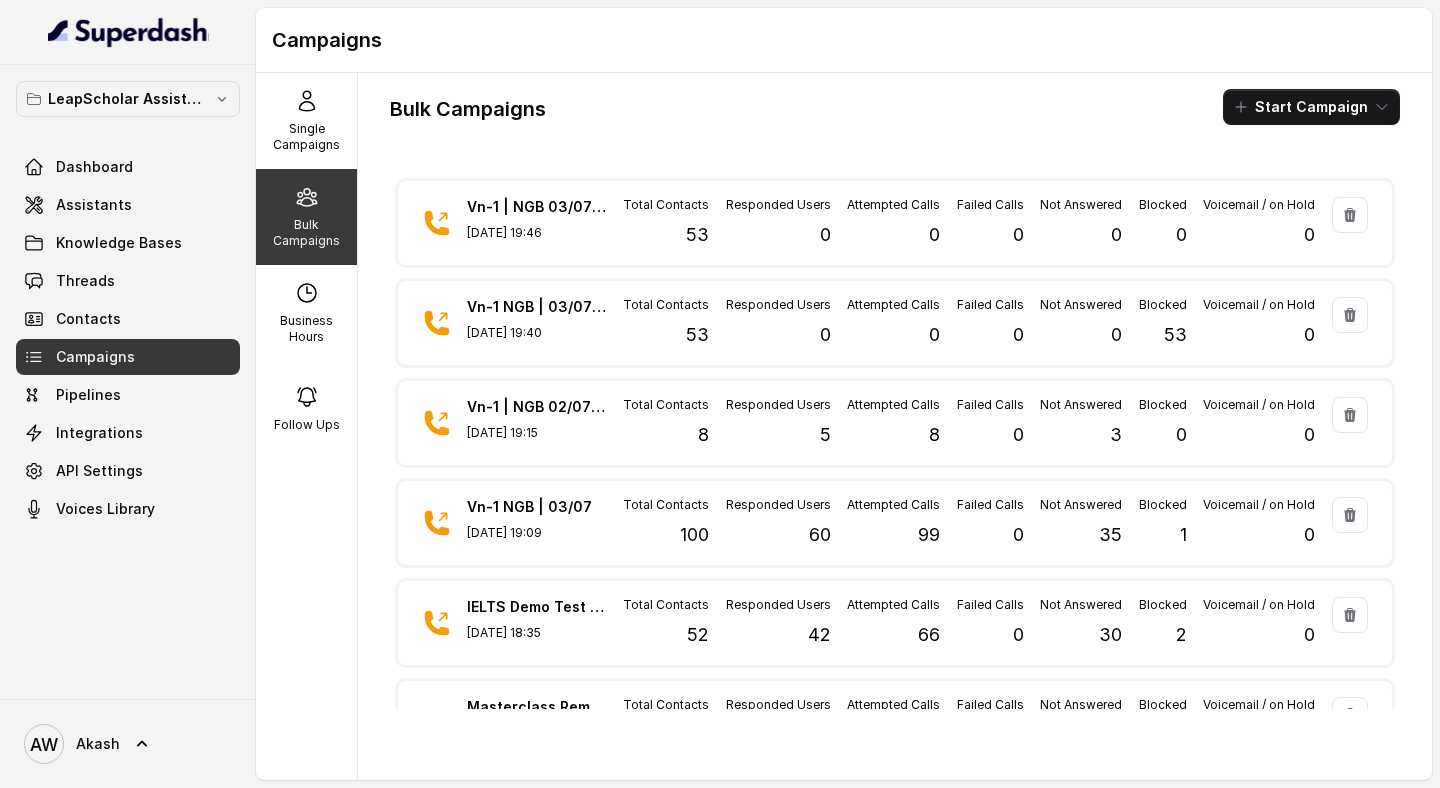 type 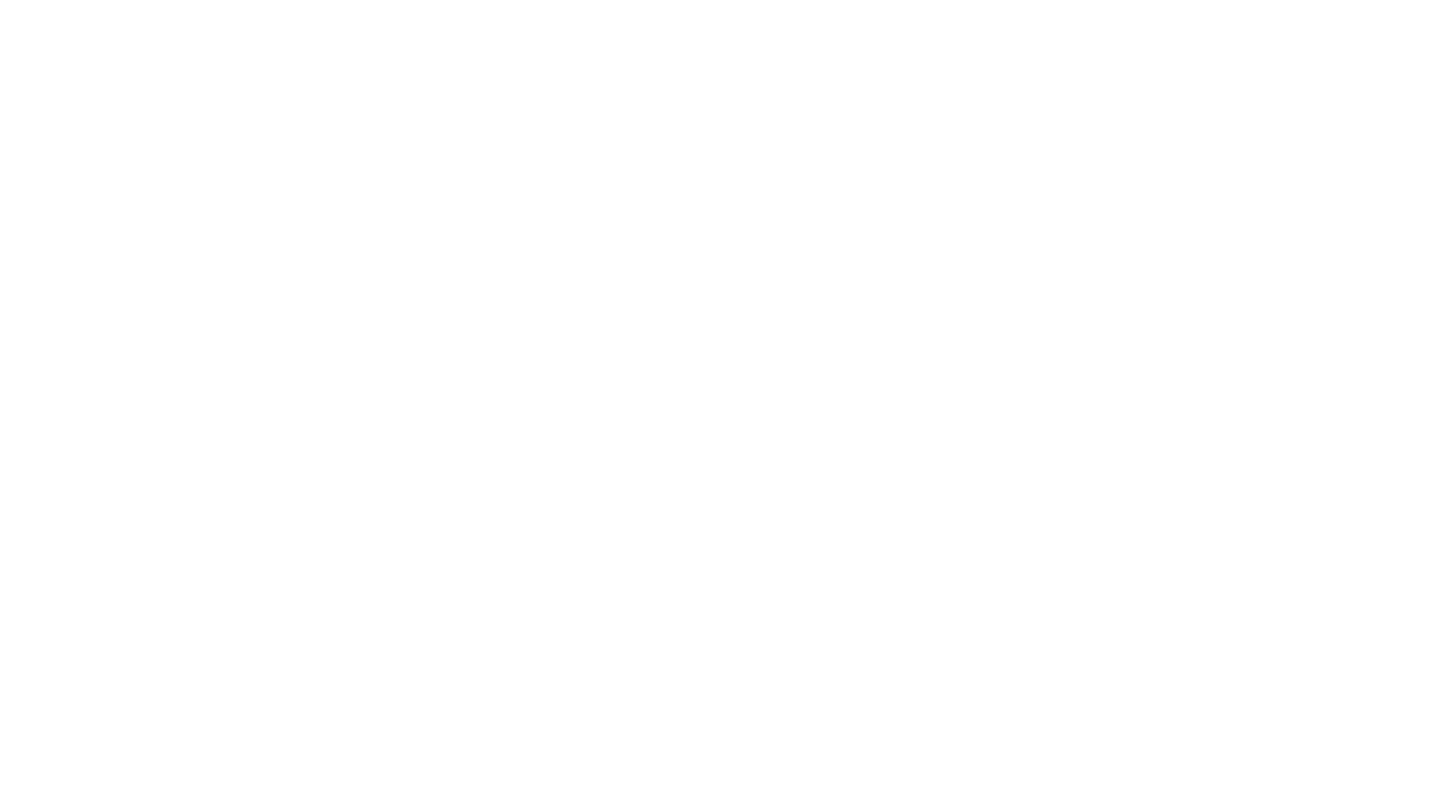 scroll, scrollTop: 0, scrollLeft: 0, axis: both 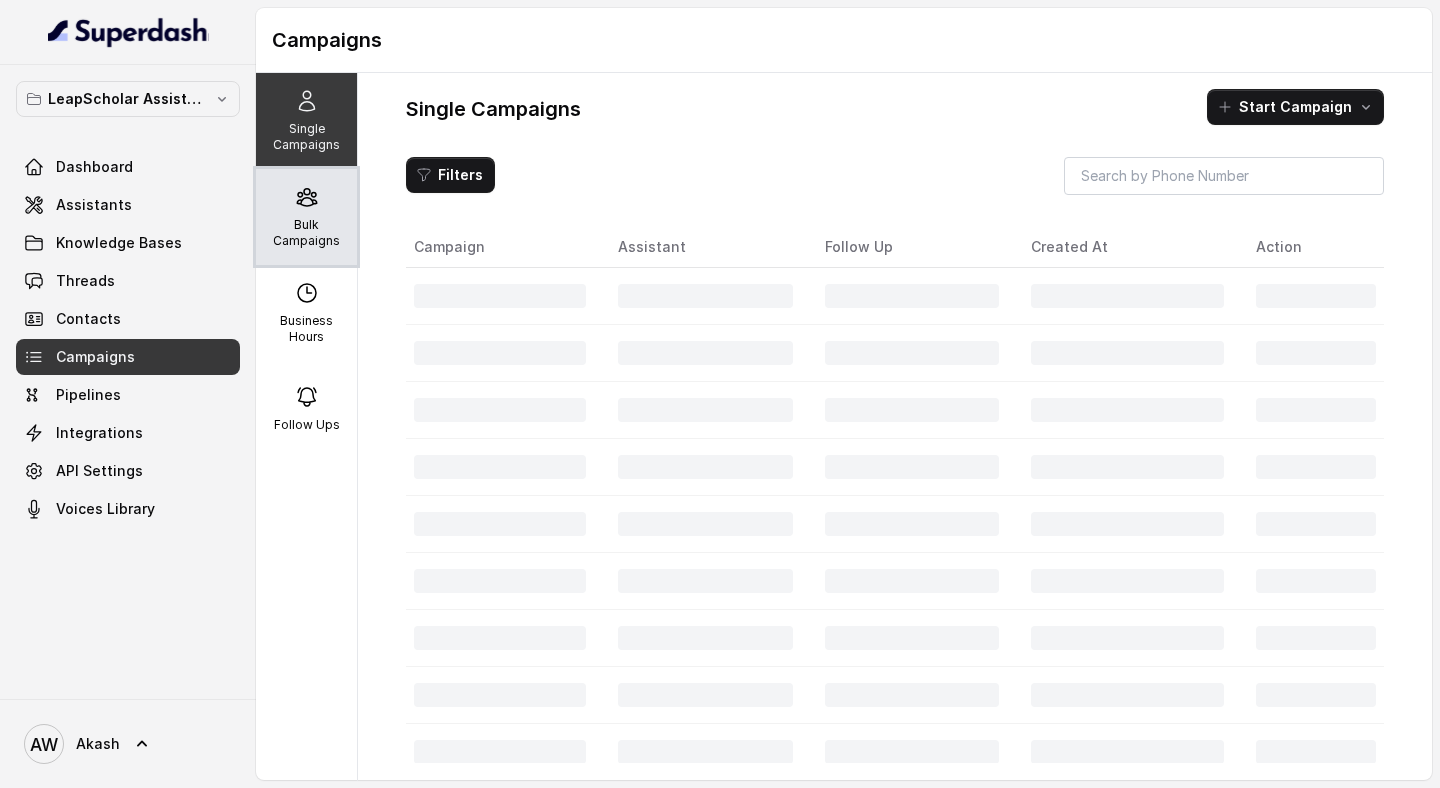 click on "Bulk Campaigns" at bounding box center [306, 217] 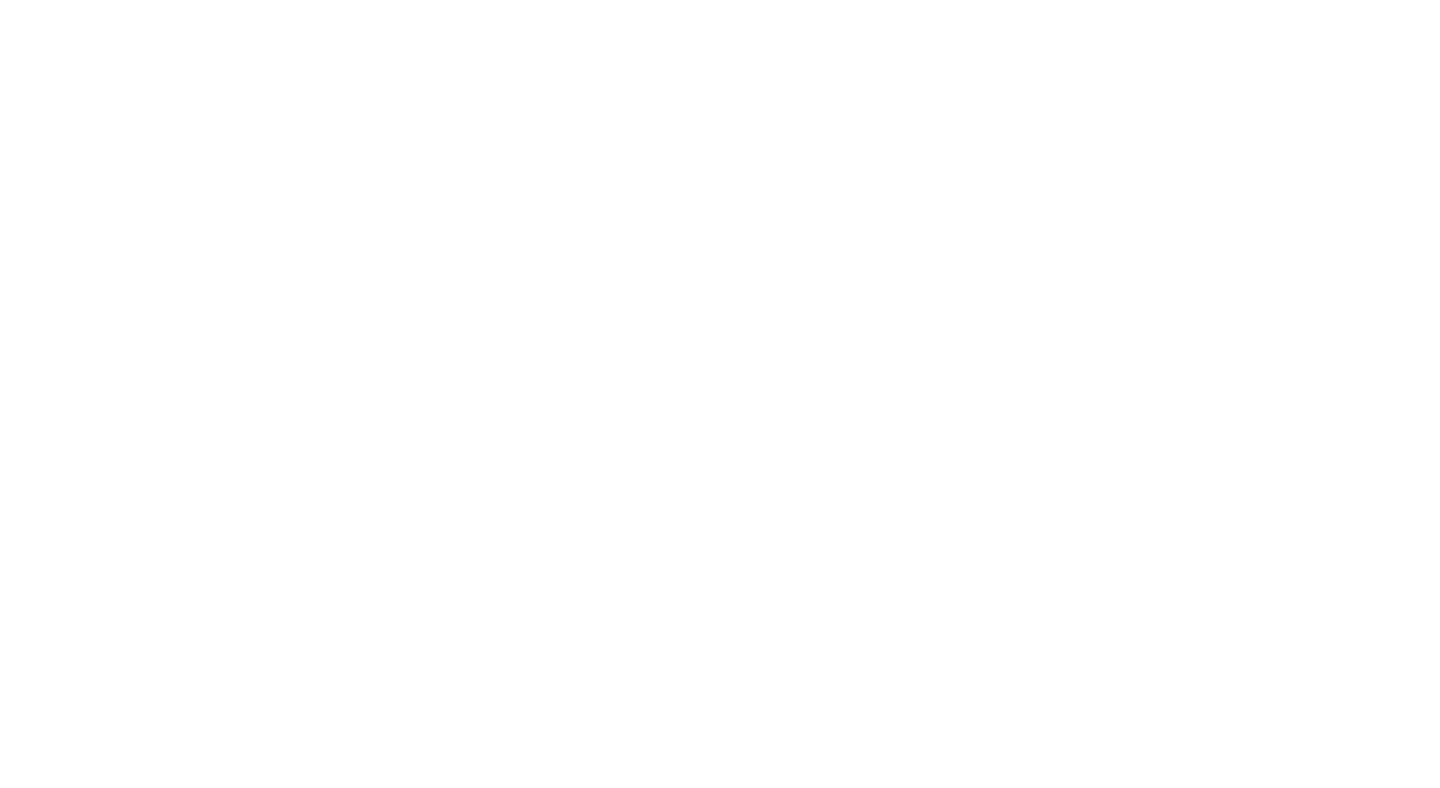 scroll, scrollTop: 0, scrollLeft: 0, axis: both 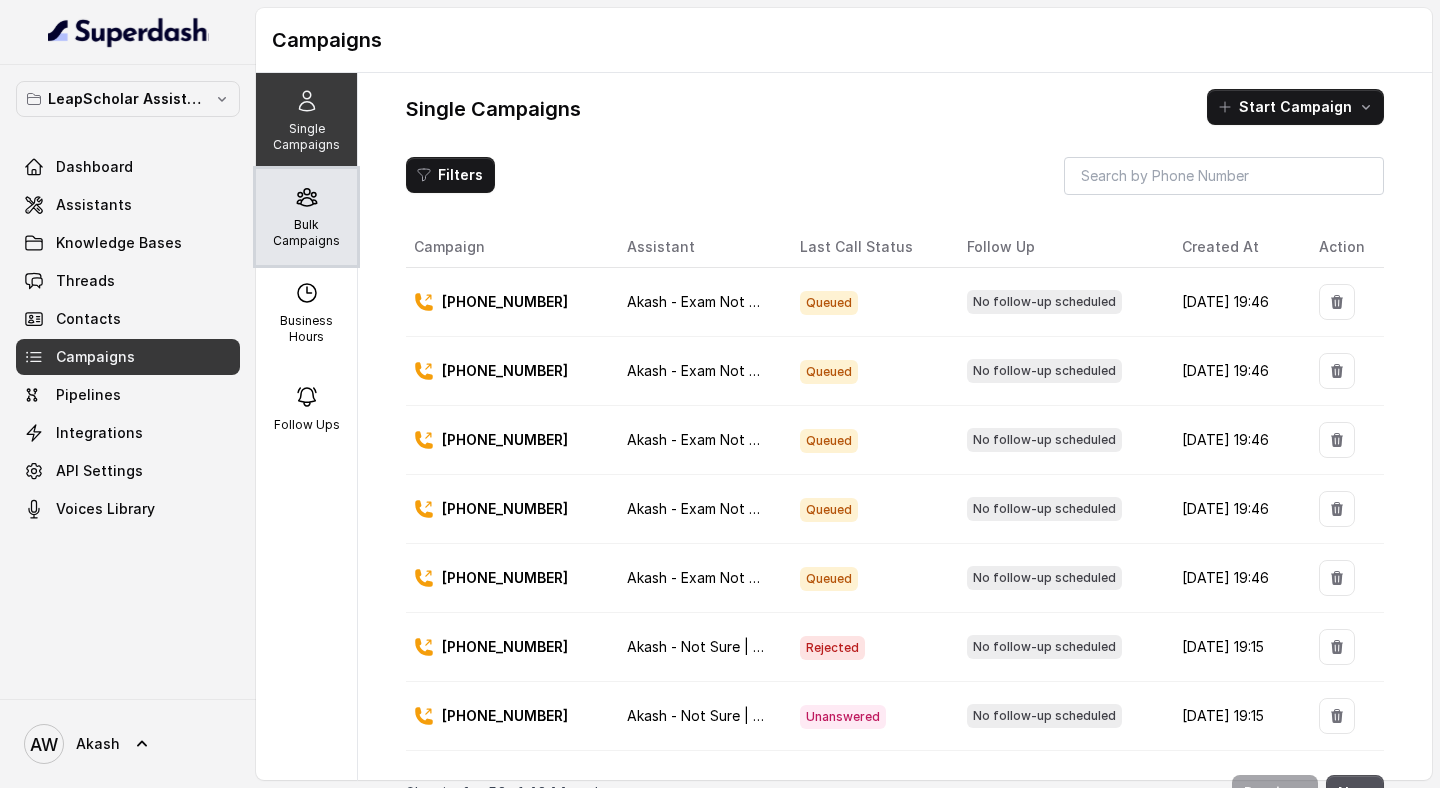 click on "Bulk Campaigns" at bounding box center [306, 233] 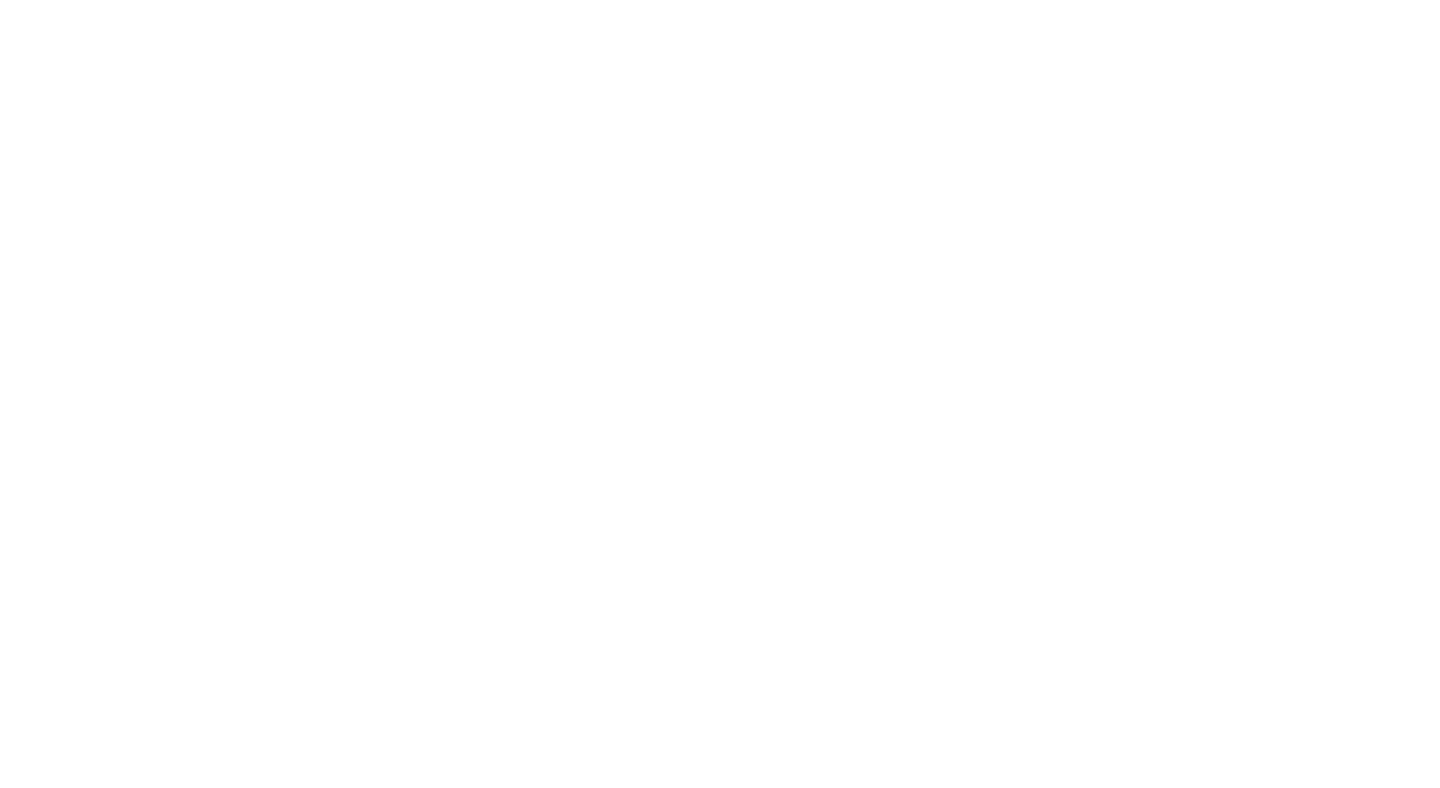 scroll, scrollTop: 0, scrollLeft: 0, axis: both 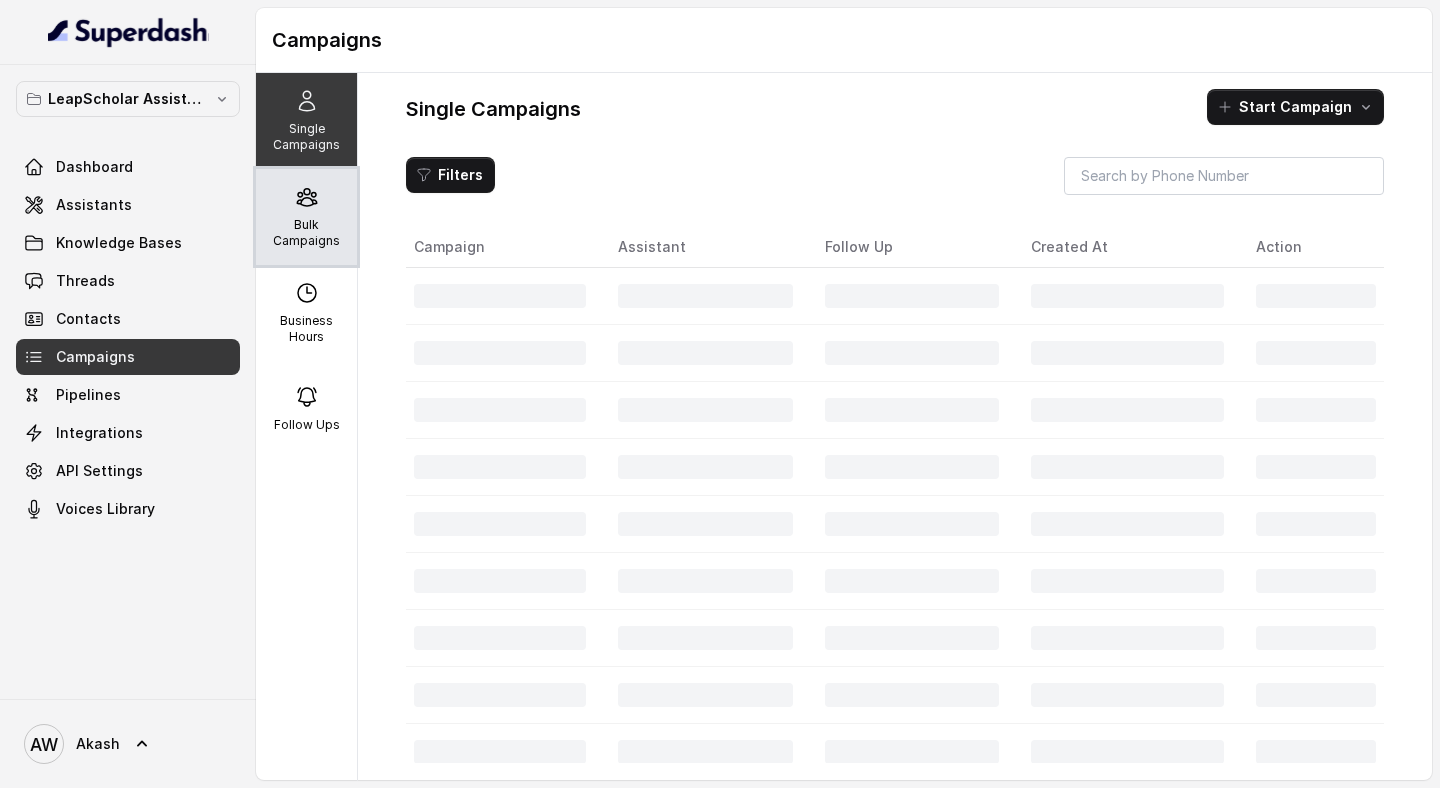 click 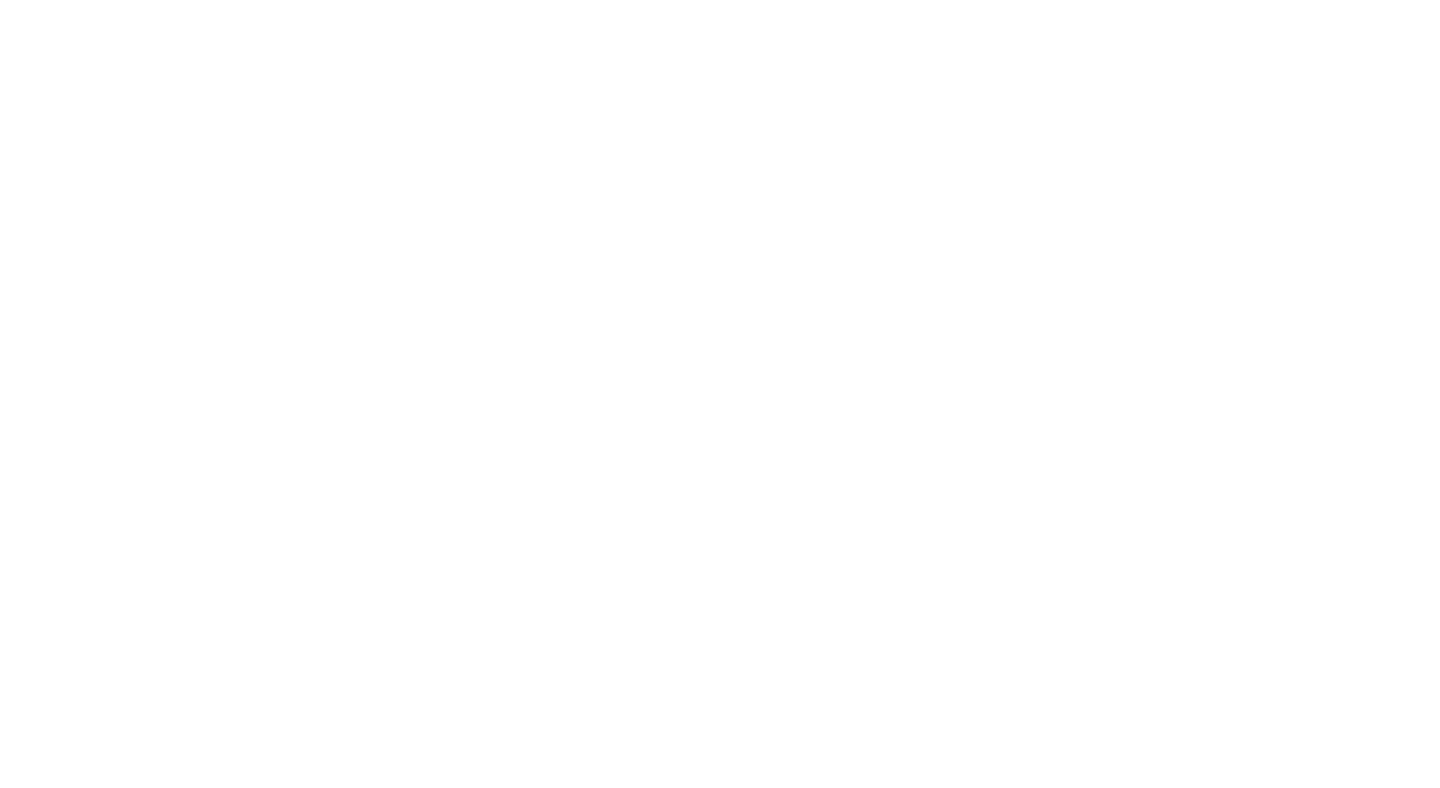 scroll, scrollTop: 0, scrollLeft: 0, axis: both 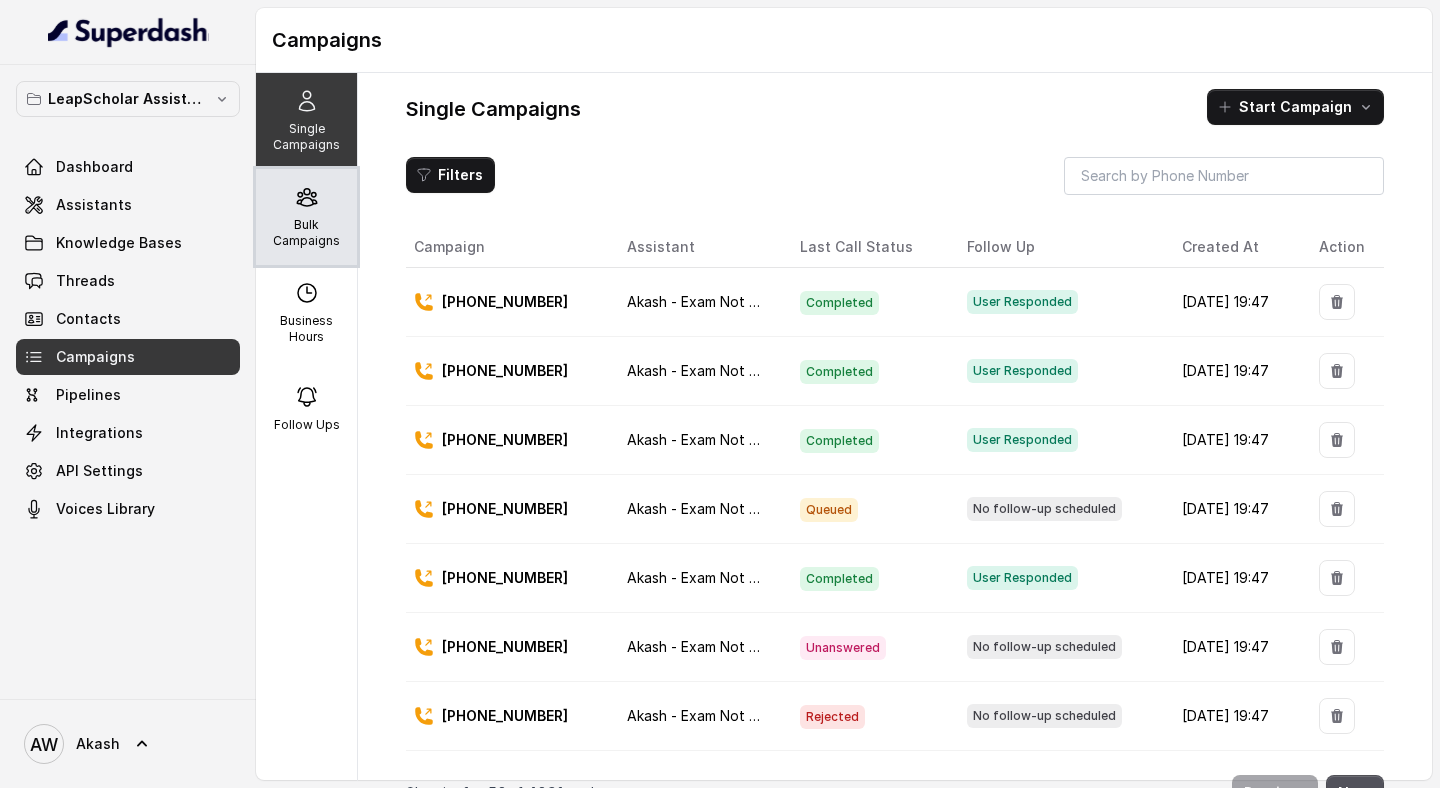 click on "Bulk Campaigns" at bounding box center (306, 217) 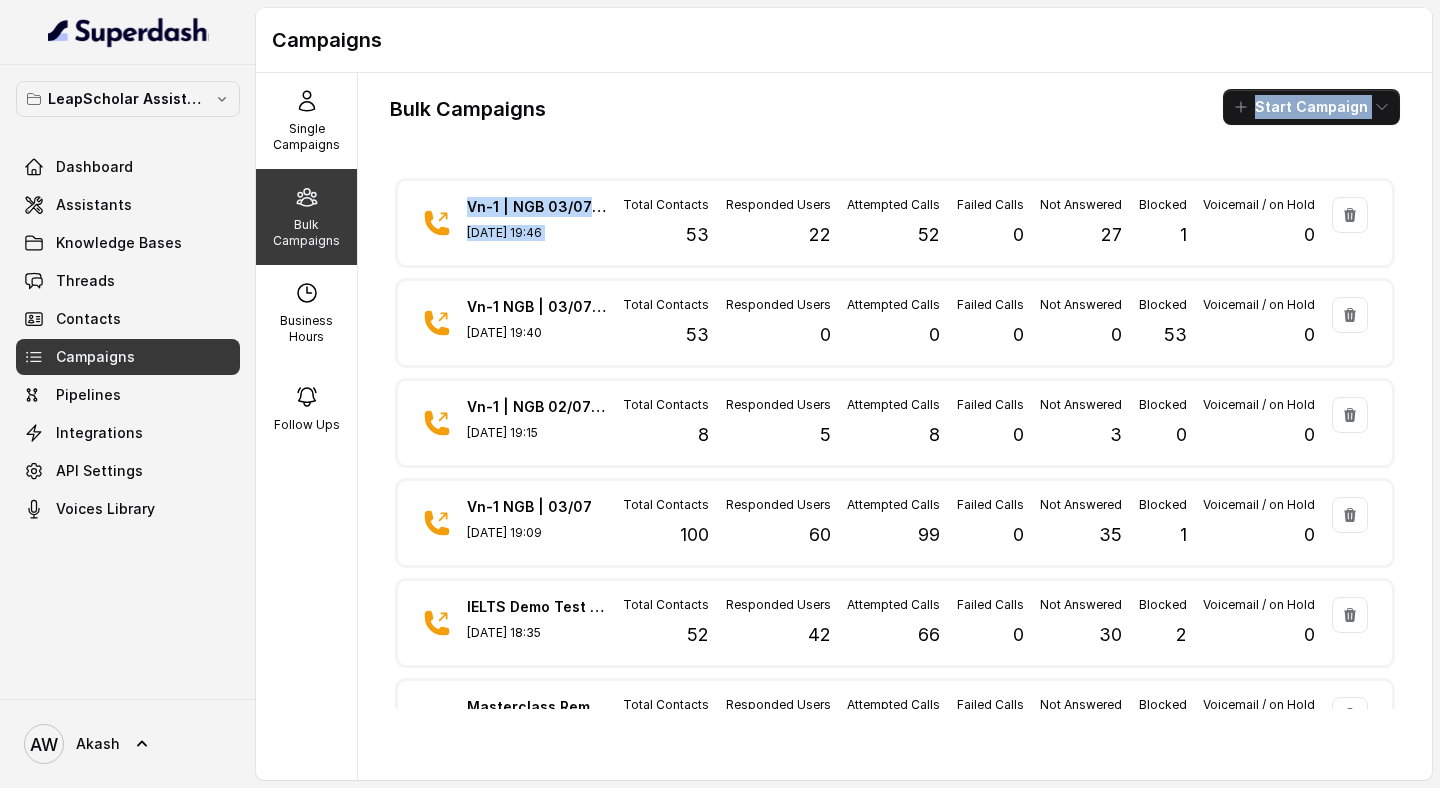 drag, startPoint x: 630, startPoint y: 205, endPoint x: 745, endPoint y: 142, distance: 131.1259 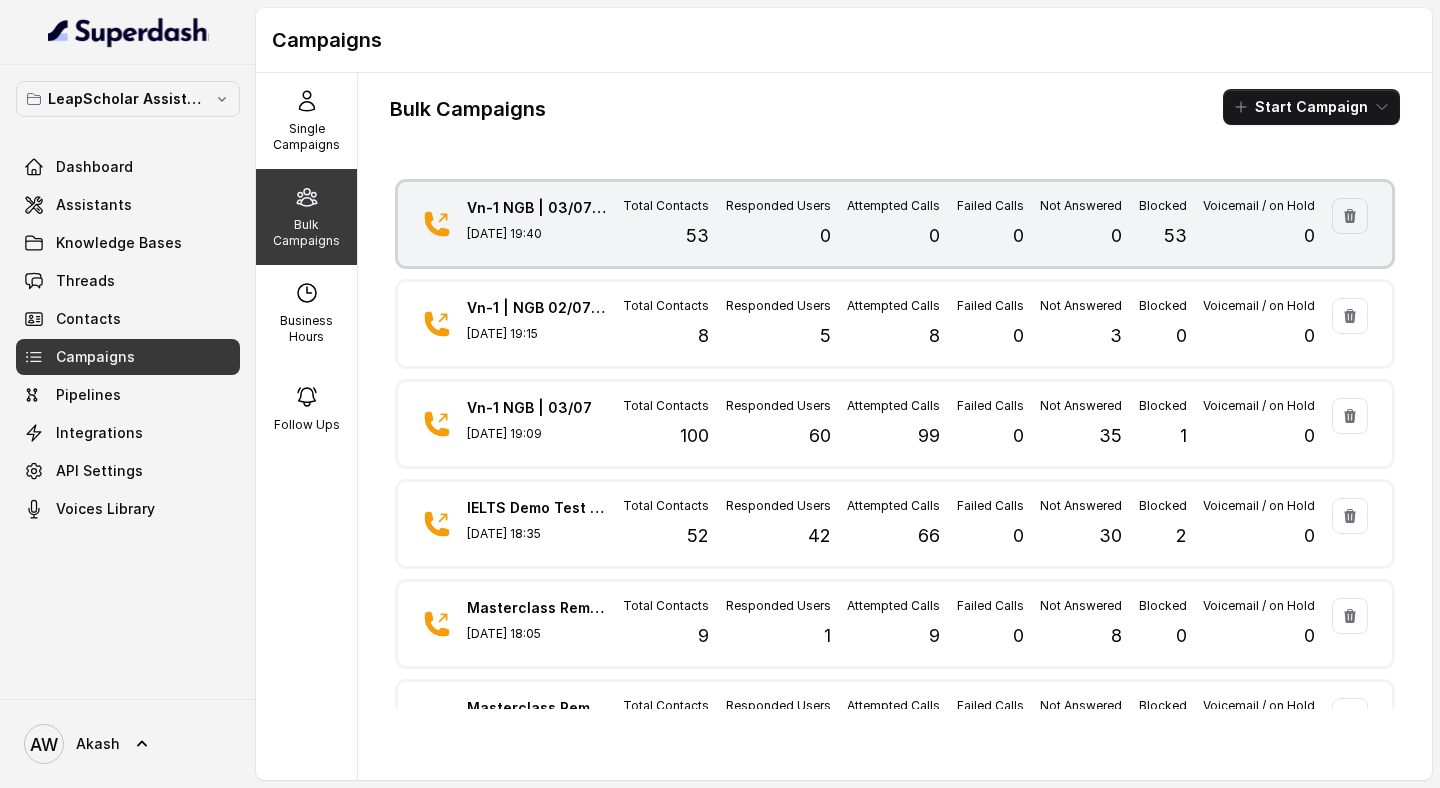scroll, scrollTop: 100, scrollLeft: 0, axis: vertical 